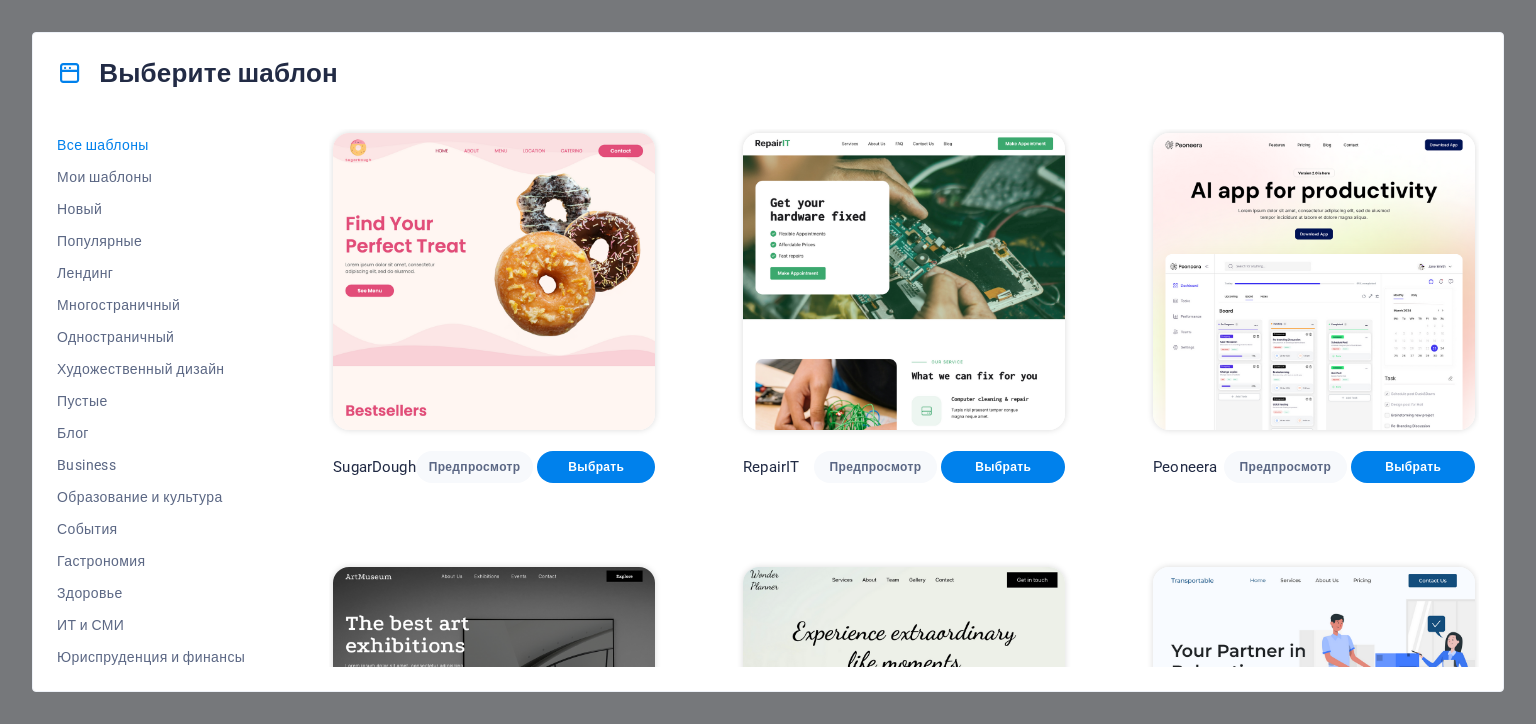 scroll, scrollTop: 0, scrollLeft: 0, axis: both 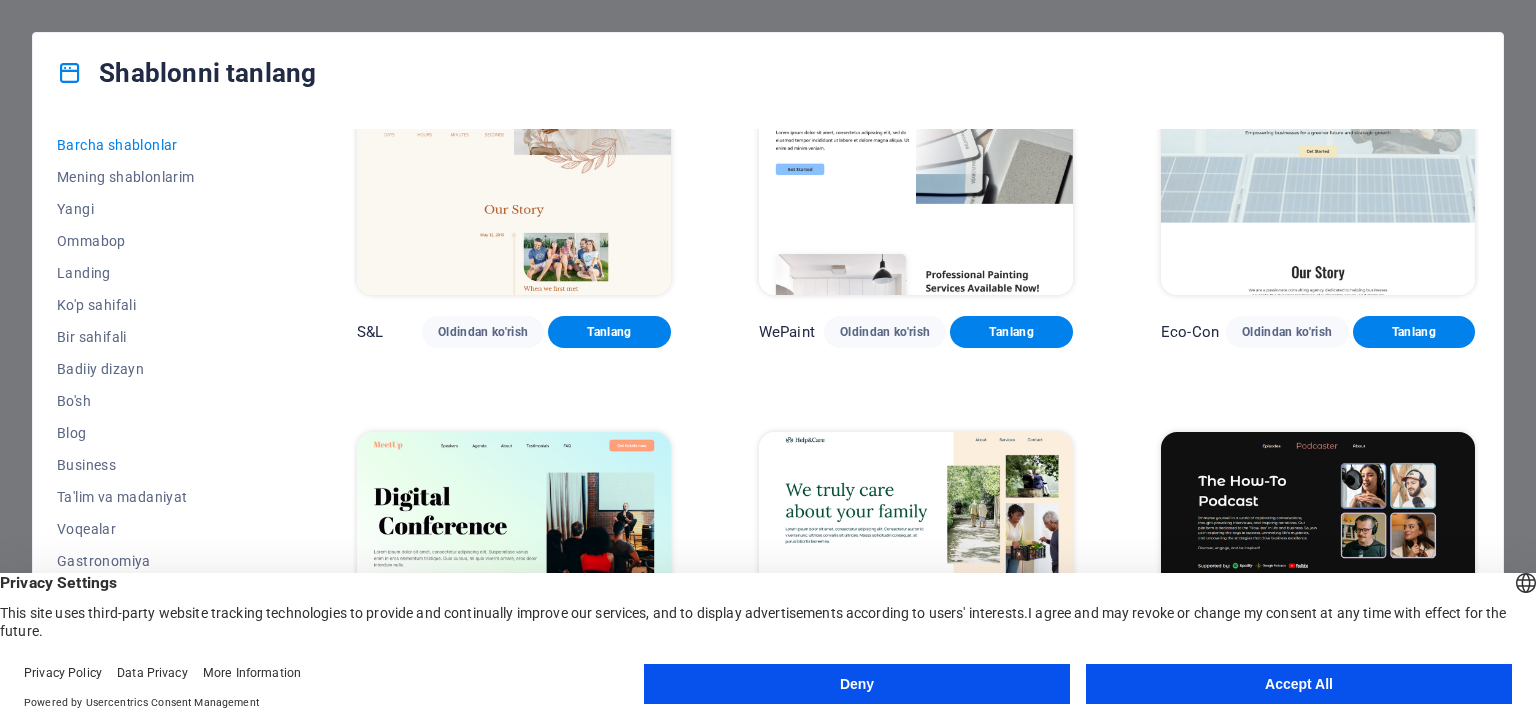 click on "Shablonni tanlang" at bounding box center (768, 73) 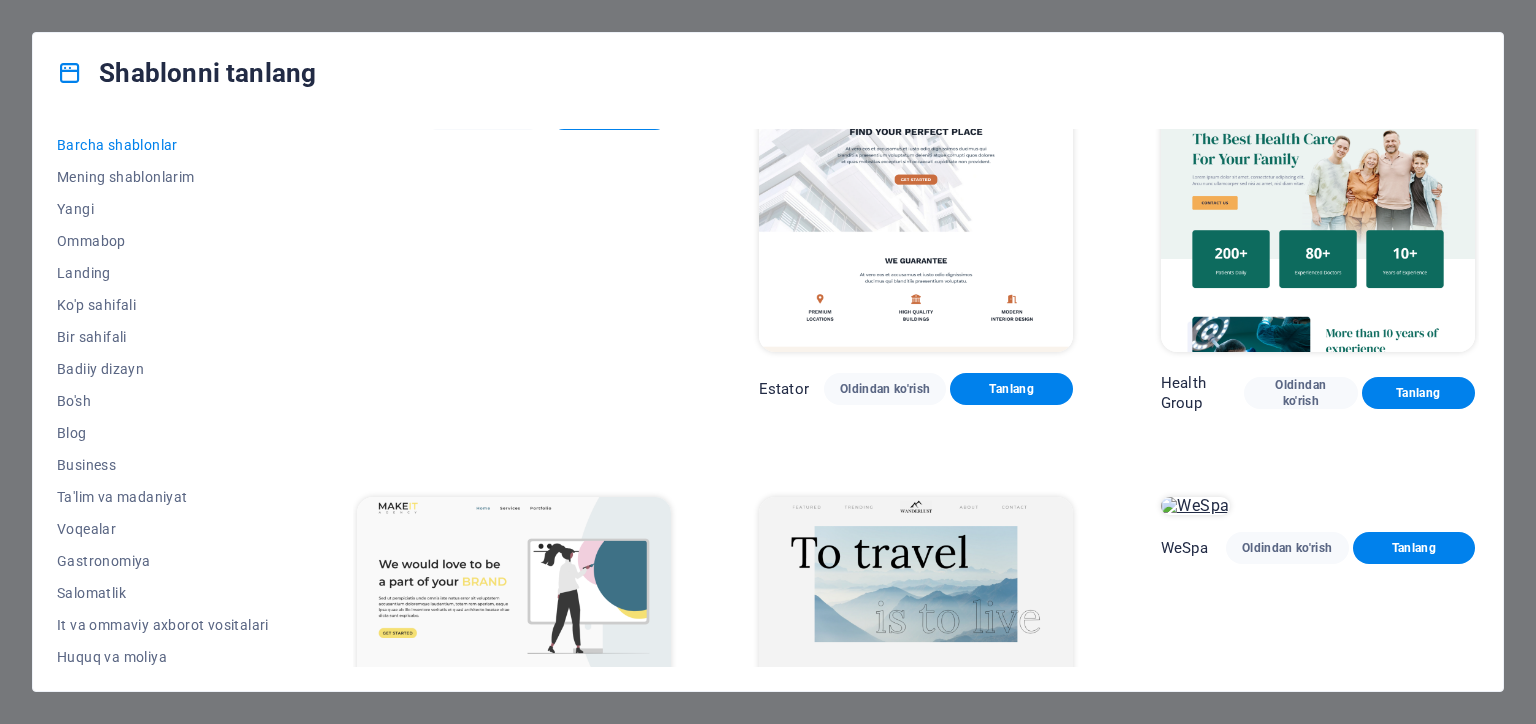 scroll, scrollTop: 3788, scrollLeft: 0, axis: vertical 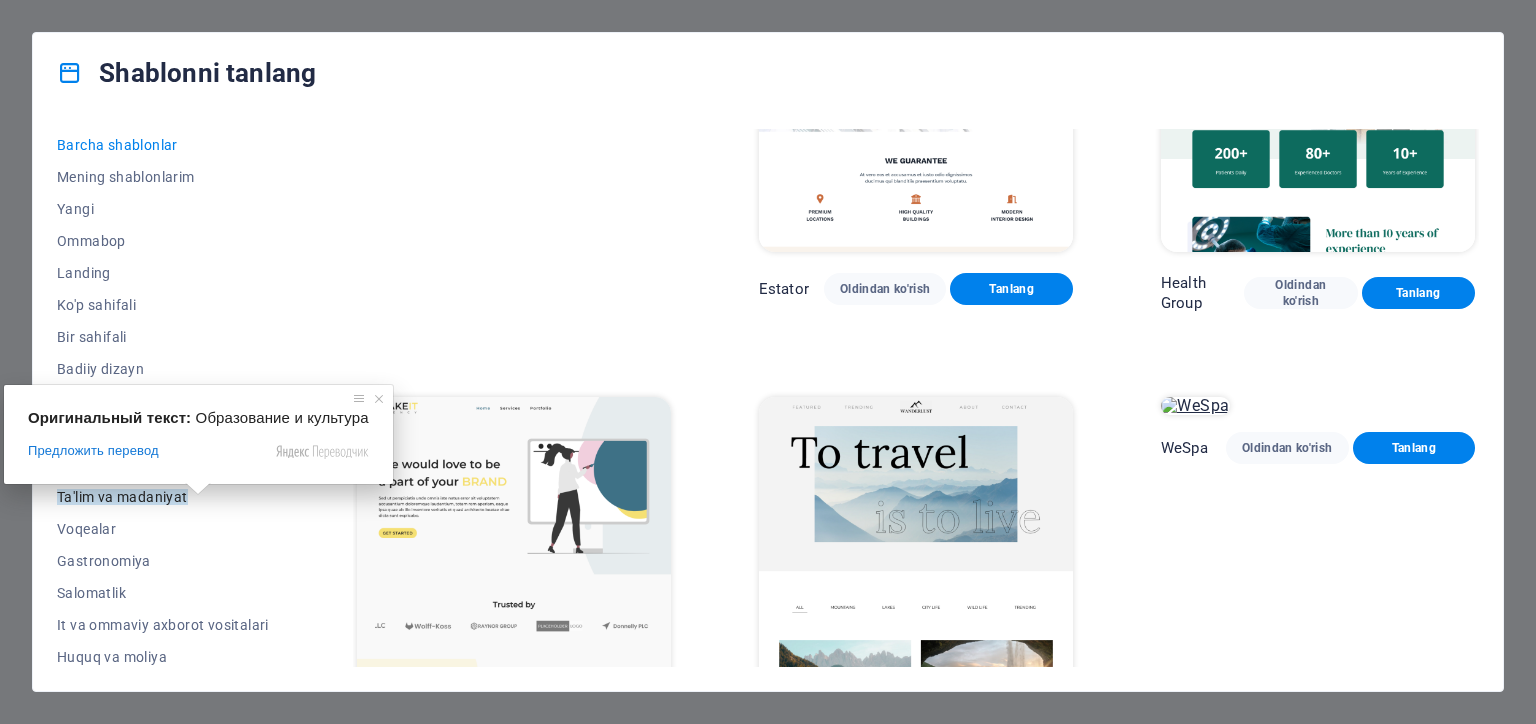 click on "Ta'lim va madaniyat" at bounding box center (122, 497) 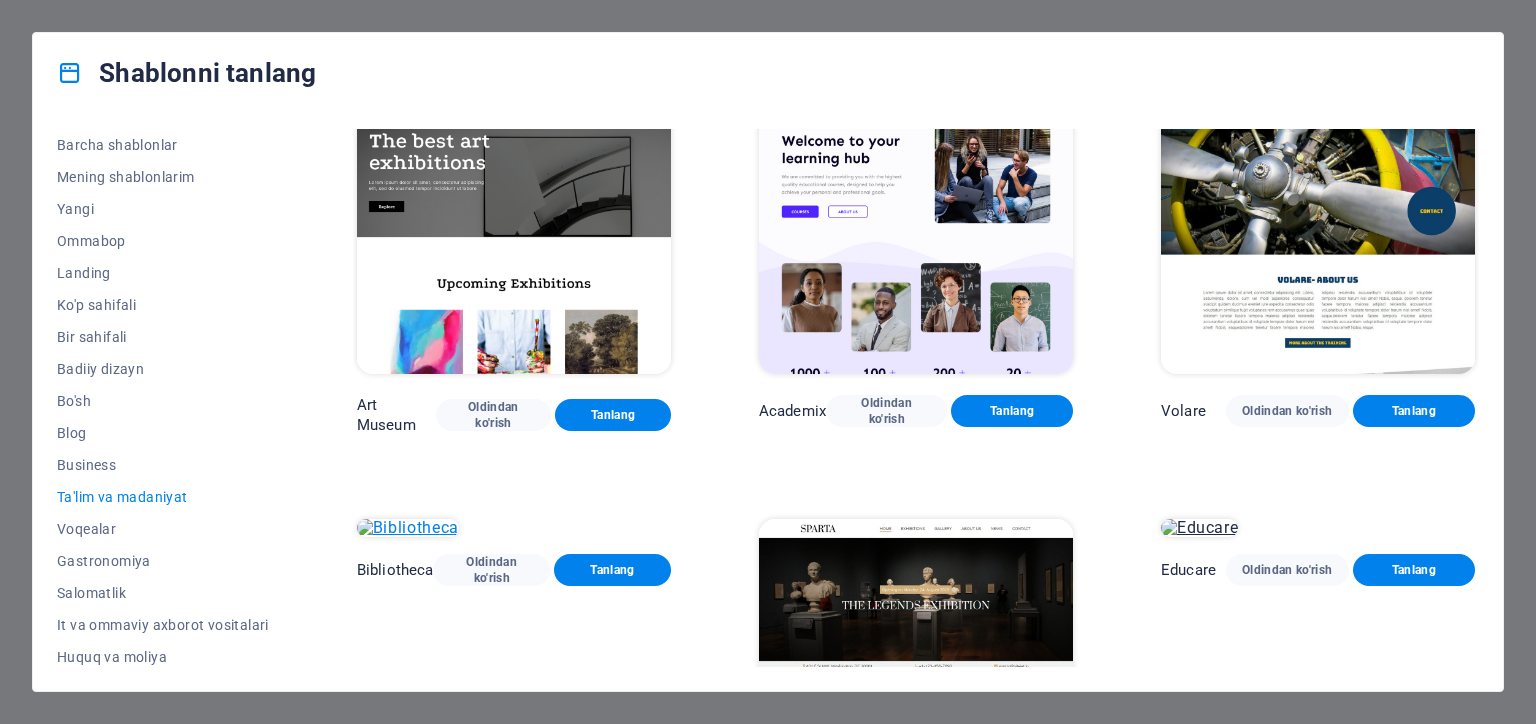 scroll, scrollTop: 100, scrollLeft: 0, axis: vertical 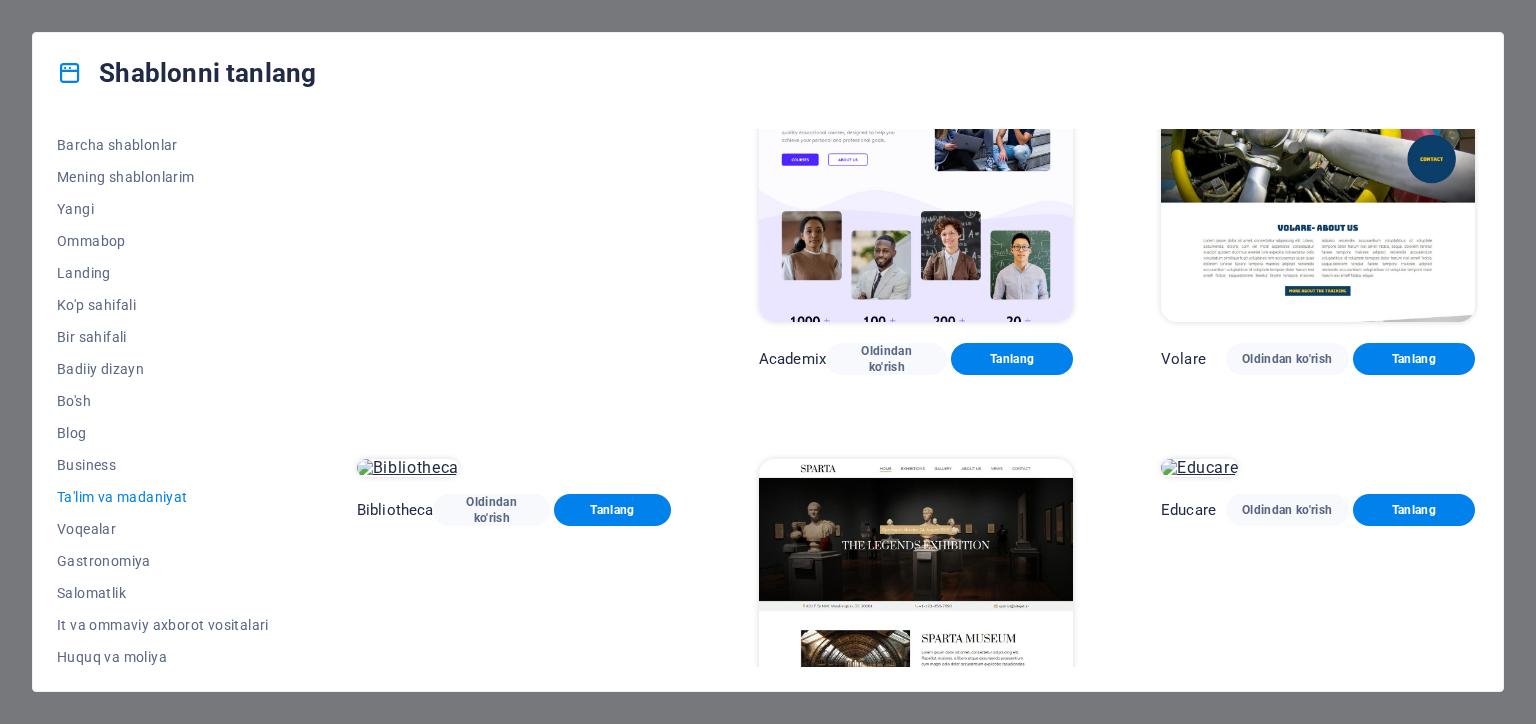 drag, startPoint x: 490, startPoint y: 357, endPoint x: 584, endPoint y: 427, distance: 117.20068 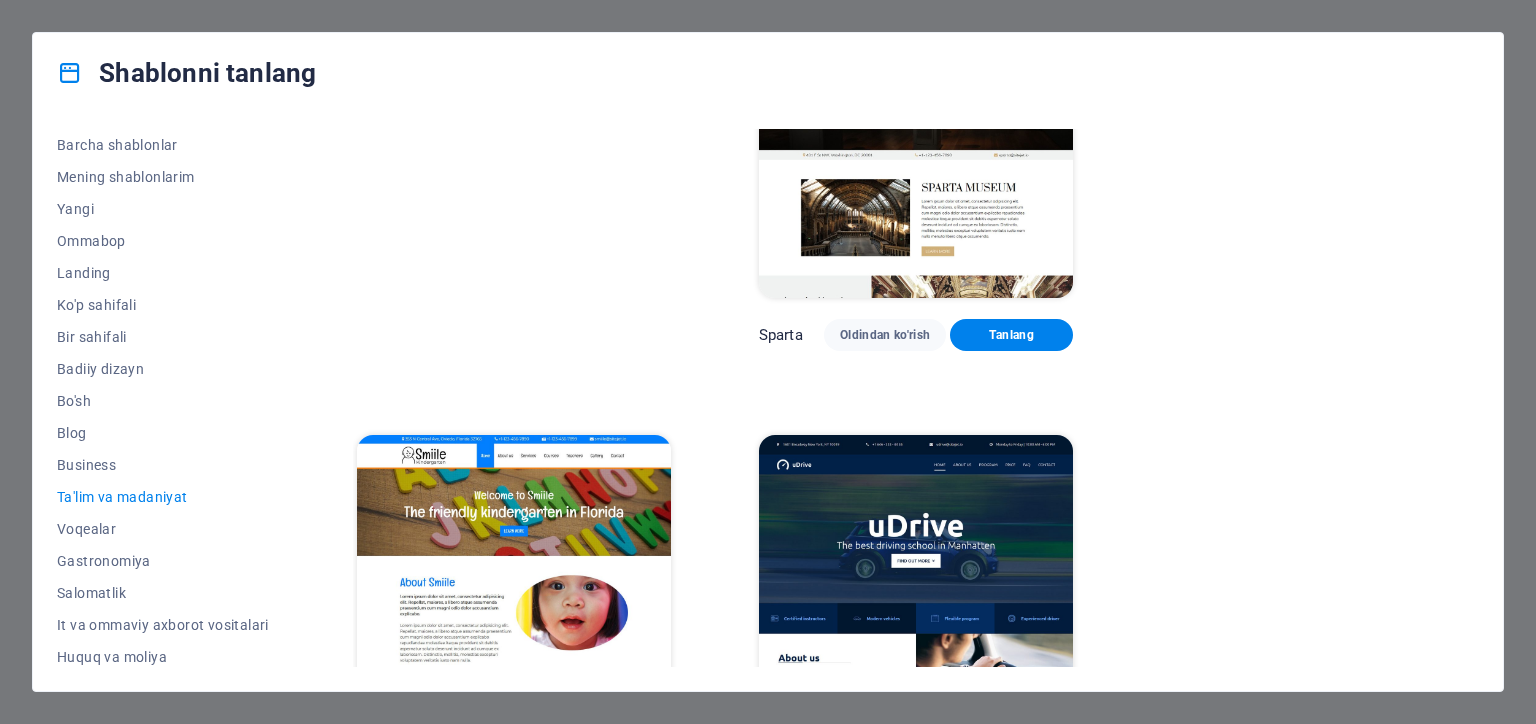scroll, scrollTop: 663, scrollLeft: 0, axis: vertical 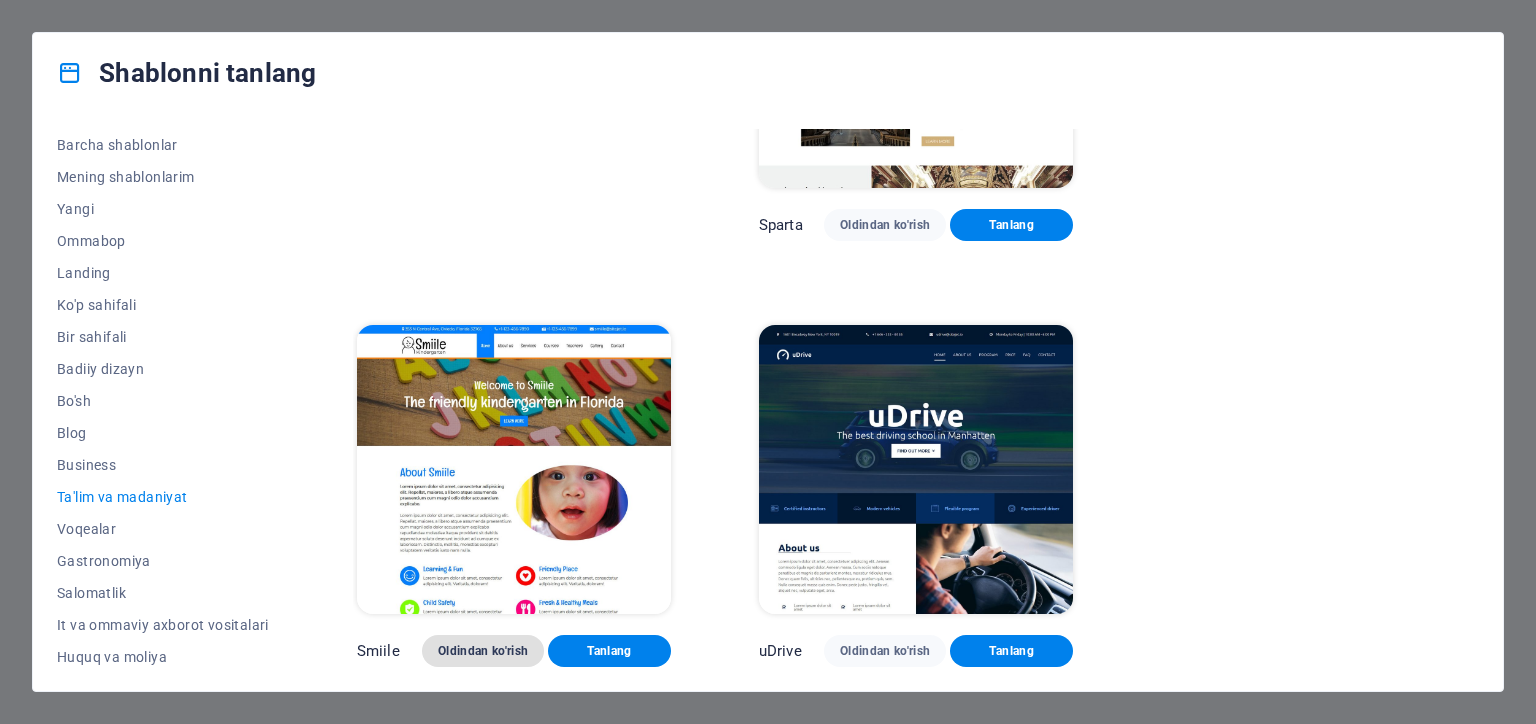 click on "Oldindan ko'rish" at bounding box center [483, 651] 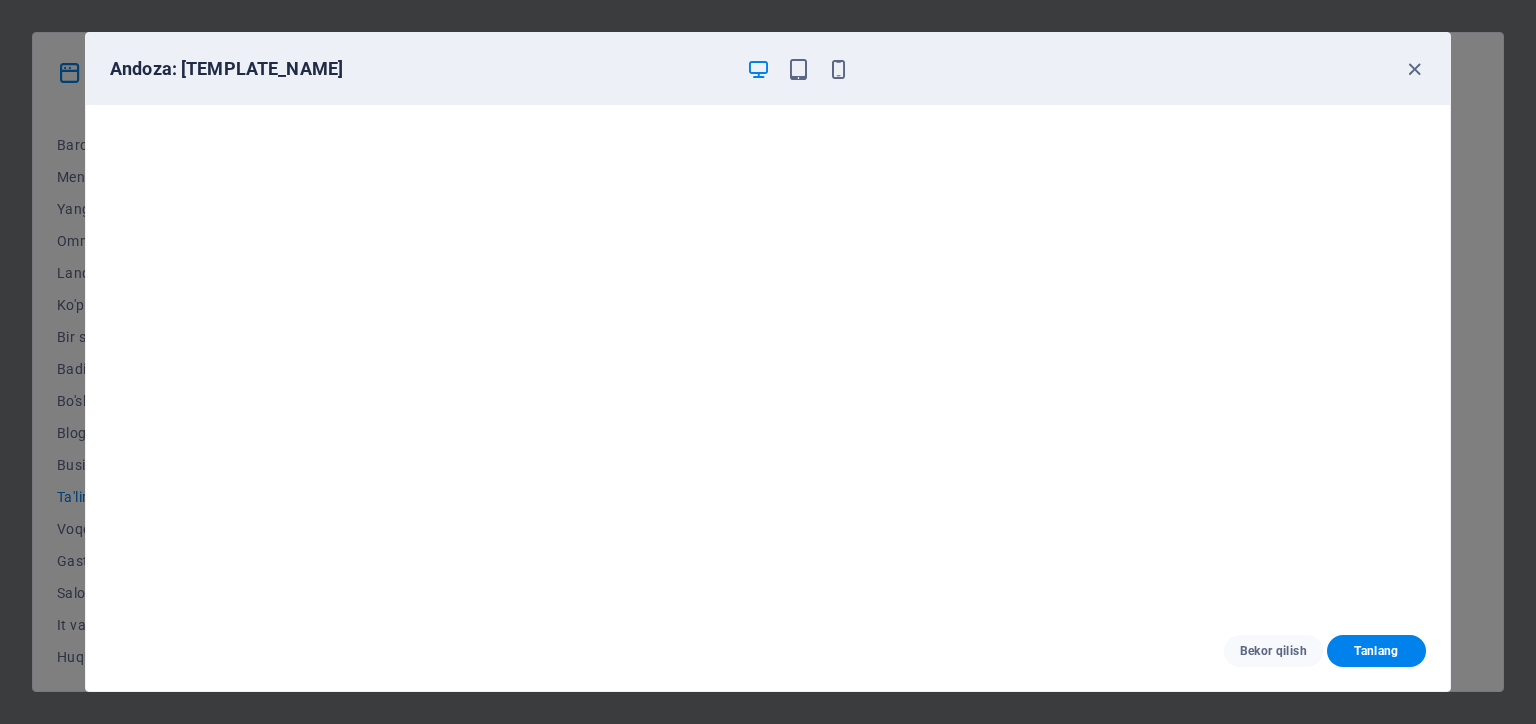 scroll, scrollTop: 5, scrollLeft: 0, axis: vertical 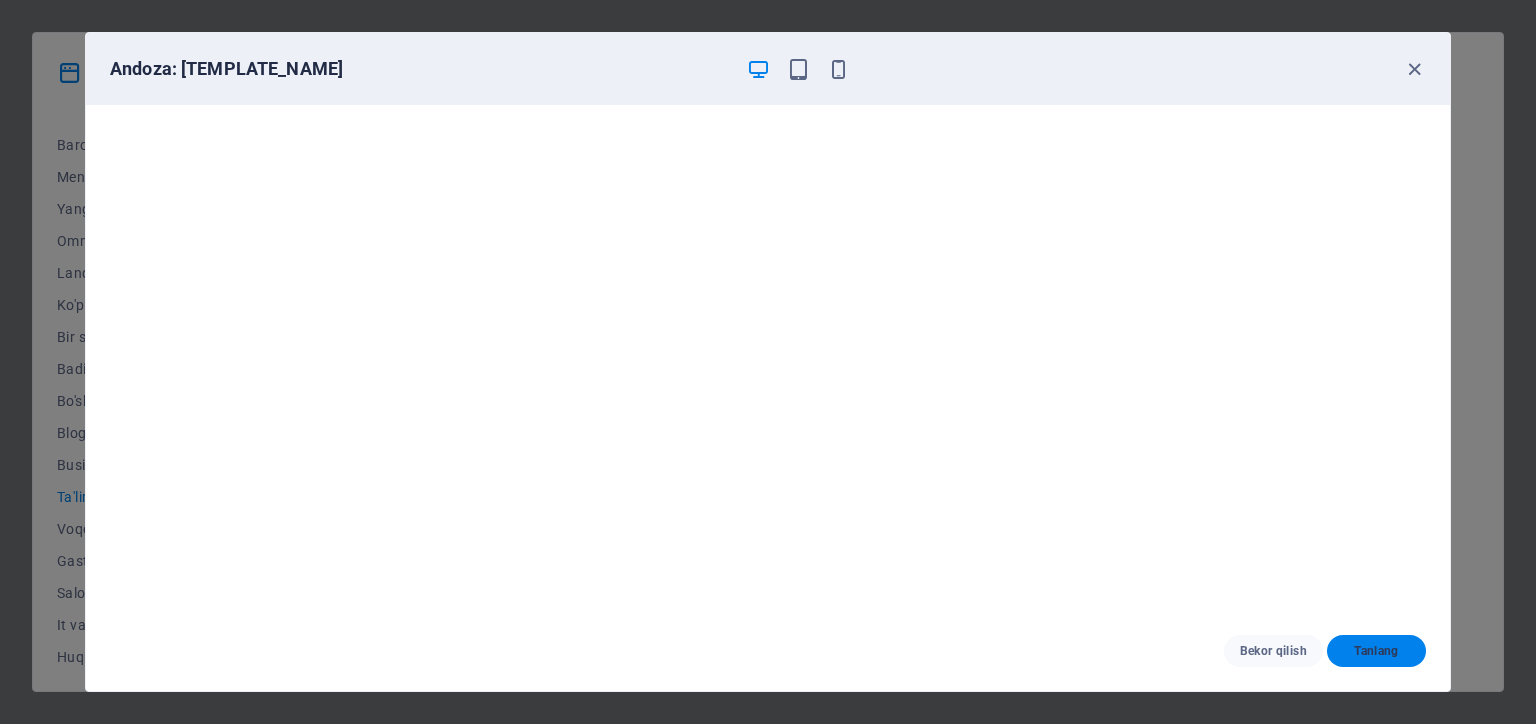 click on "Tanlang" at bounding box center [1376, 651] 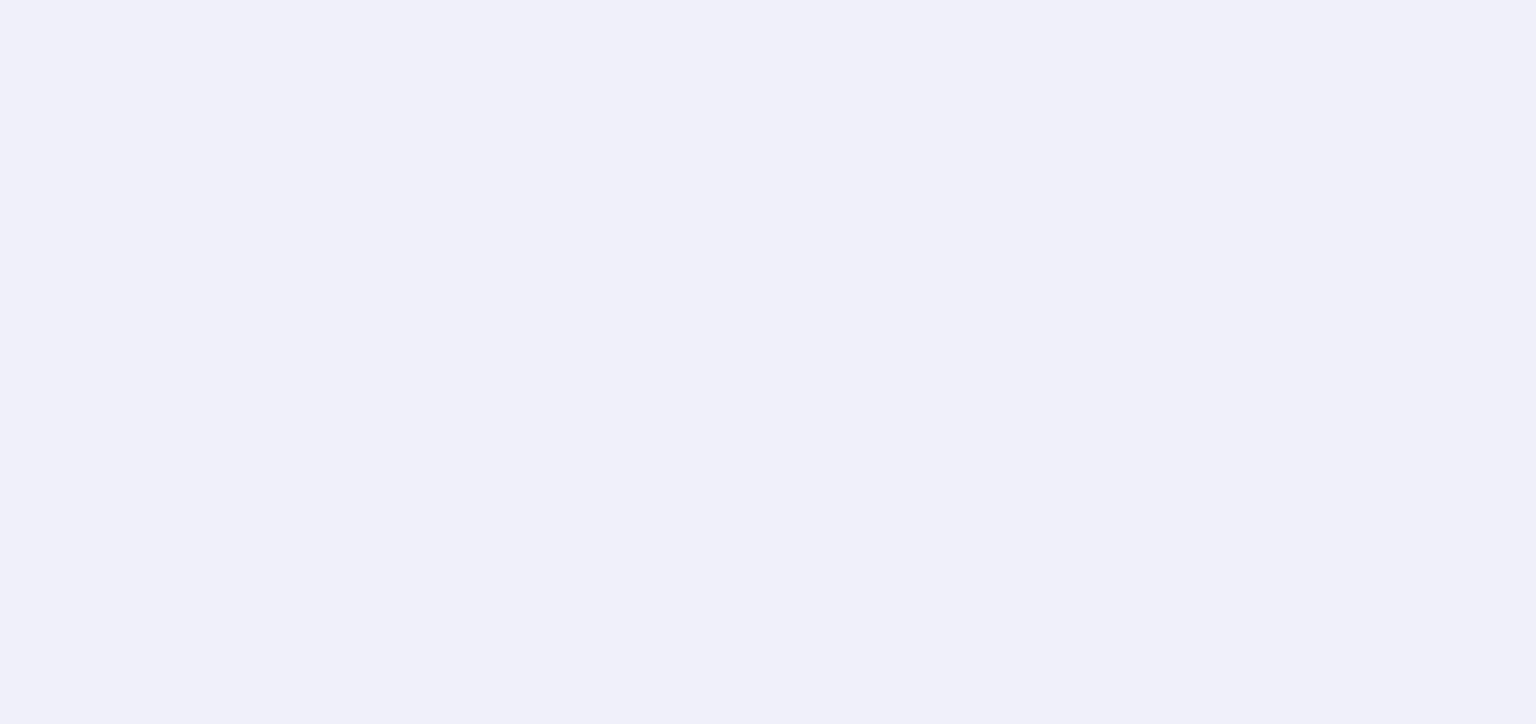 scroll, scrollTop: 0, scrollLeft: 0, axis: both 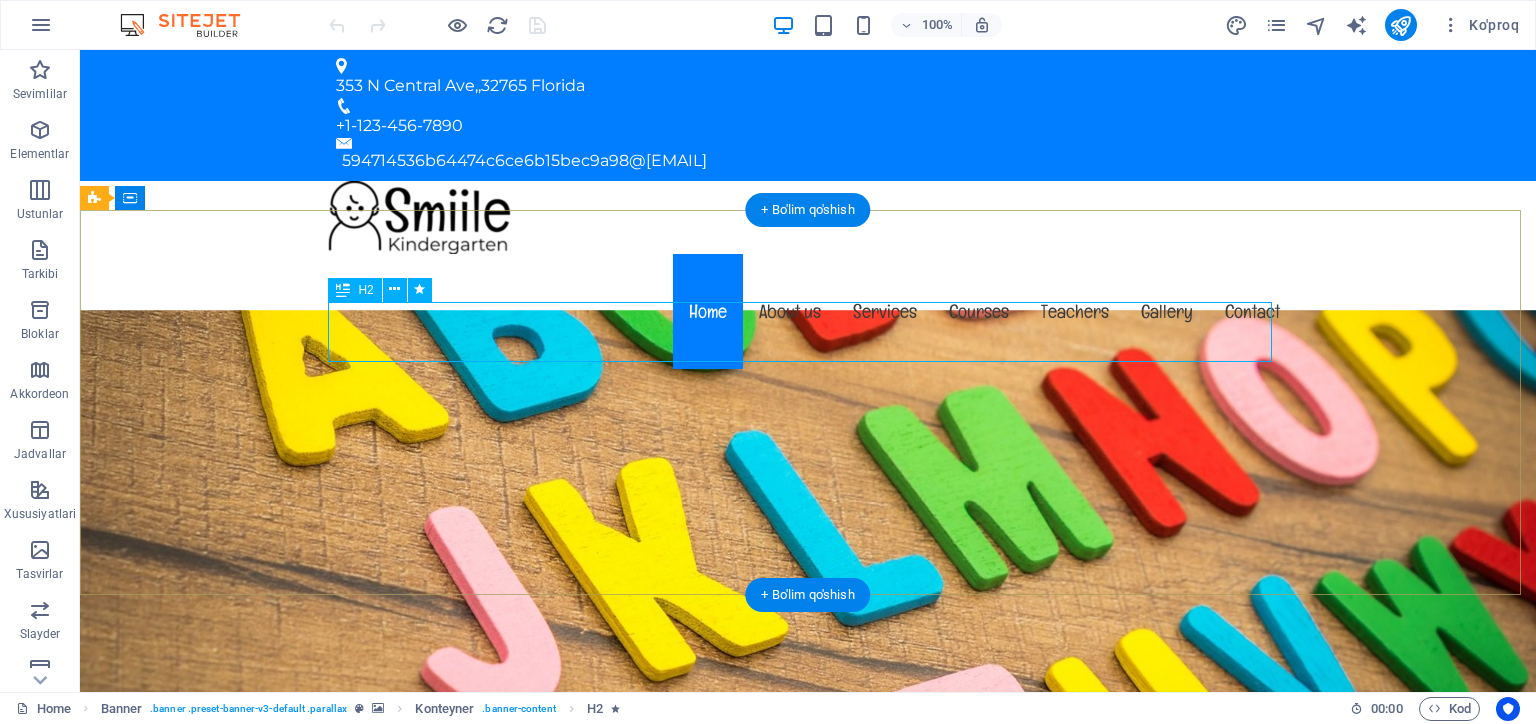 click on "Welcome to  oakjurnallari.uz" at bounding box center [808, 972] 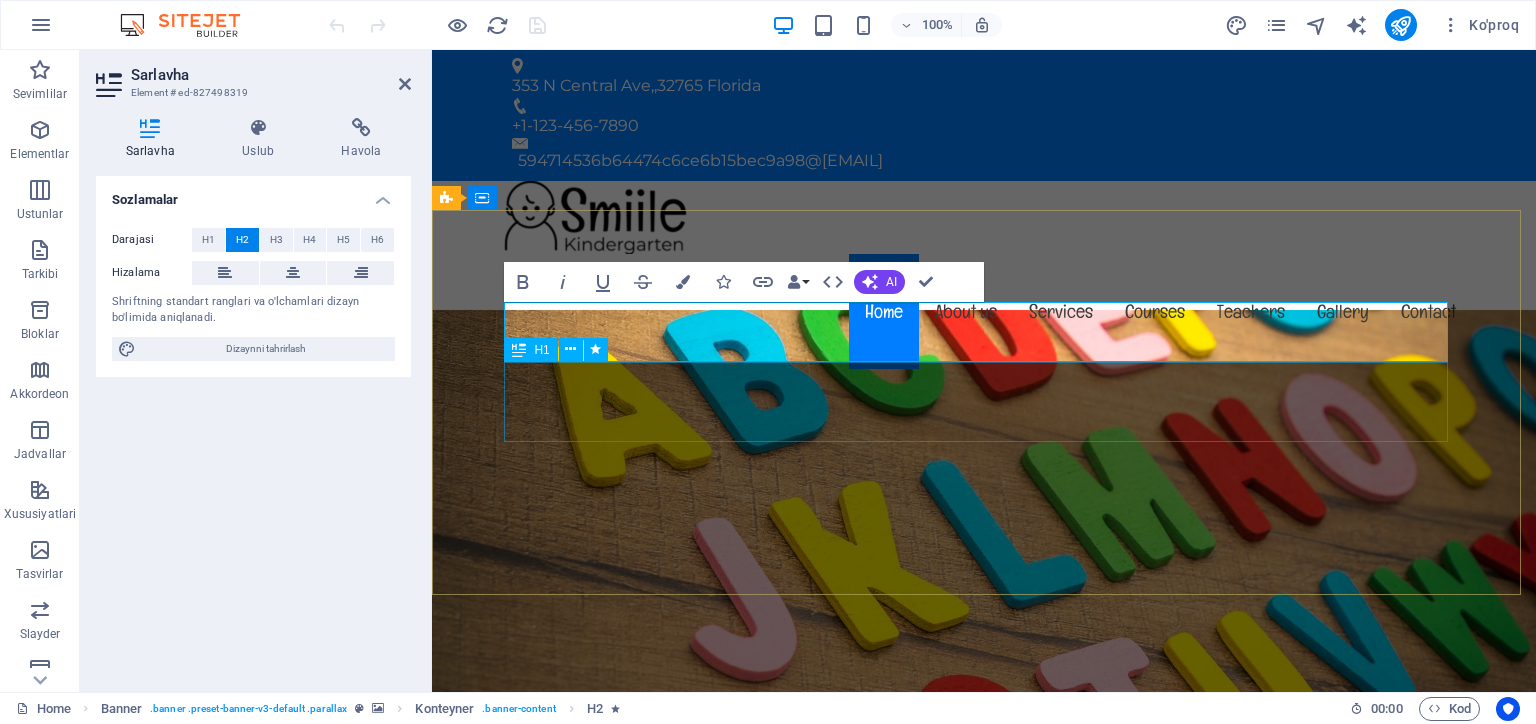 click on "The friendly kindergarten in [CITY]" at bounding box center [984, 1042] 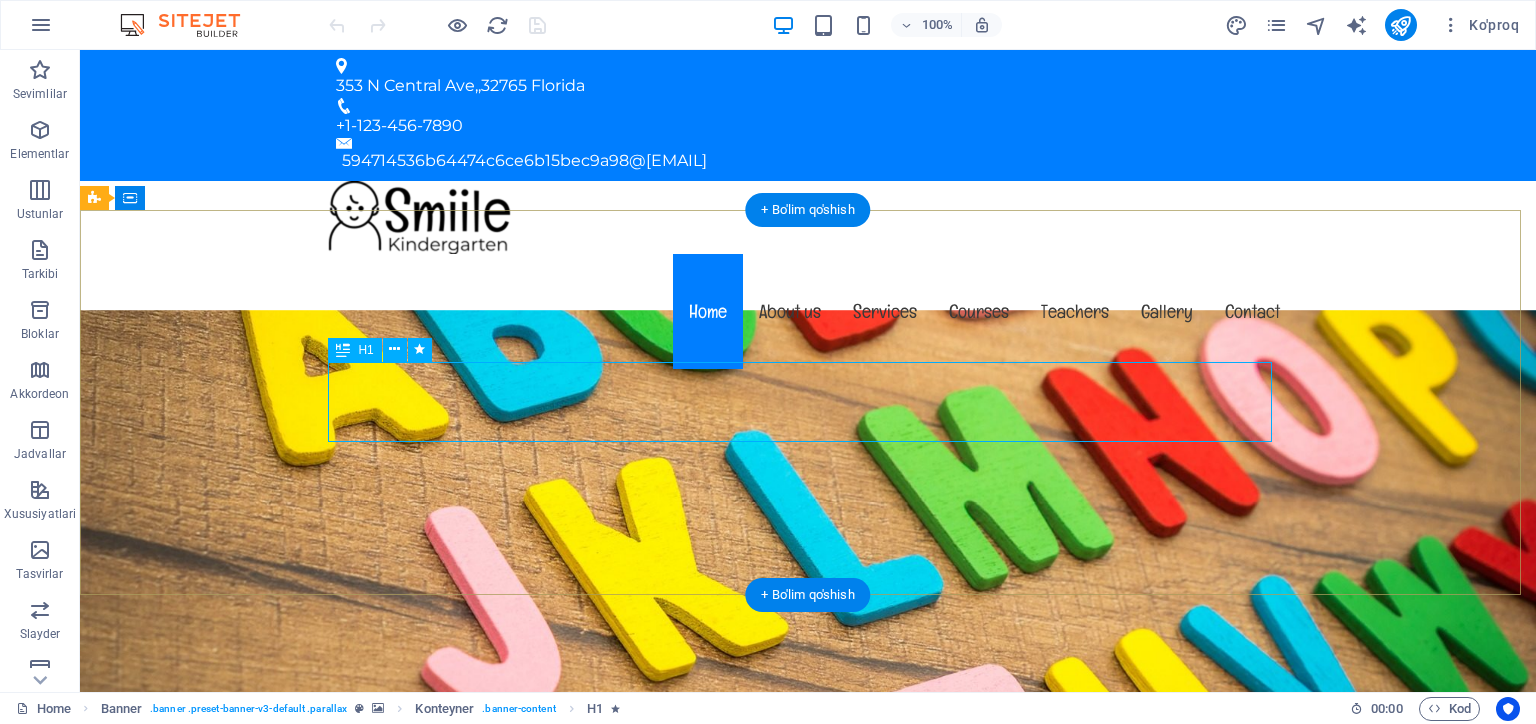 click on "The friendly kindergarten in [CITY]" at bounding box center (808, 1042) 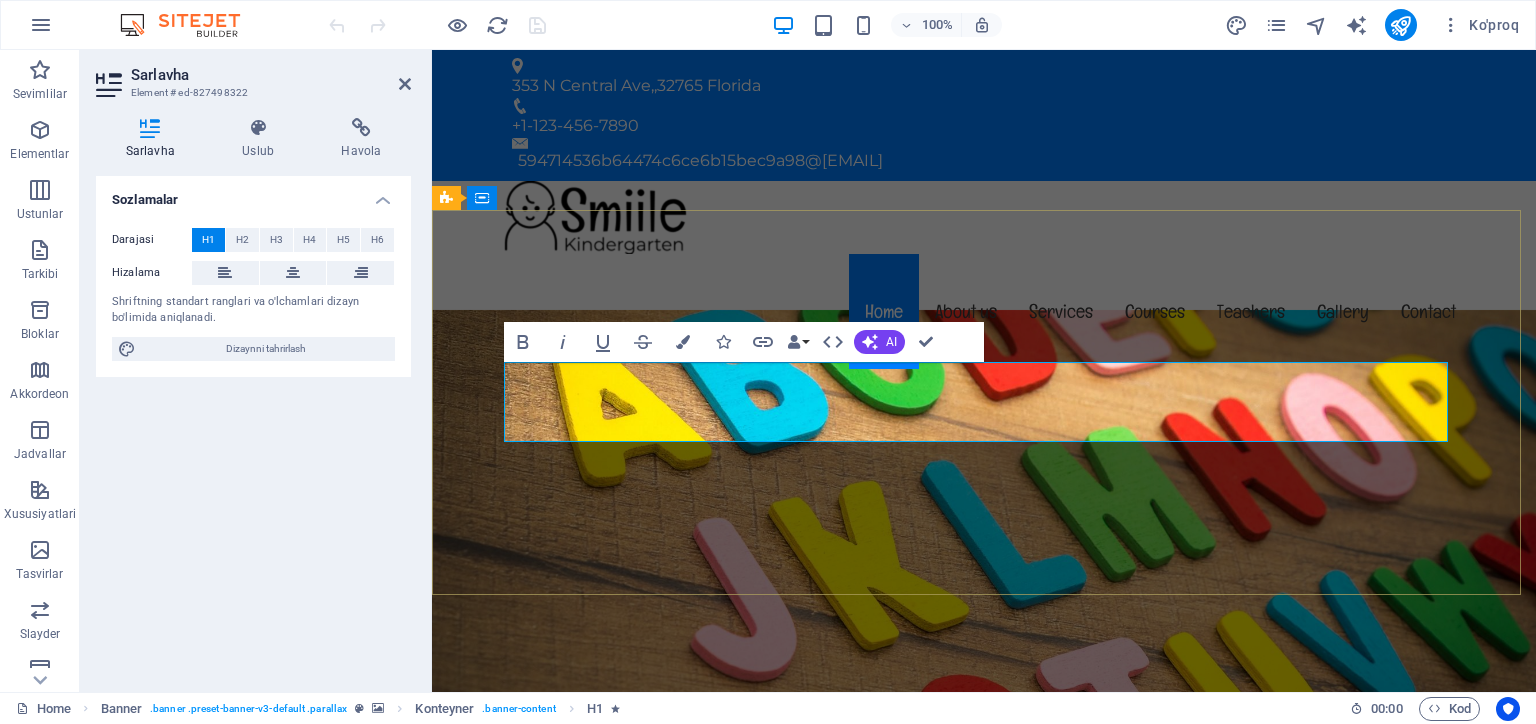 type 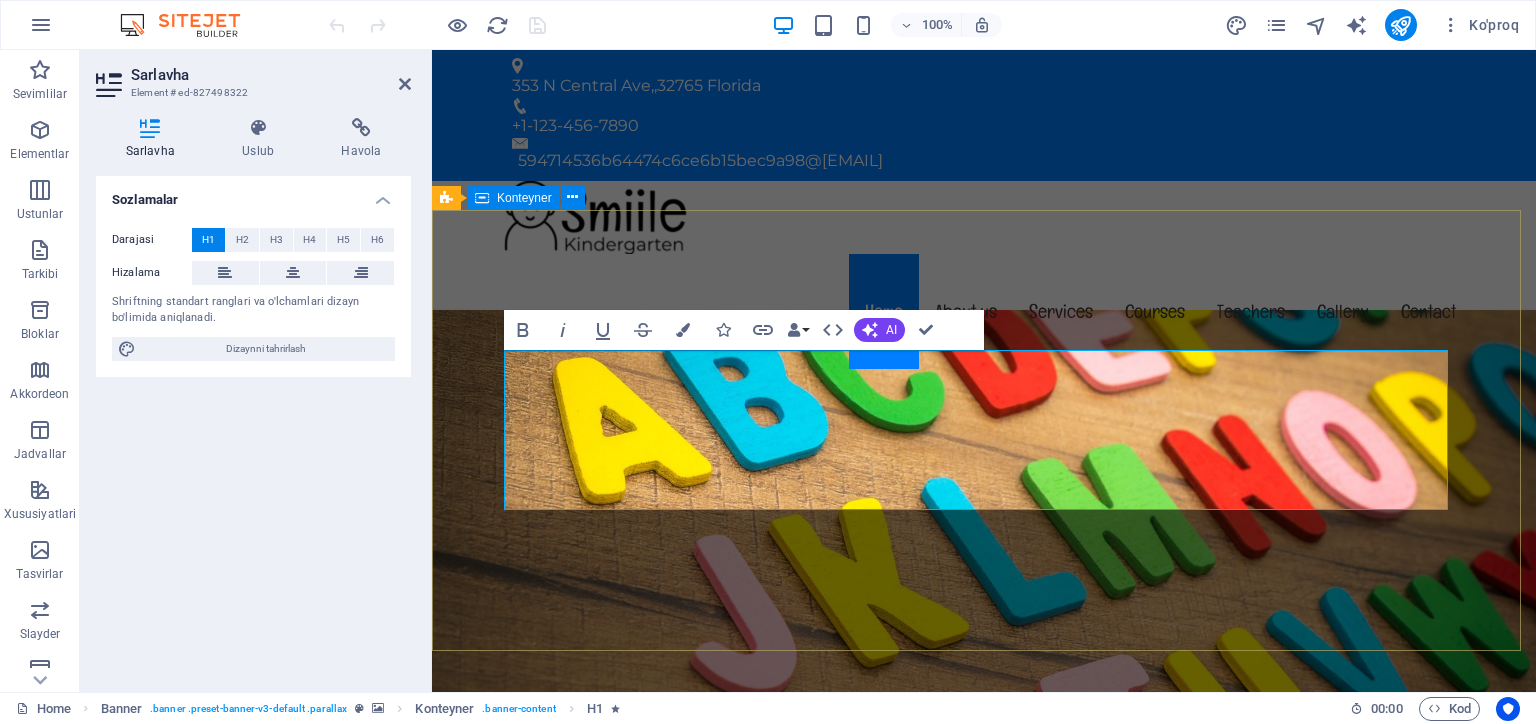 click on "Welcome to  oakjurnallari.uz BIZ SIZGA ENG YAXSHISINI TAQDIM ETMOQCHIMIZ Learn more" at bounding box center (984, 1117) 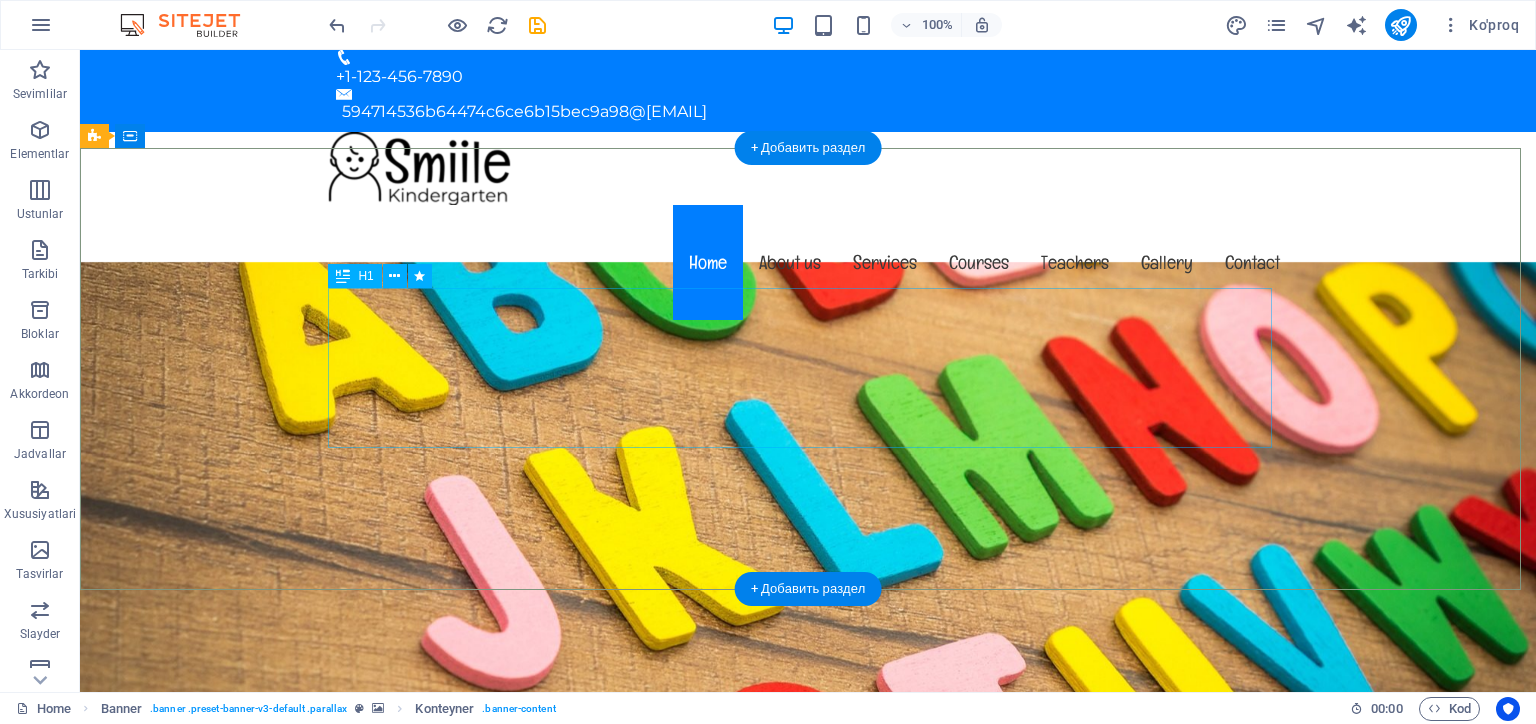 scroll, scrollTop: 0, scrollLeft: 0, axis: both 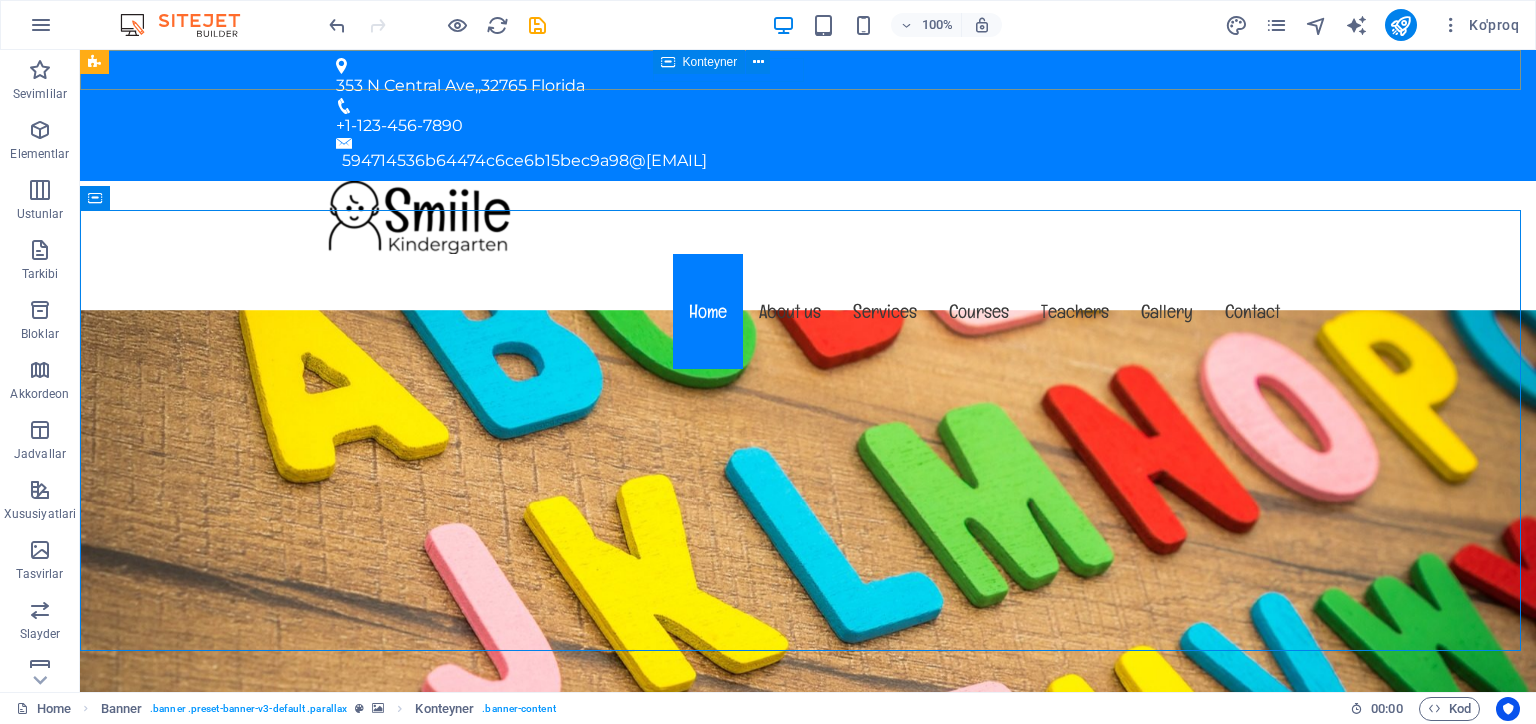 click on "Konteyner" at bounding box center (699, 62) 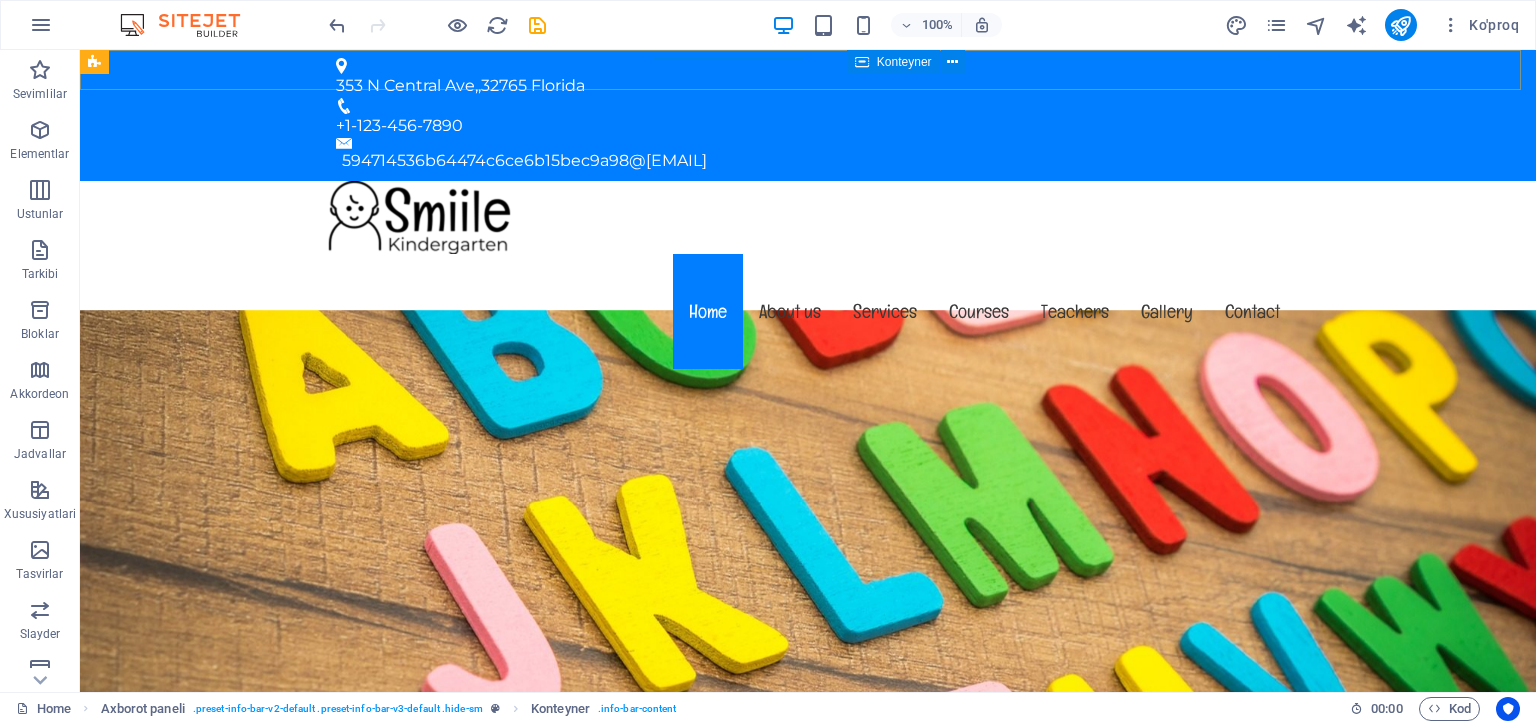 click on "Konteyner" at bounding box center [893, 62] 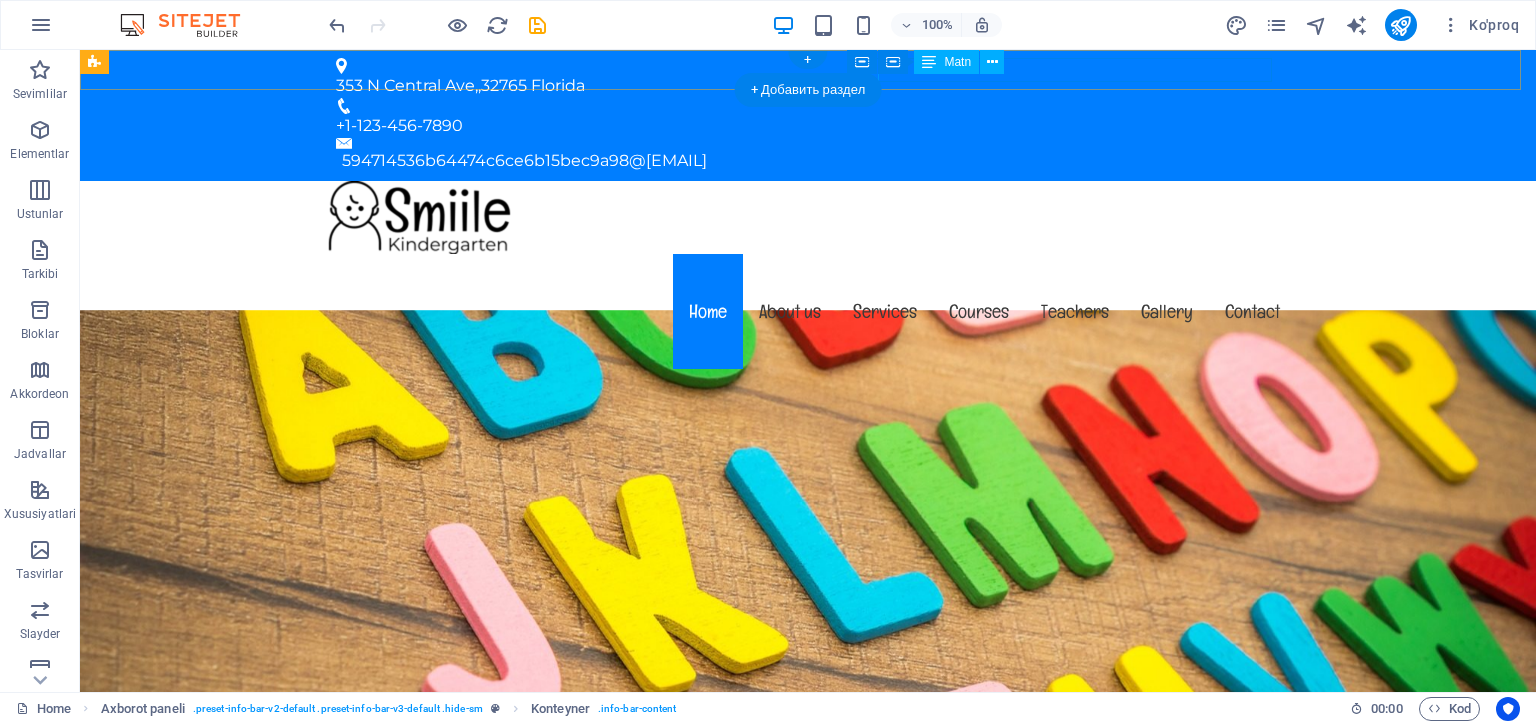 click on "594714536b64474c6ce6b15bec9a98@[EMAIL]" at bounding box center (811, 161) 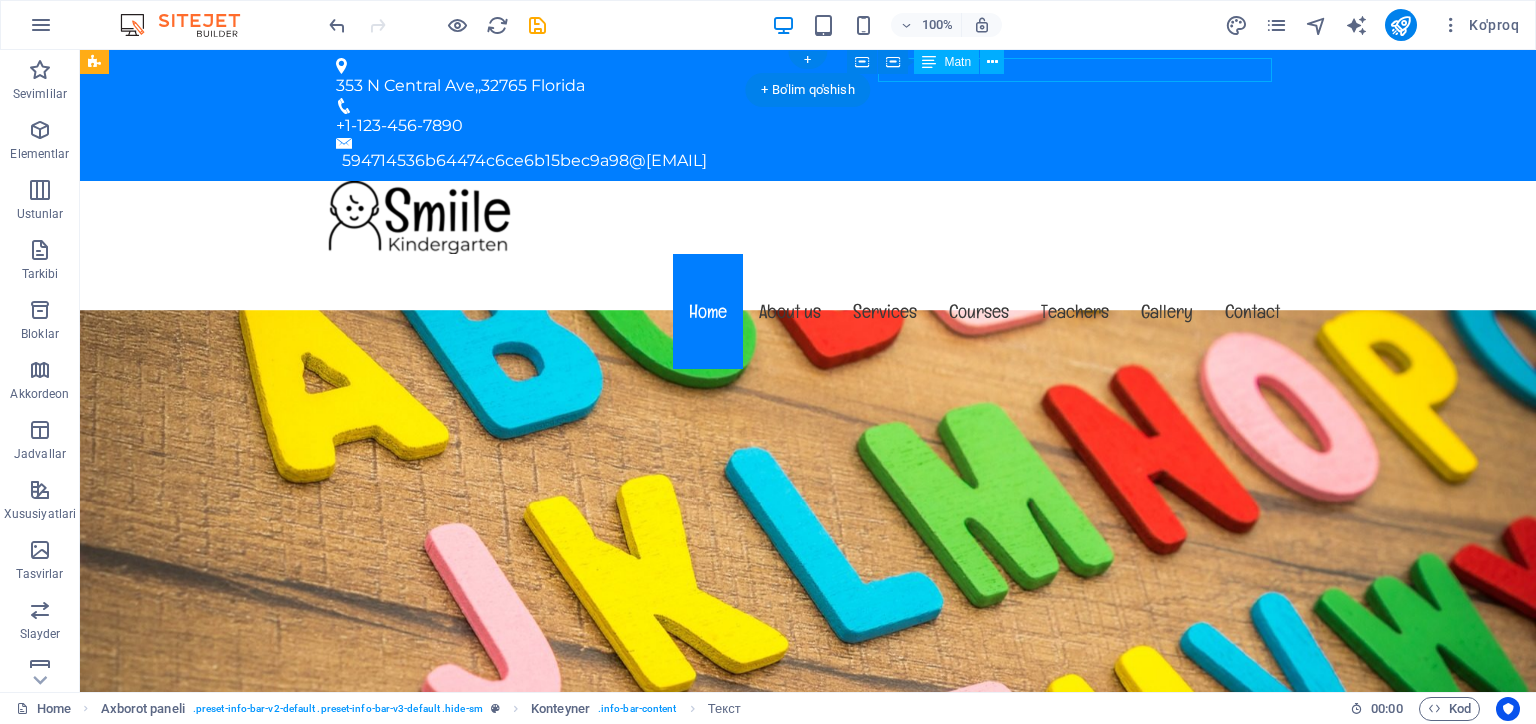 click on "594714536b64474c6ce6b15bec9a98@[EMAIL]" at bounding box center [811, 161] 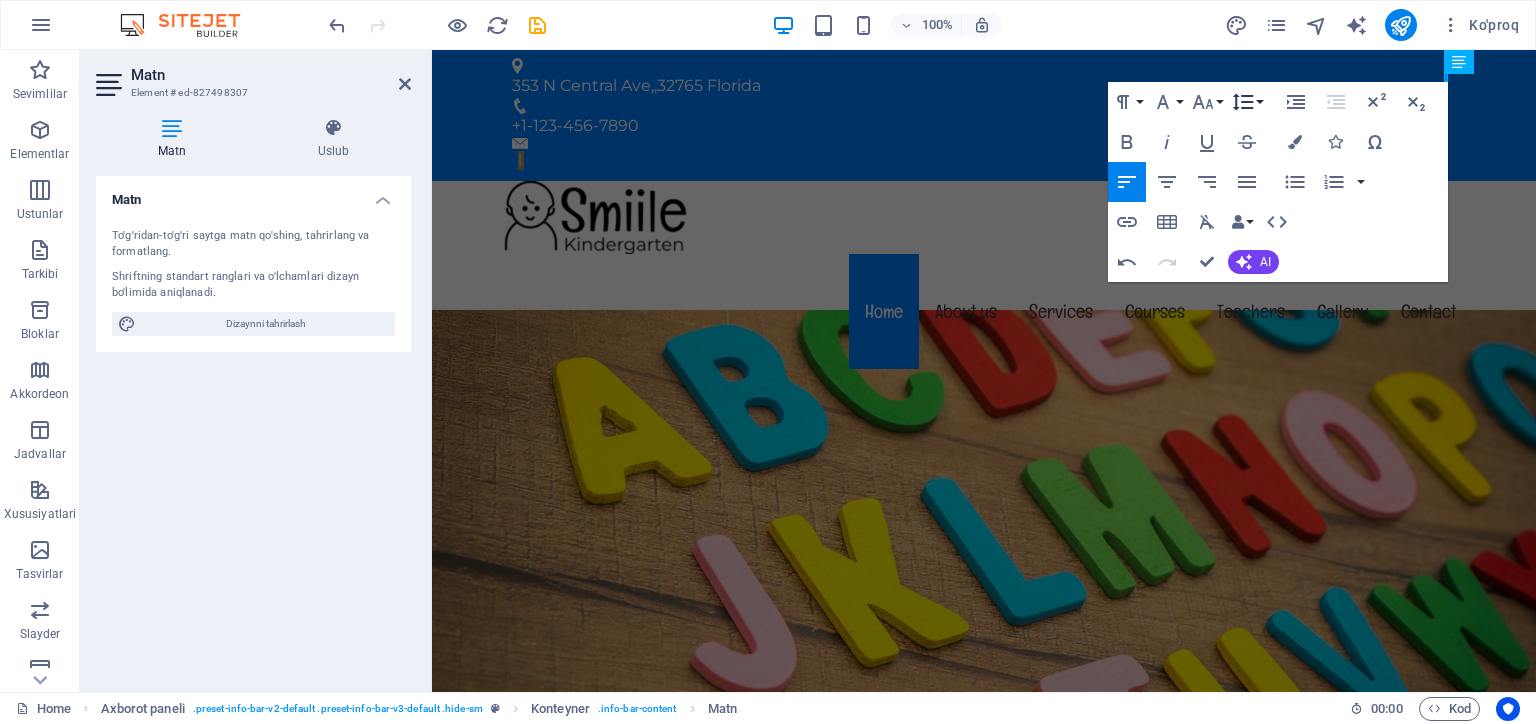 type 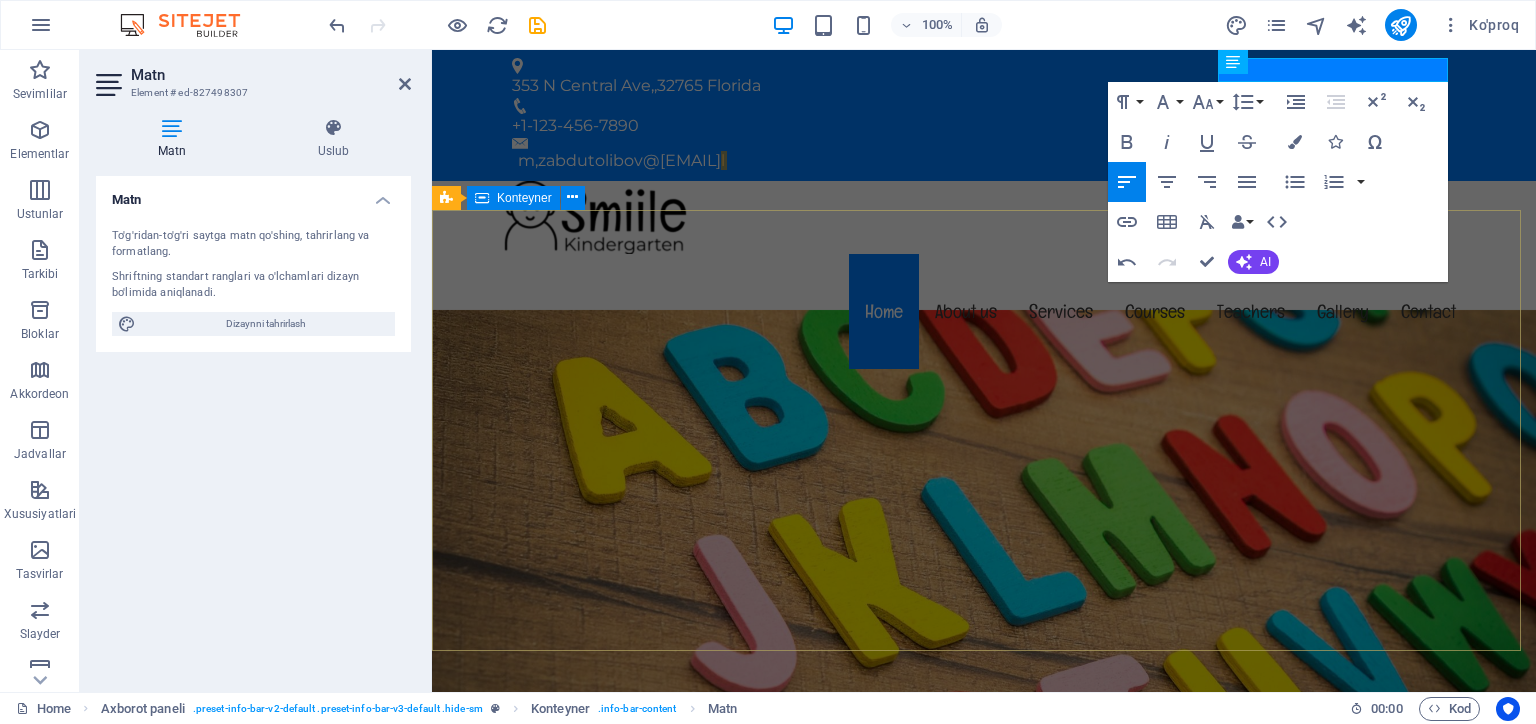 click on "Welcome to  oakjurnallari.uz BIZ SIZGA ENG YAXSHISINI TAQDIM ETMOQCHIMIZ Learn more" at bounding box center [984, 1117] 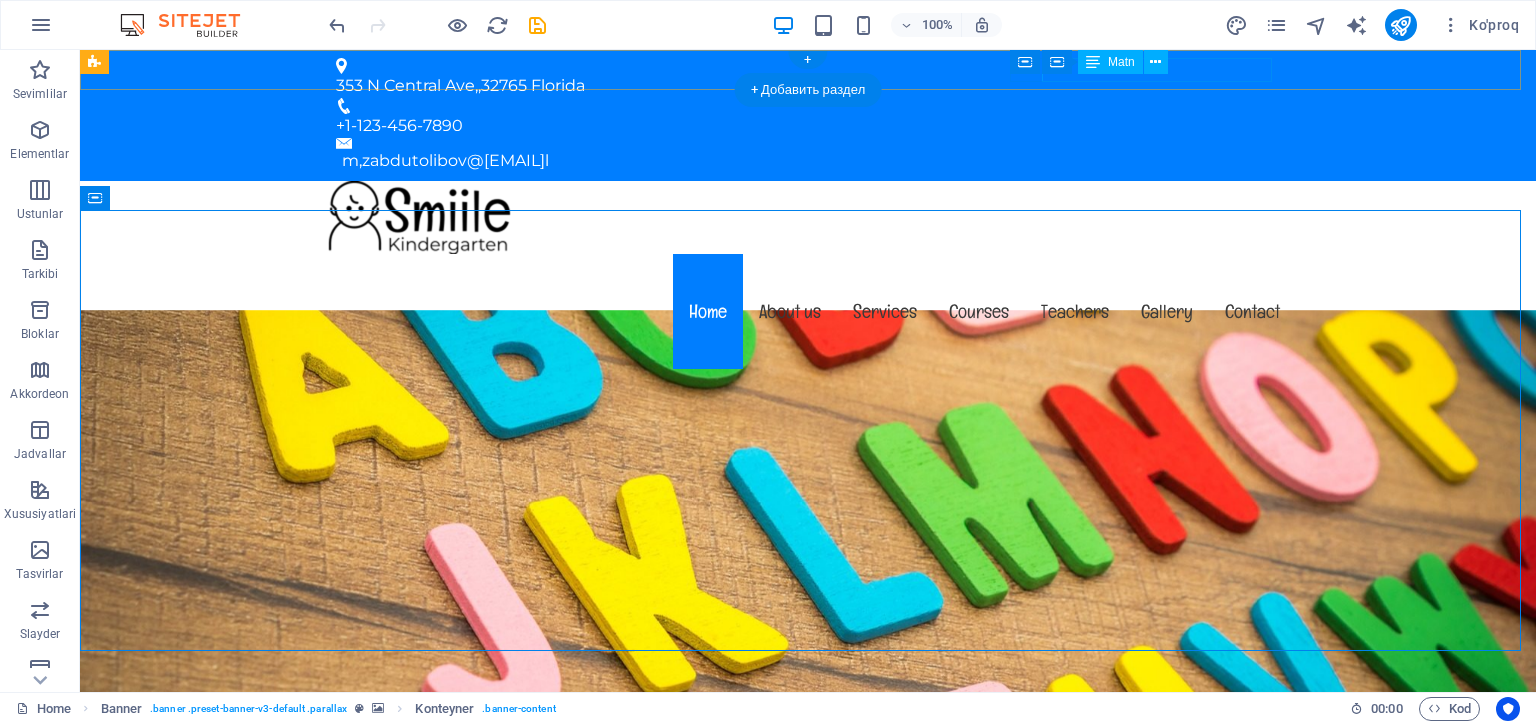click on "[EMAIL] l" at bounding box center (811, 161) 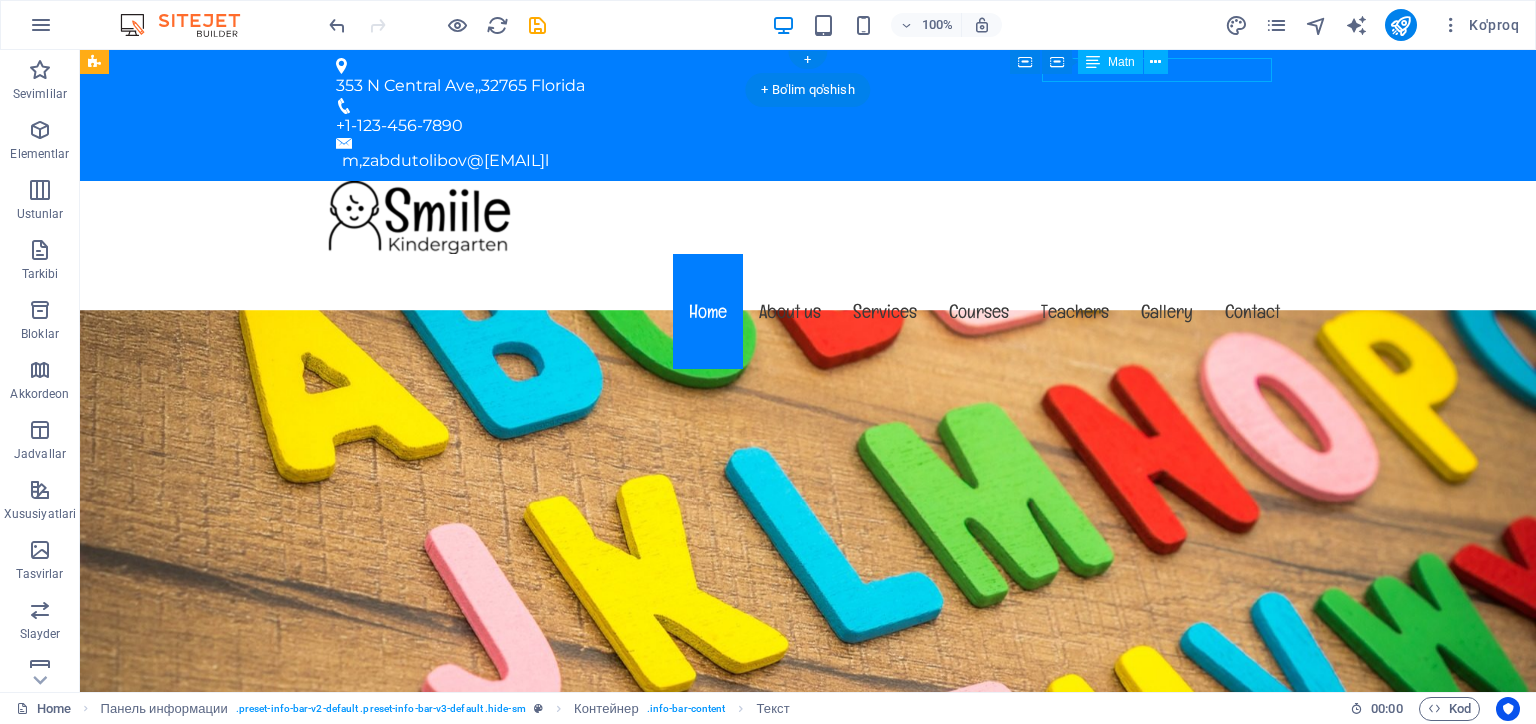 click on "[EMAIL] l" at bounding box center [811, 161] 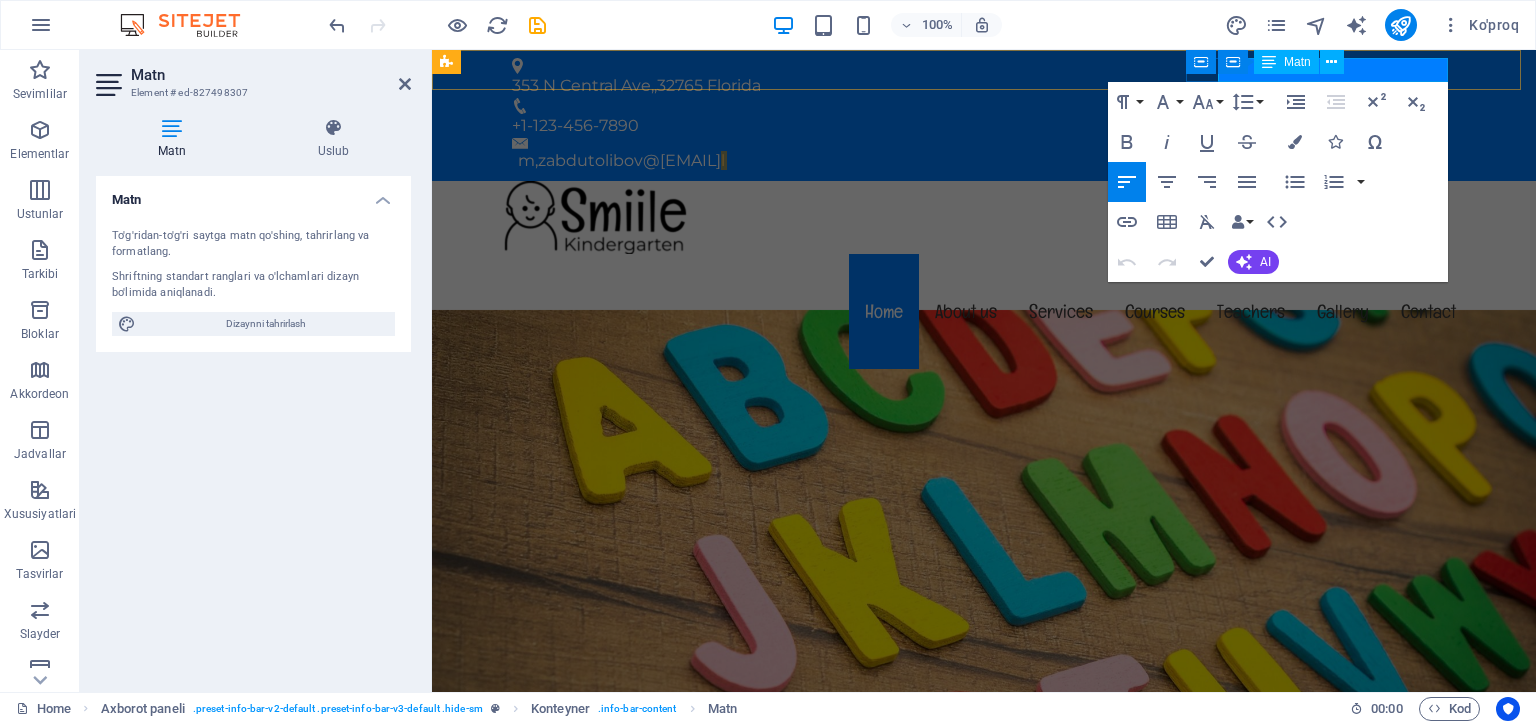 click on "[EMAIL] l" at bounding box center [987, 161] 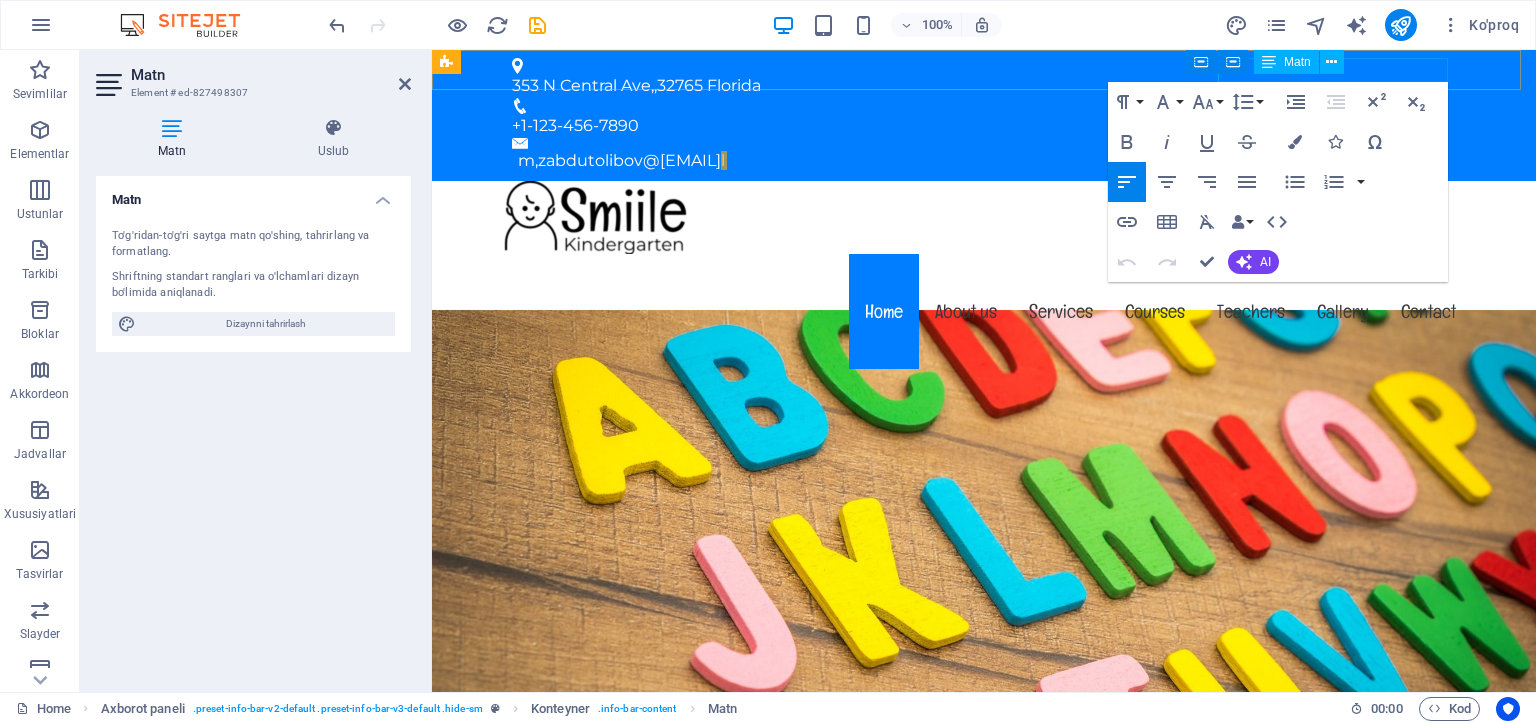 click on "Matn" at bounding box center (1286, 62) 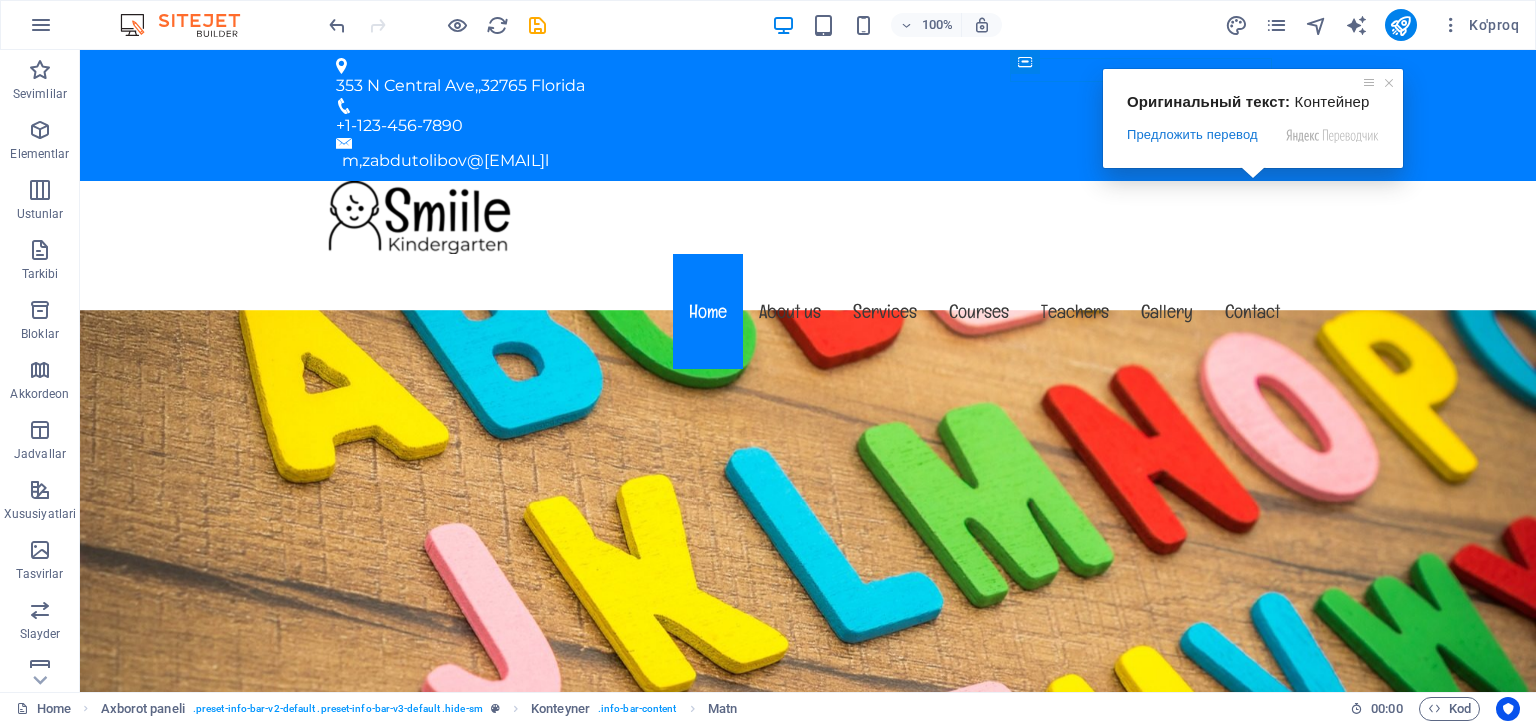 drag, startPoint x: 1232, startPoint y: 64, endPoint x: 1143, endPoint y: 87, distance: 91.92388 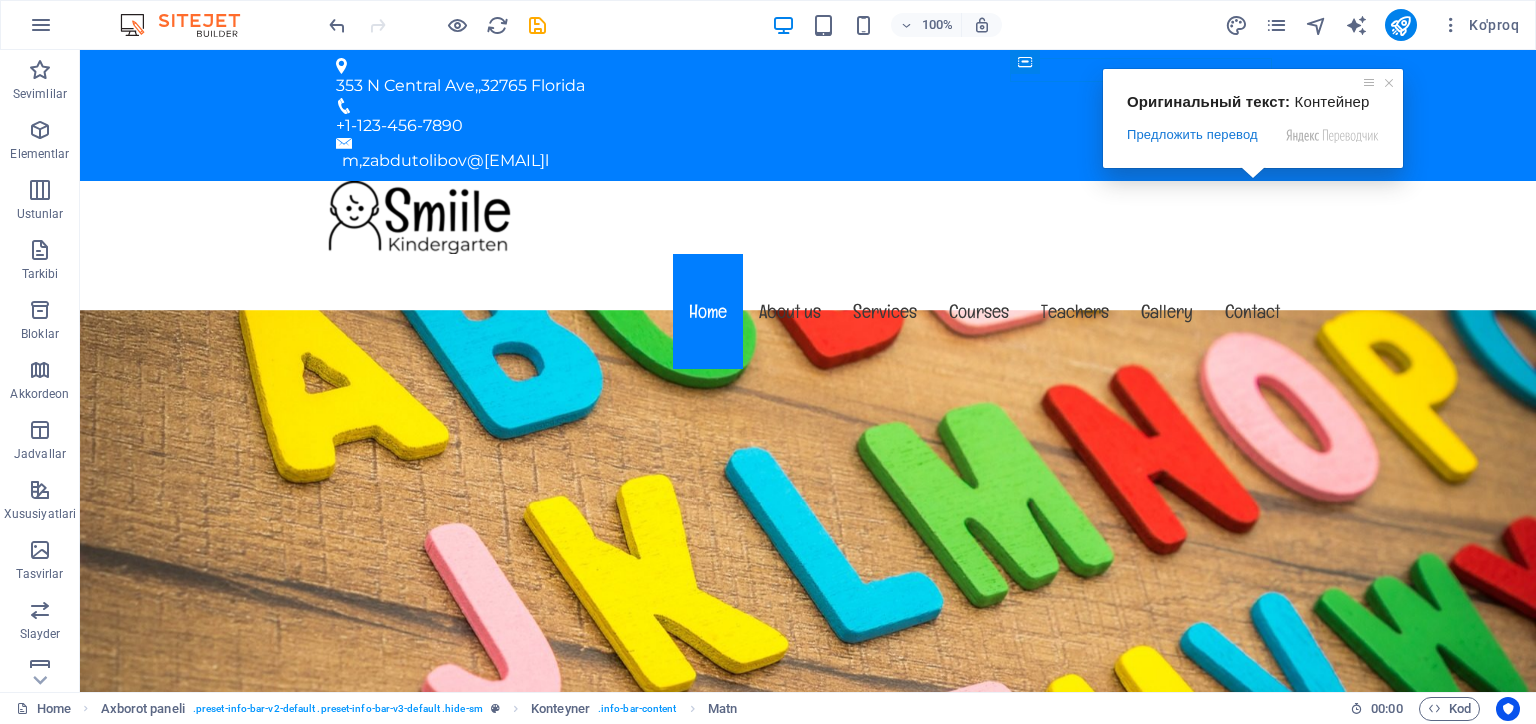 click on "oakjurnallari.uz Home Sevimlilar Elementlar Ustunlar Tarkibi Bloklar Akkordeon Jadvallar Xususiyatlari Tasvirlar Slayder Sarlavha Altbilgi Shakllar Marketing To'plamlar
H2   Banner   Banner   Konteyner   H1   Ajratuvchi   Tugma   Menyu paneli   Menyu   Matn   Axborot paneli   Konteyner   Логотип   Konteyner   Matn   Konteyner   Контейнер   Иконка   Konteyner   Контейнер   Matn   Иконка 100% Ko'proq Home Axborot paneli . preset-info-bar-v2-default . preset-info-bar-v3-default . hide-sm Konteyner . info-bar-content Matn 00 : 00 Kod
Оригинальный текст:   Контейнер Предложить перевод Отправить Спасибо, перевод отправлен Отключить подсказку с оригинальным текстом less" at bounding box center (768, 362) 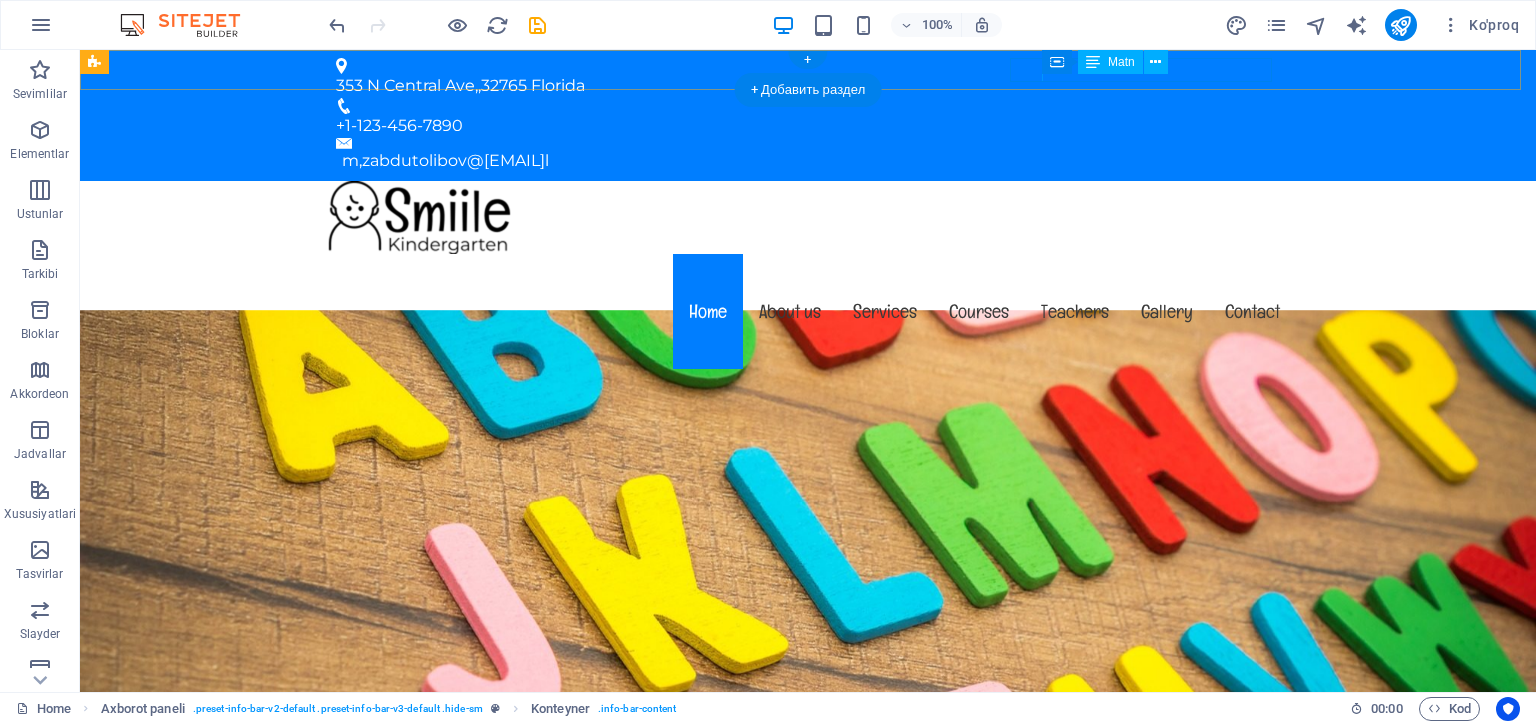 click on "[EMAIL] l" at bounding box center (811, 161) 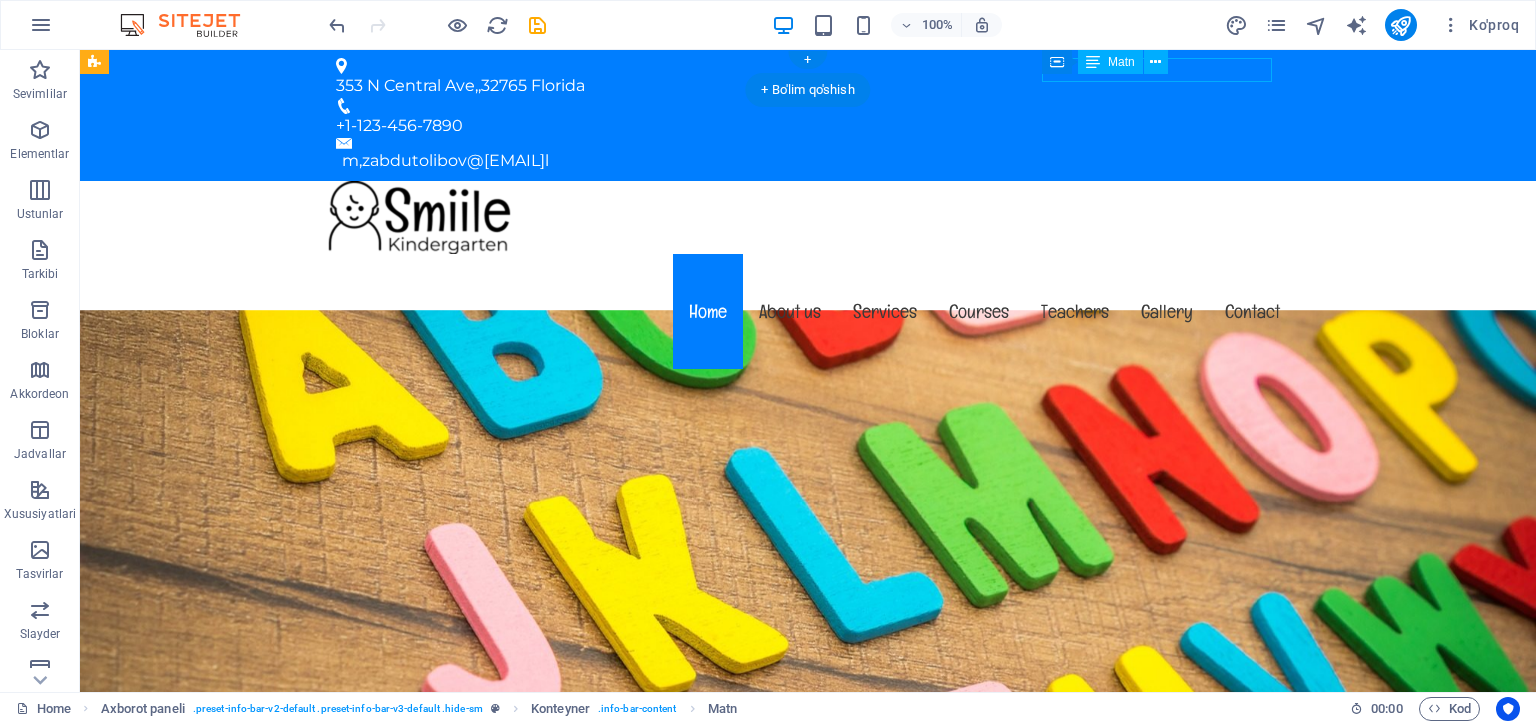 click on "[EMAIL] l" at bounding box center (811, 161) 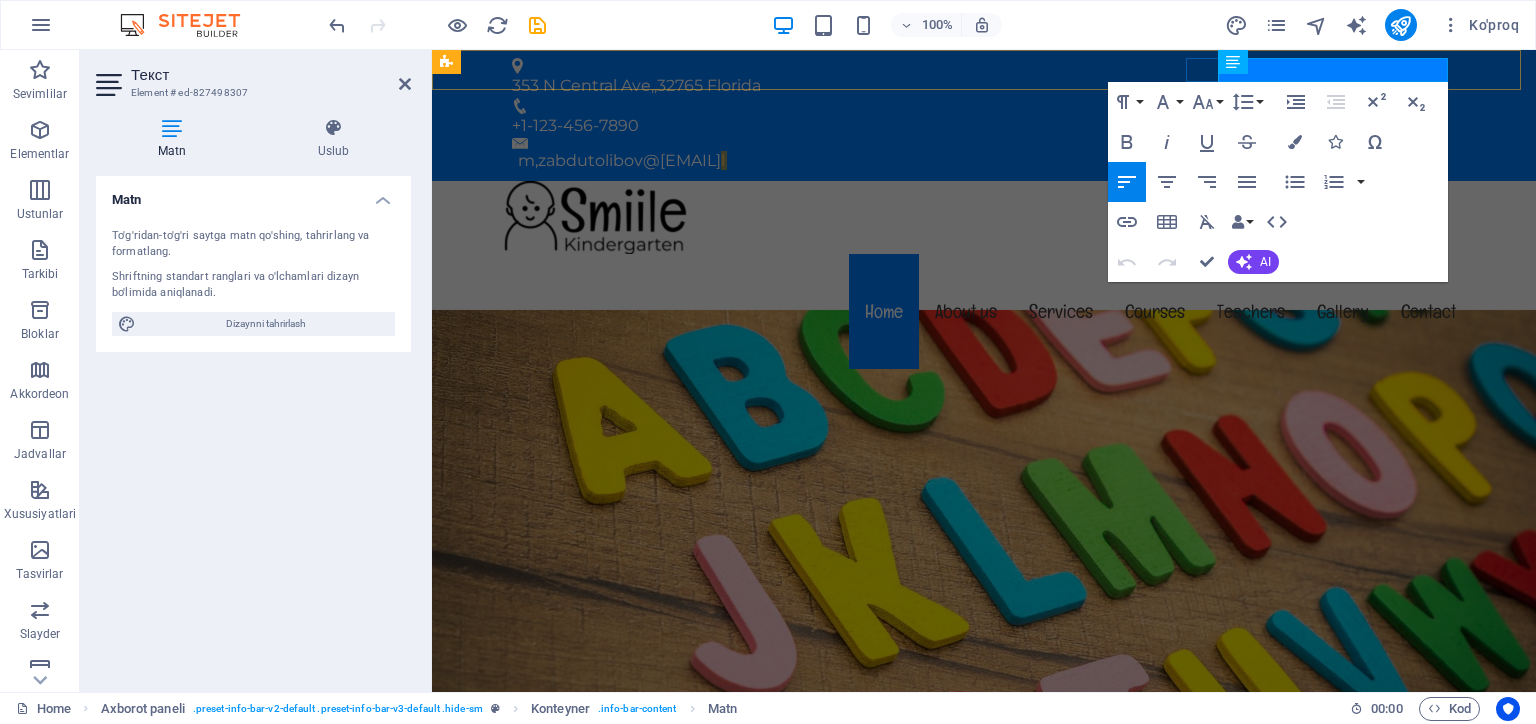 click on "H2   Banner   Banner   Konteyner   H1   Ajratuvchi   Tugma   Menyu paneli   Menyu   Контейнер   Matn   Axborot paneli   Konteyner   Логотип   Konteyner   Matn   Konteyner   Контейнер   Иконка   Konteyner   Контейнер   Matn   Иконка Paragraph Format Normal Heading 1 Heading 2 Heading 3 Heading 4 Heading 5 Heading 6 Code Font Family Arial Georgia Impact Tahoma Times New Roman Verdana Englebert Montserrat Font Size 8 9 10 11 12 14 18 24 30 36 48 60 72 96 Line Height Default Single 1.15 1.5 Double Increase Indent Decrease Indent Superscript Subscript Bold Italic Underline Strikethrough Colors Icons Special Characters Align Left Align Center Align Right Align Justify Unordered List   Default Circle Disc Square    Ordered List   Default Lower Alpha Lower Greek Lower Roman Upper Alpha Upper Roman    Insert Link Insert Table Clear Formatting Data Bindings Компания Имя Фамилия Улица Индекс Город Телефон Факс" at bounding box center [984, 371] 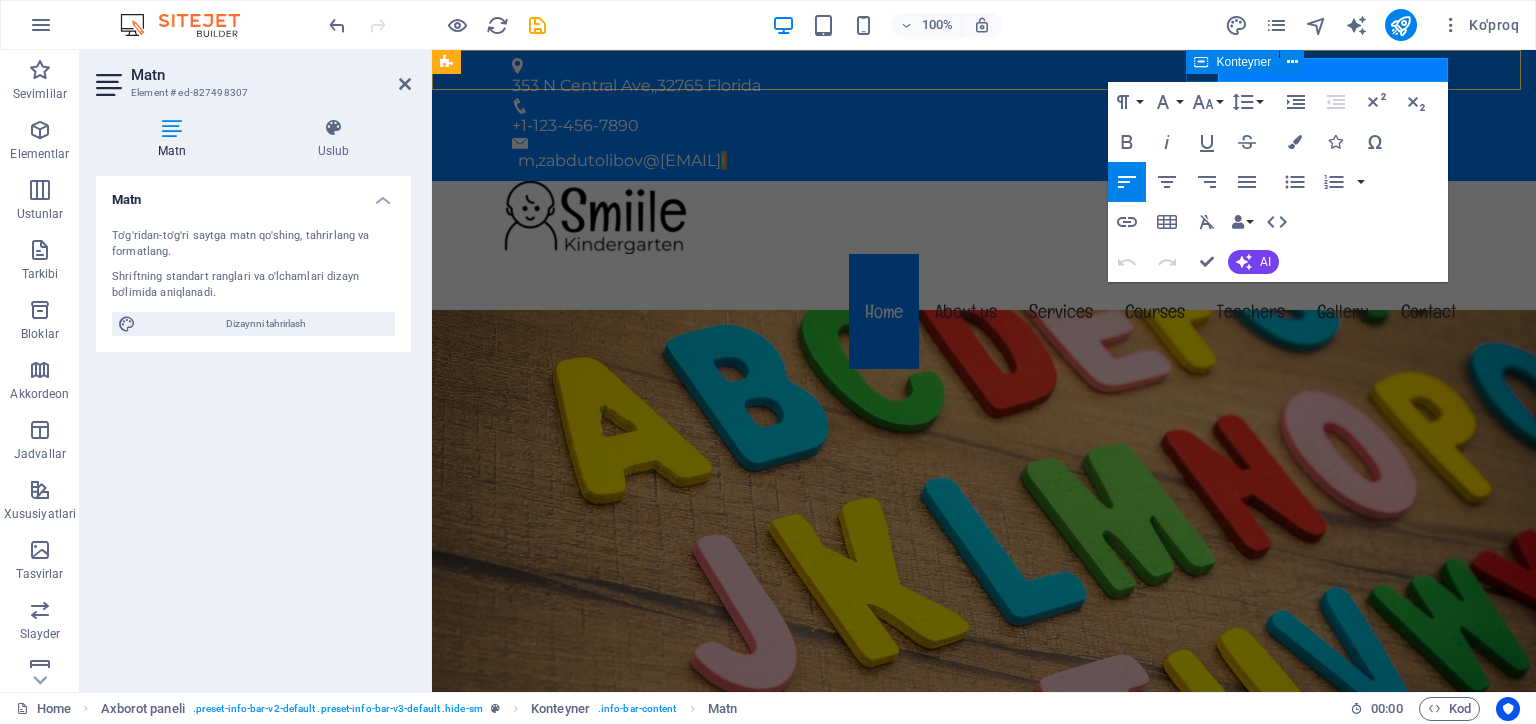 click at bounding box center [0, 0] 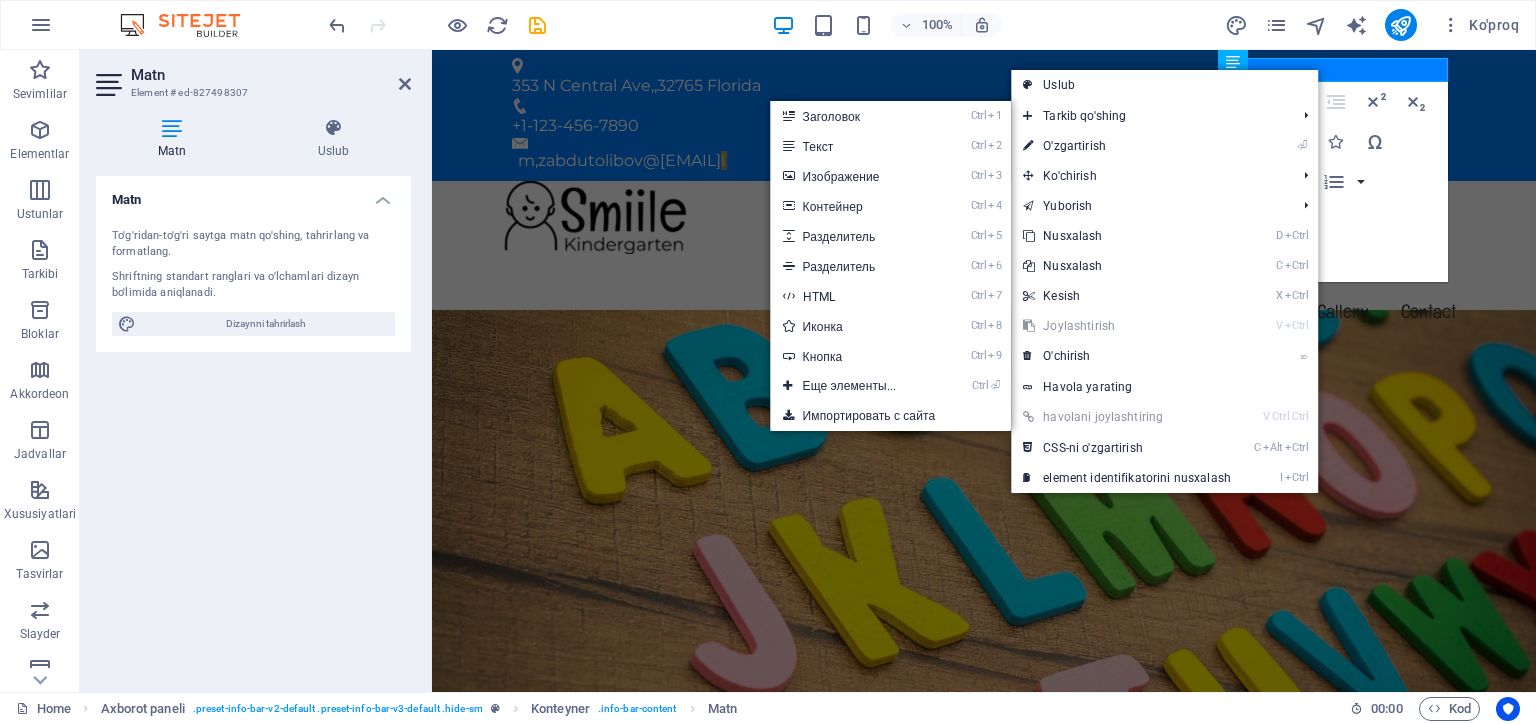 click on "Оригинальный текст:   Контейнер Предложить перевод Отправить Спасибо, перевод отправлен Отключить подсказку с оригинальным текстом" at bounding box center (1253, 118) 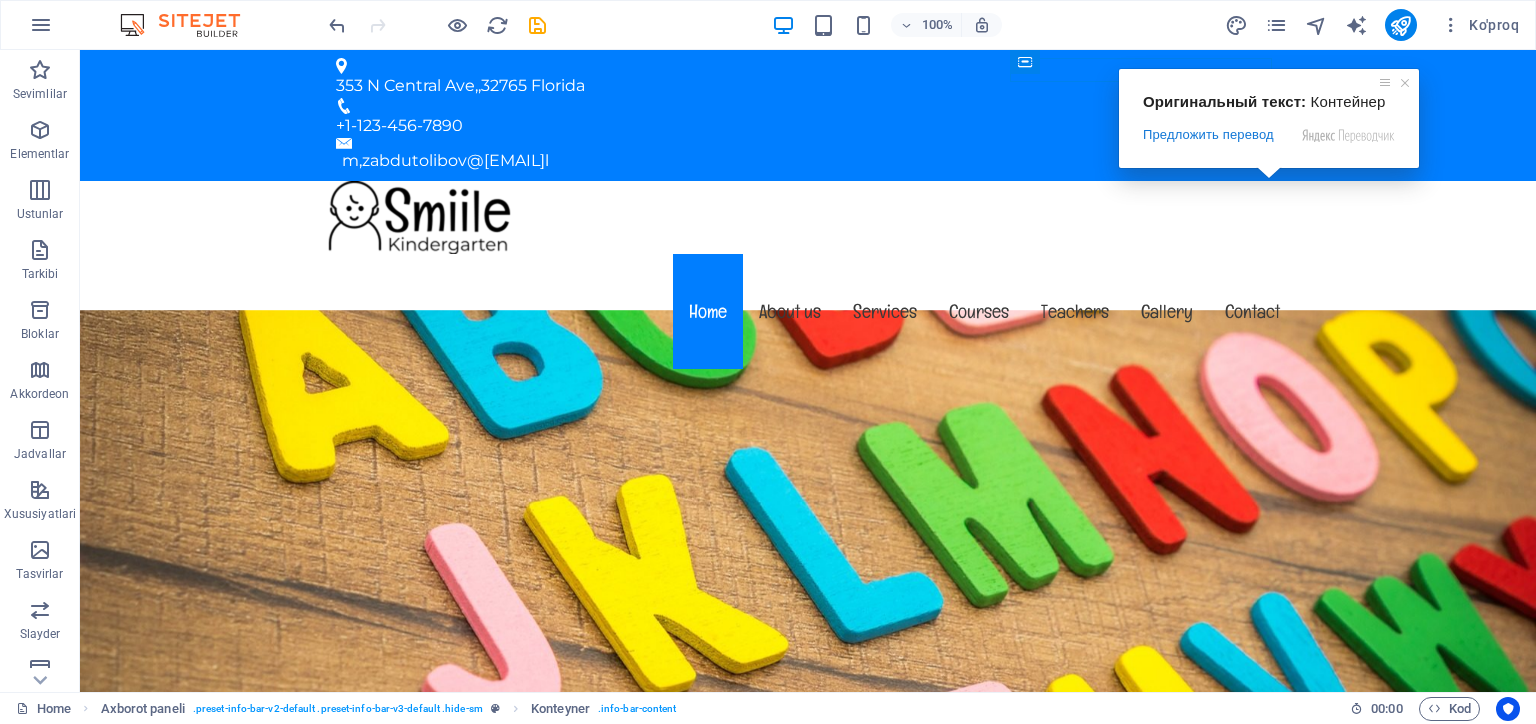 drag, startPoint x: 1236, startPoint y: 61, endPoint x: 1180, endPoint y: 79, distance: 58.821766 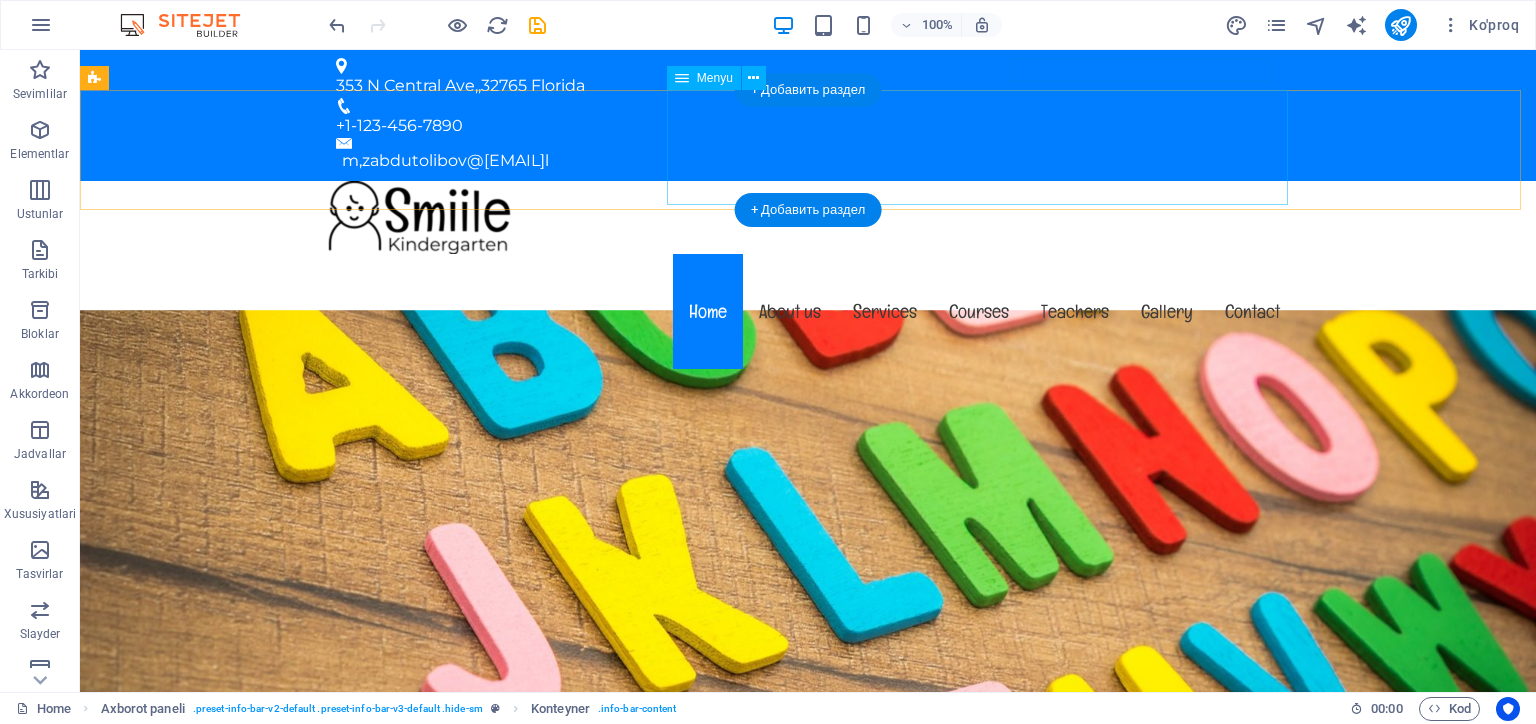 drag, startPoint x: 1238, startPoint y: 110, endPoint x: 1129, endPoint y: 120, distance: 109.457756 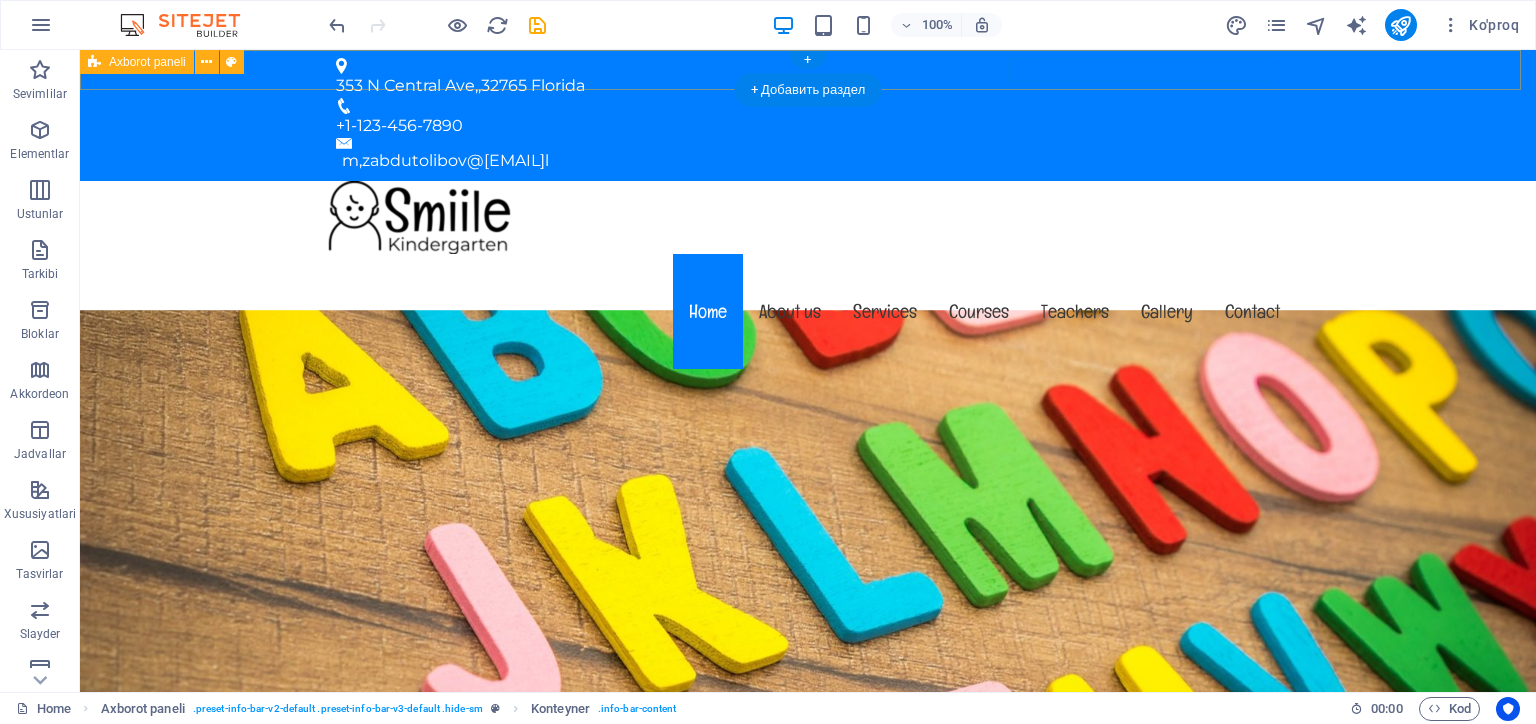 click on "[NUMBER] [STREET], ,  [ZIP]   [CITY] +[PHONE]-[PHONE]-[PHONE] [EMAIL] l" at bounding box center [808, 115] 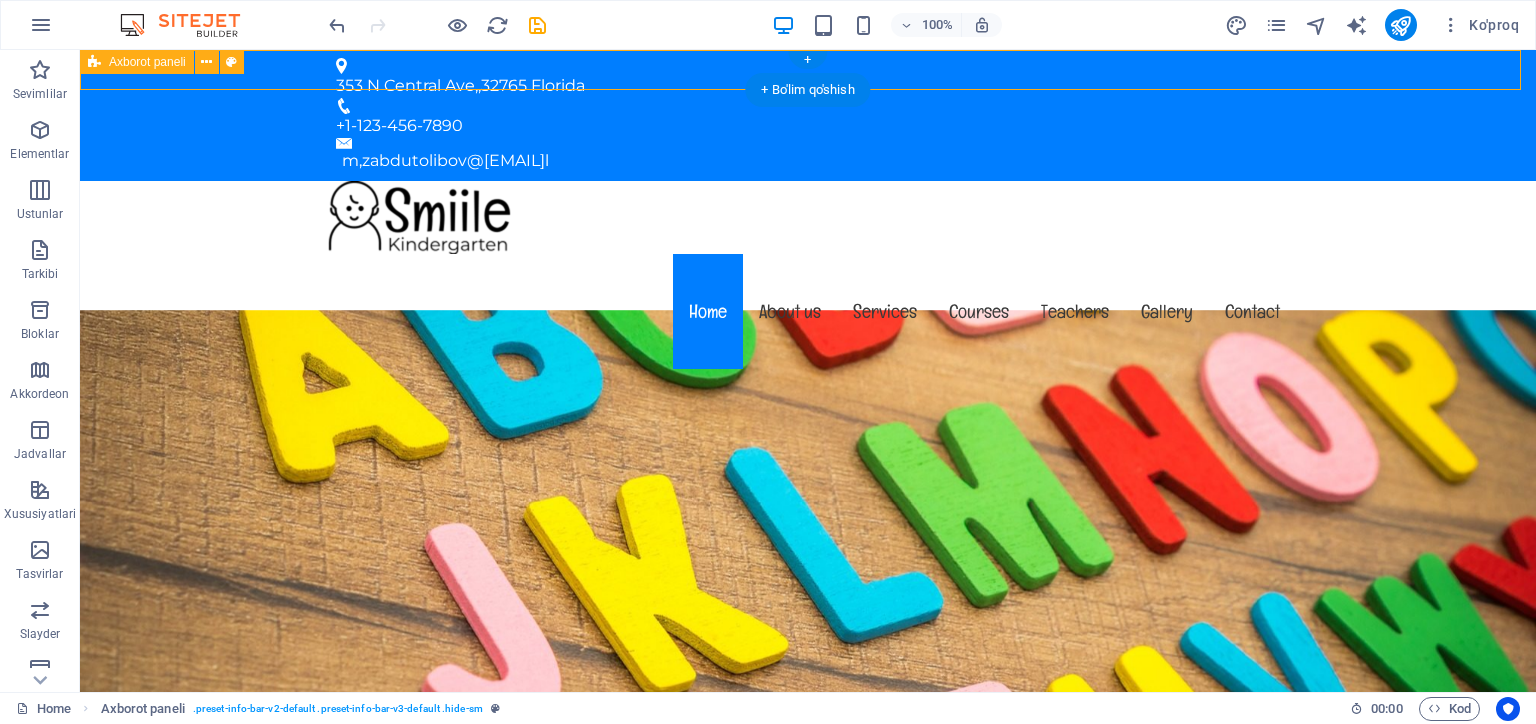 click on "[NUMBER] [STREET], ,  [ZIP]   [CITY] +[PHONE]-[PHONE]-[PHONE] [EMAIL] l" at bounding box center (808, 115) 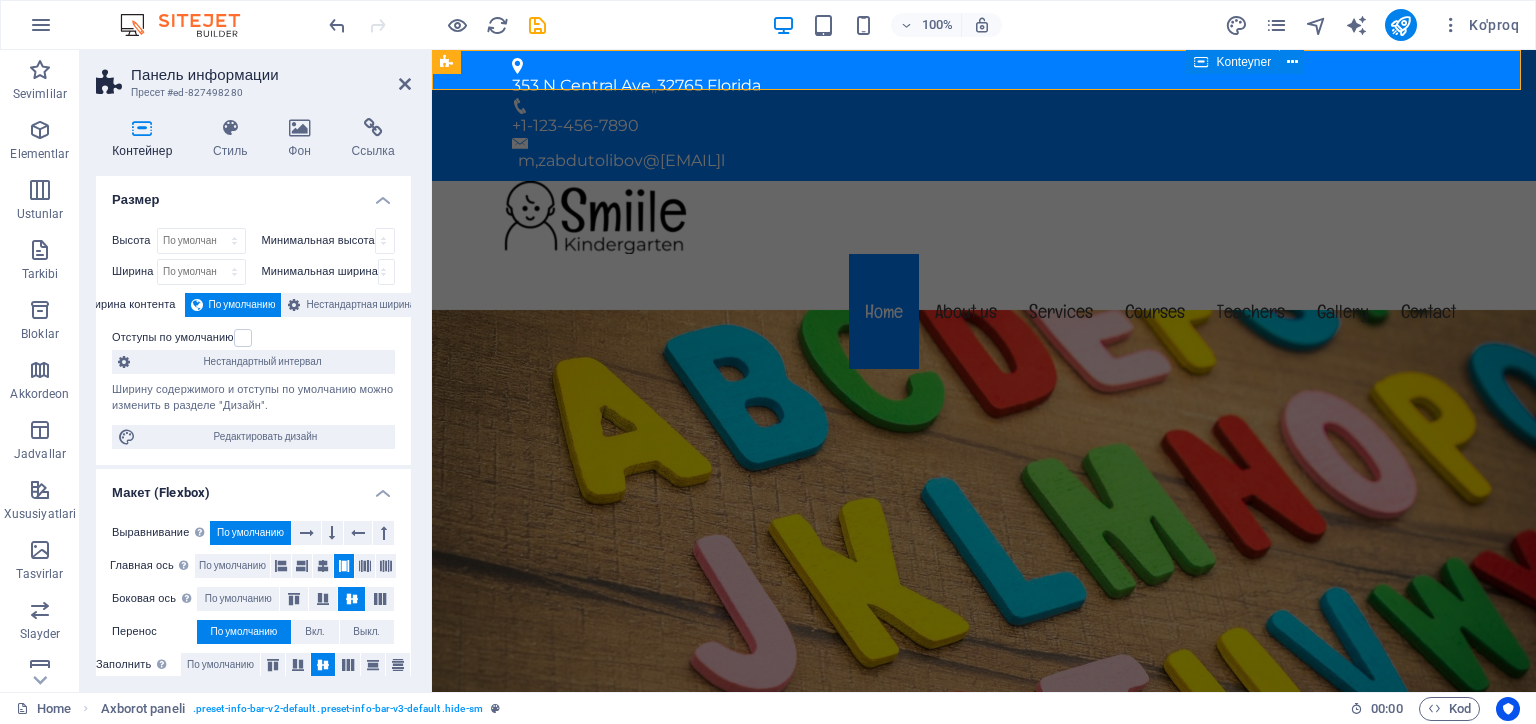 click on "Konteyner" at bounding box center [1232, 62] 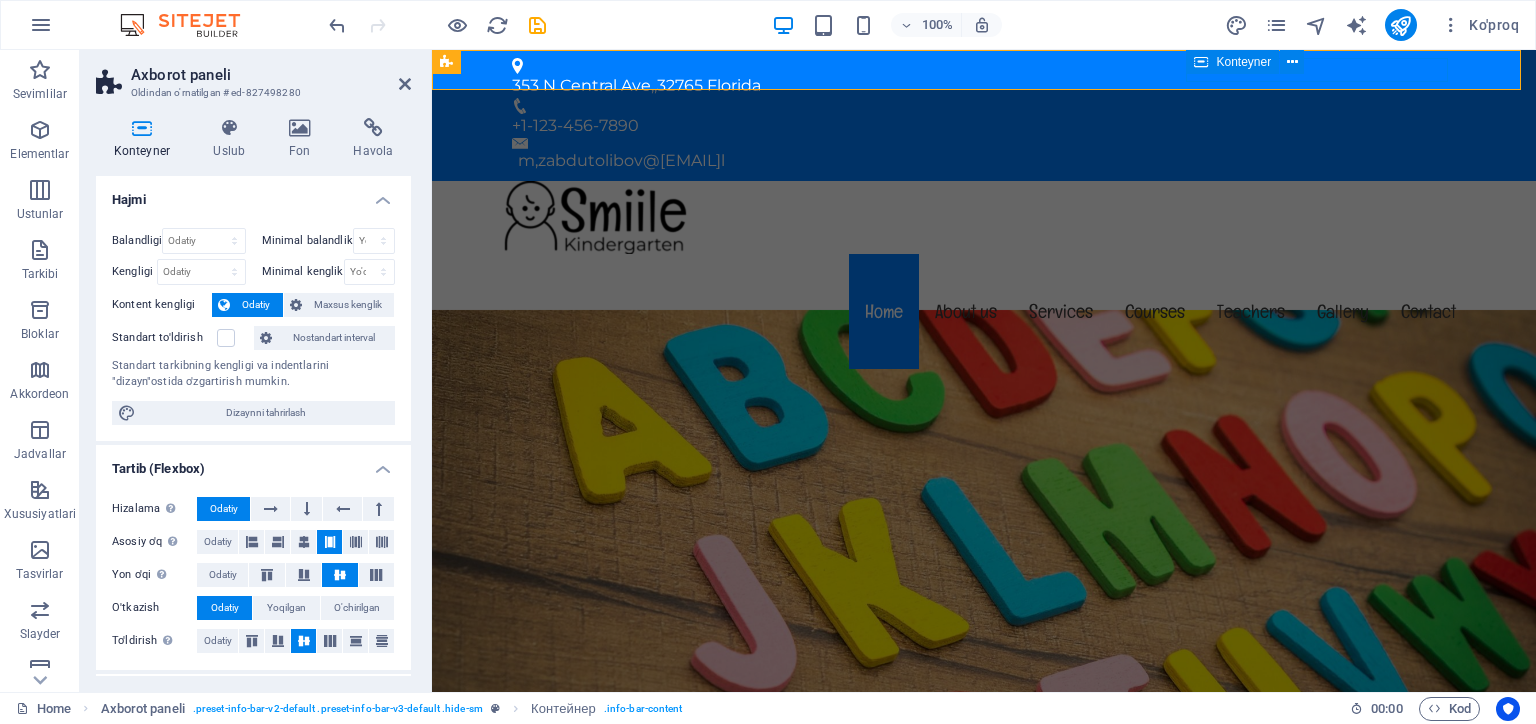 click on "Konteyner" at bounding box center (1232, 62) 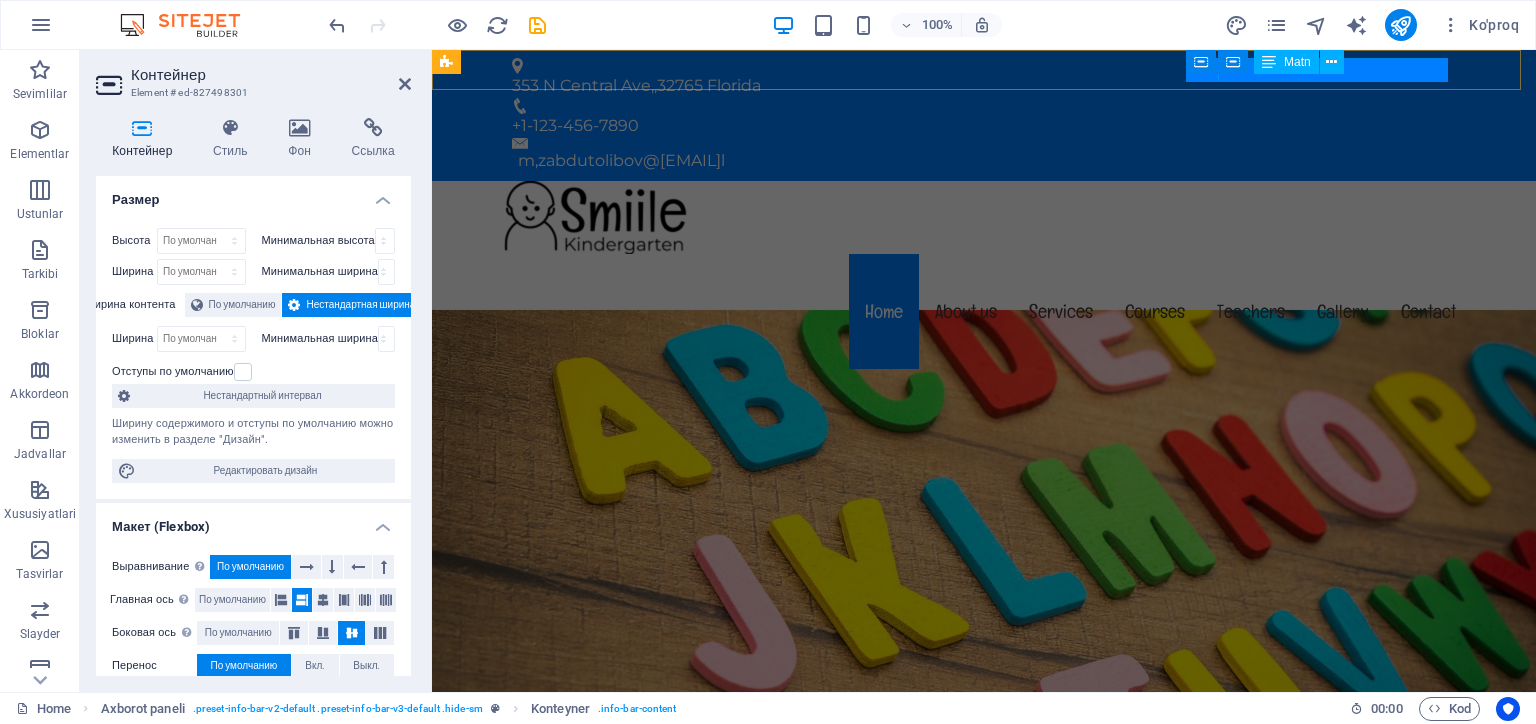 click at bounding box center (1332, 62) 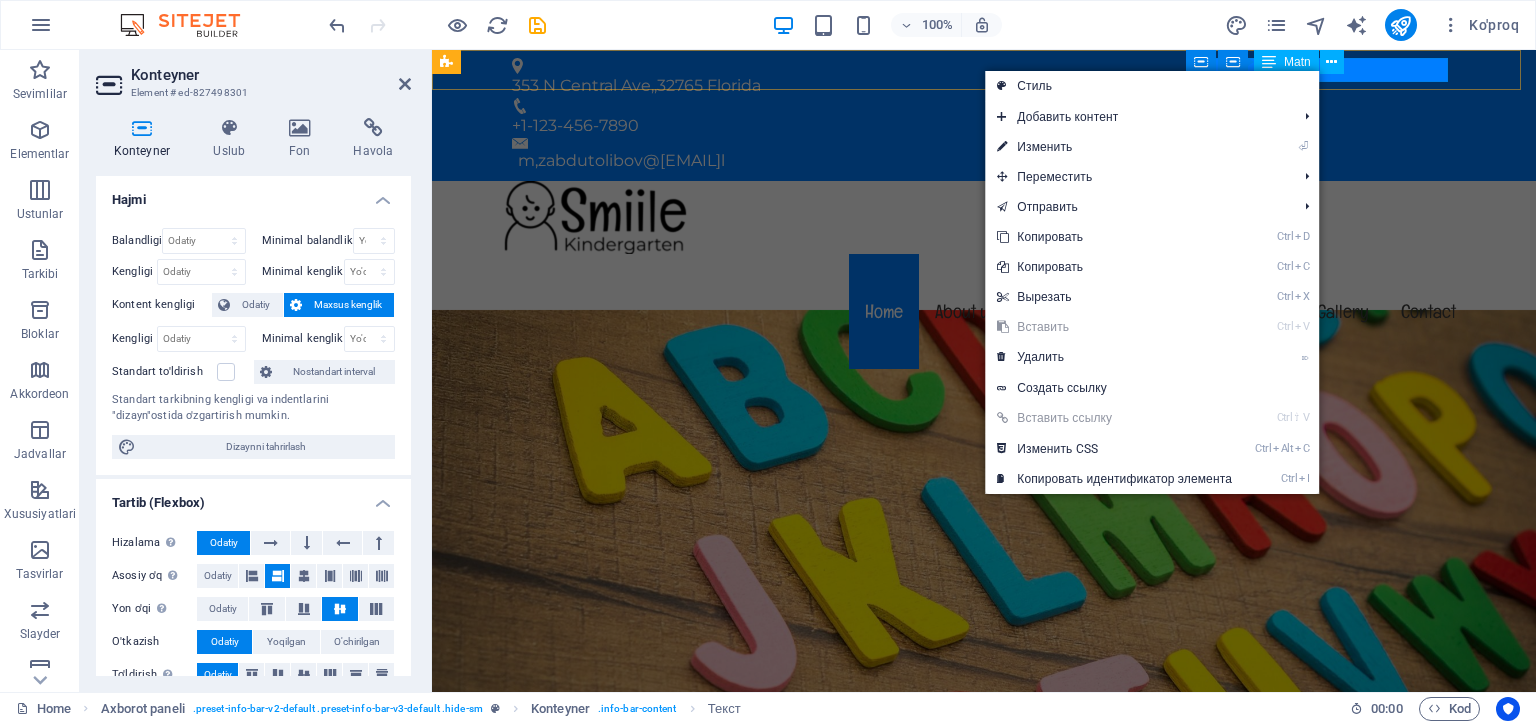 click on "[EMAIL] l" at bounding box center (987, 161) 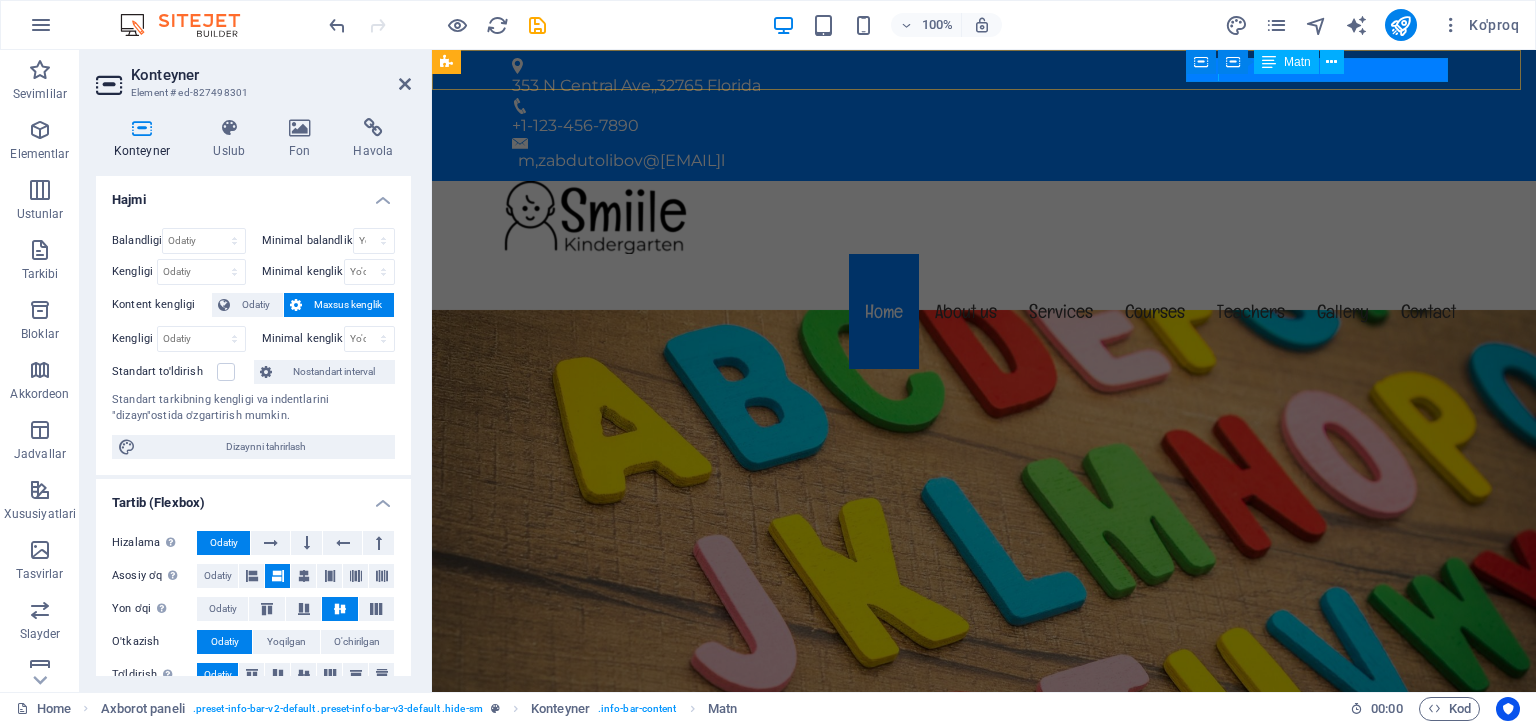 click on "[EMAIL] l" at bounding box center [987, 161] 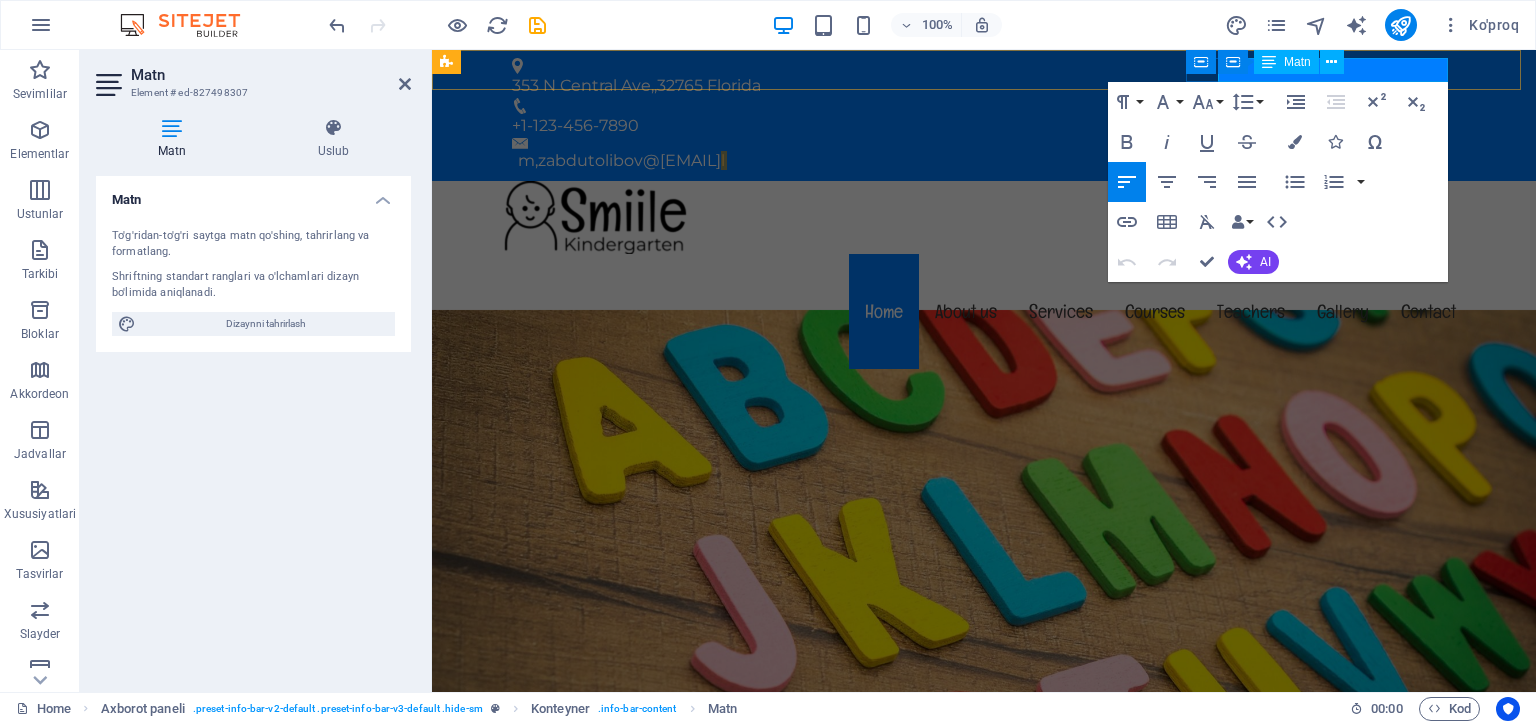 click on "[EMAIL] l" at bounding box center [987, 161] 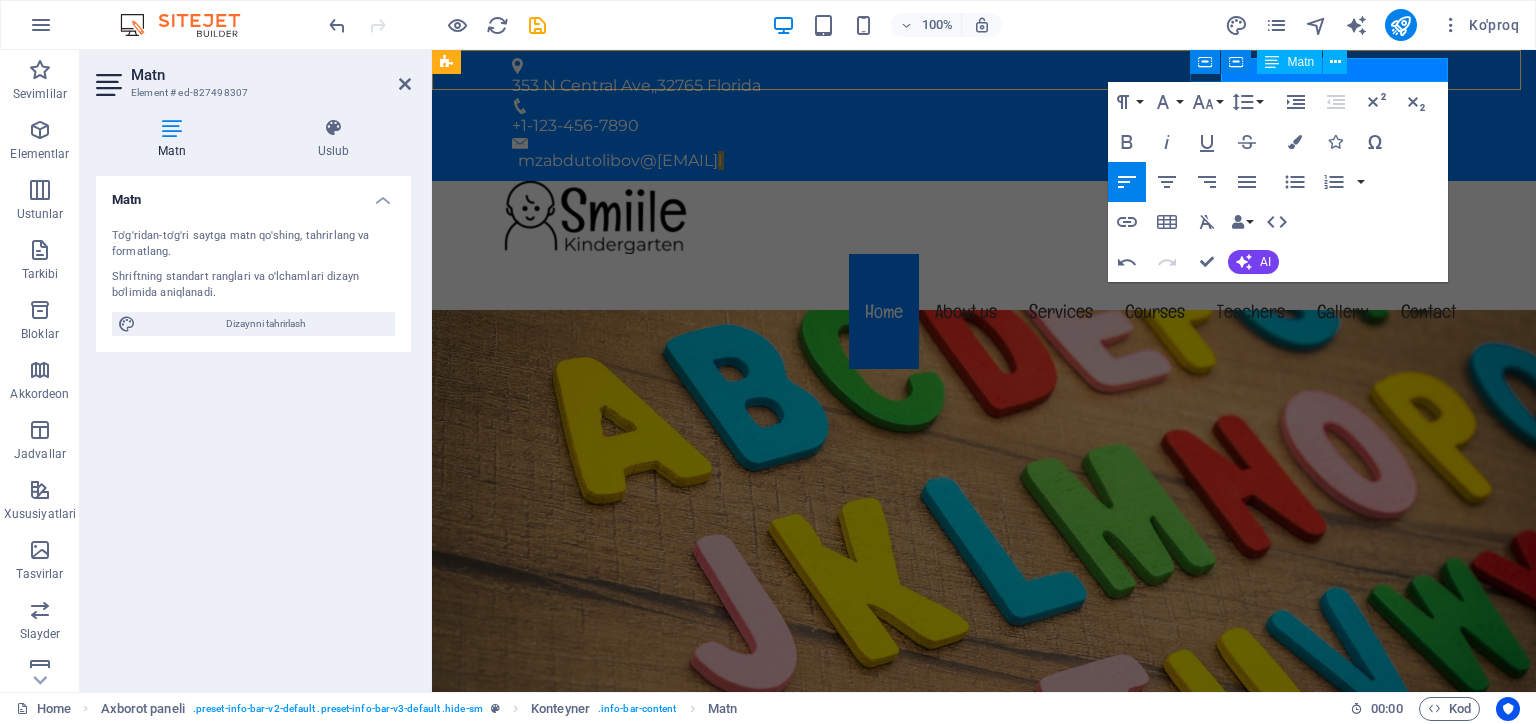 type 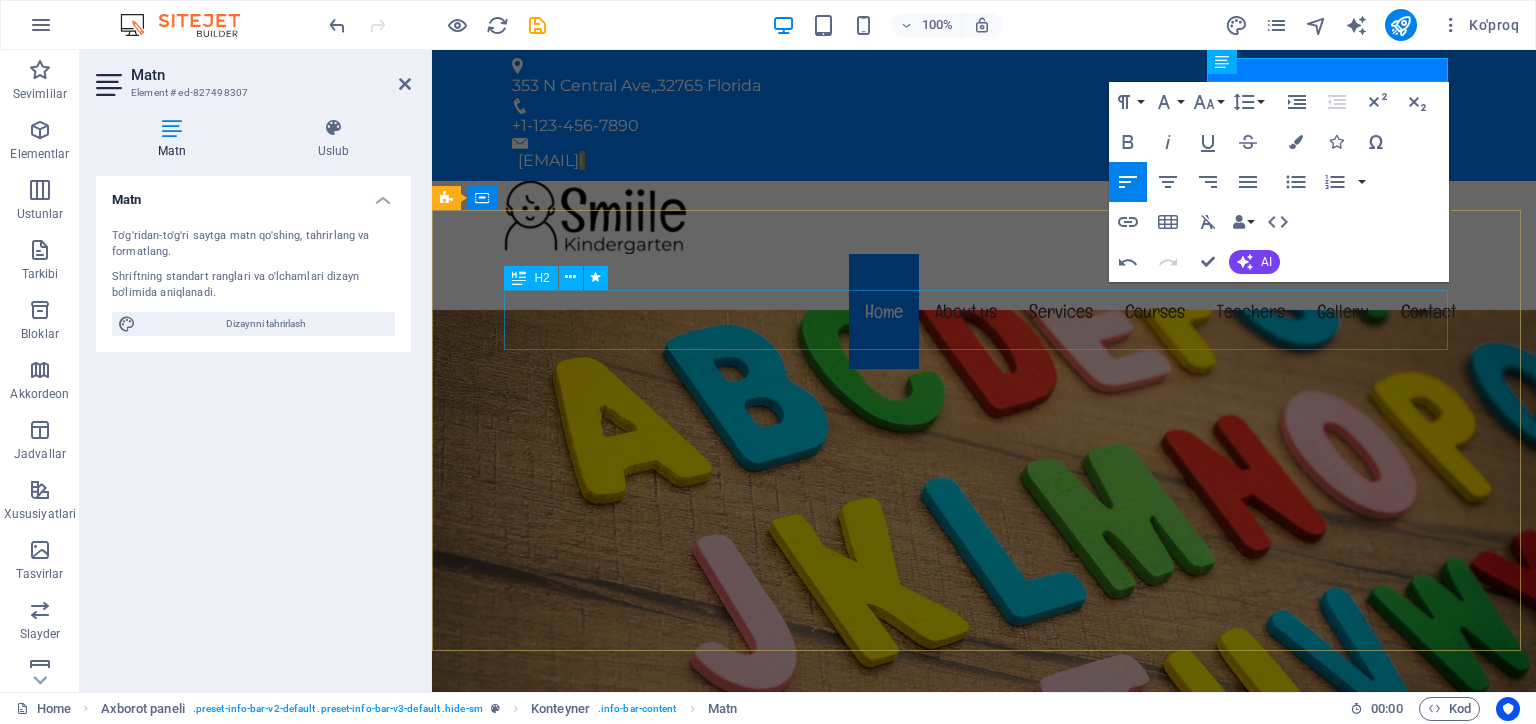 click on "Welcome to  oakjurnallari.uz" at bounding box center [984, 1006] 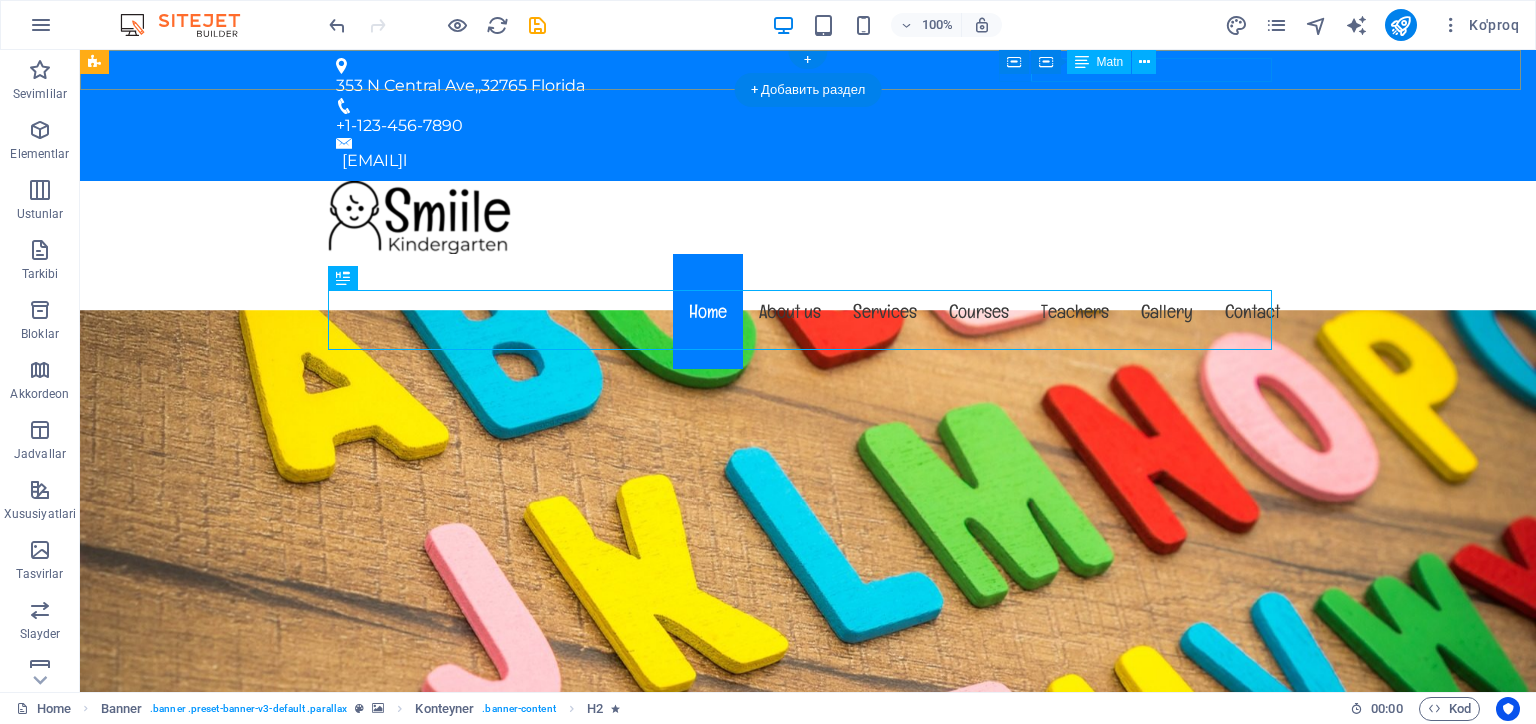 click on "[EMAIL] l" at bounding box center [811, 161] 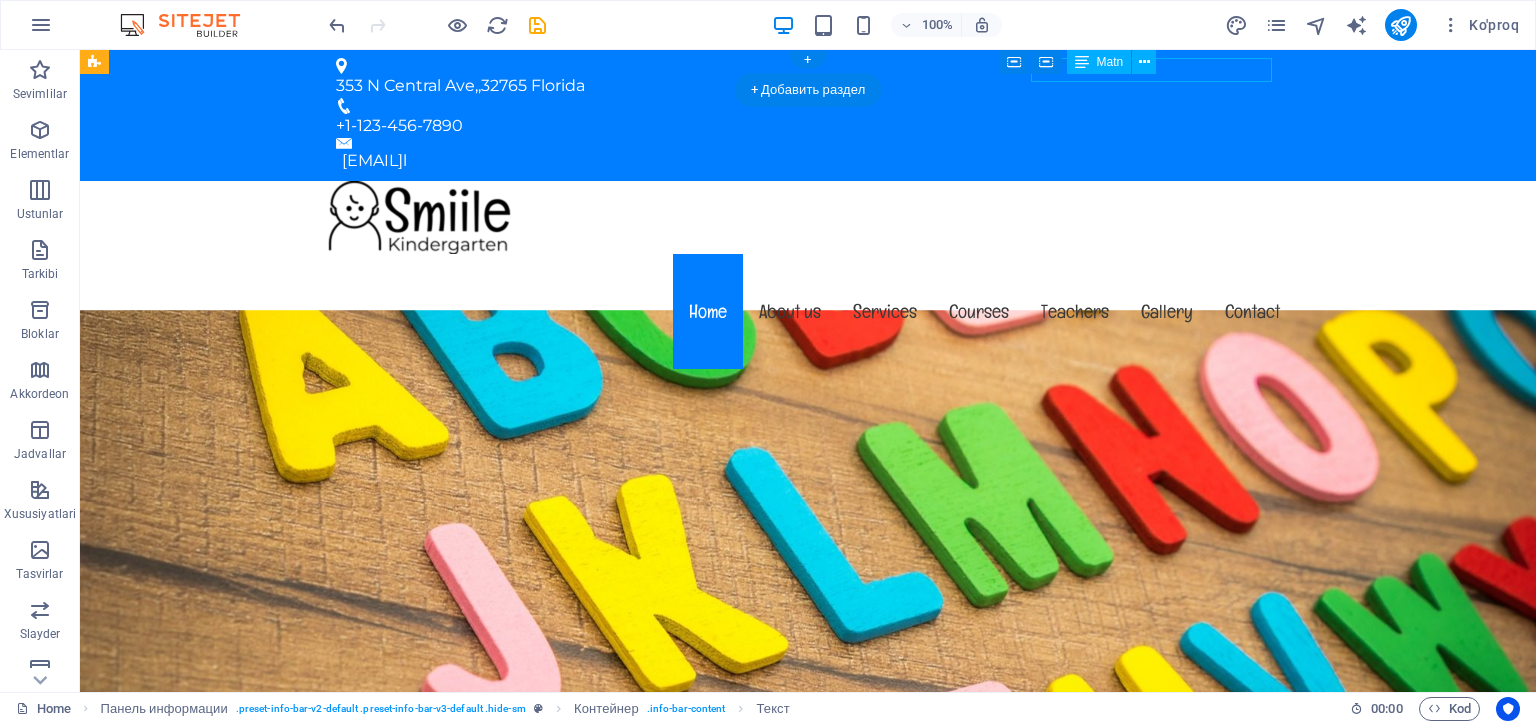 click on "[EMAIL] l" at bounding box center (811, 161) 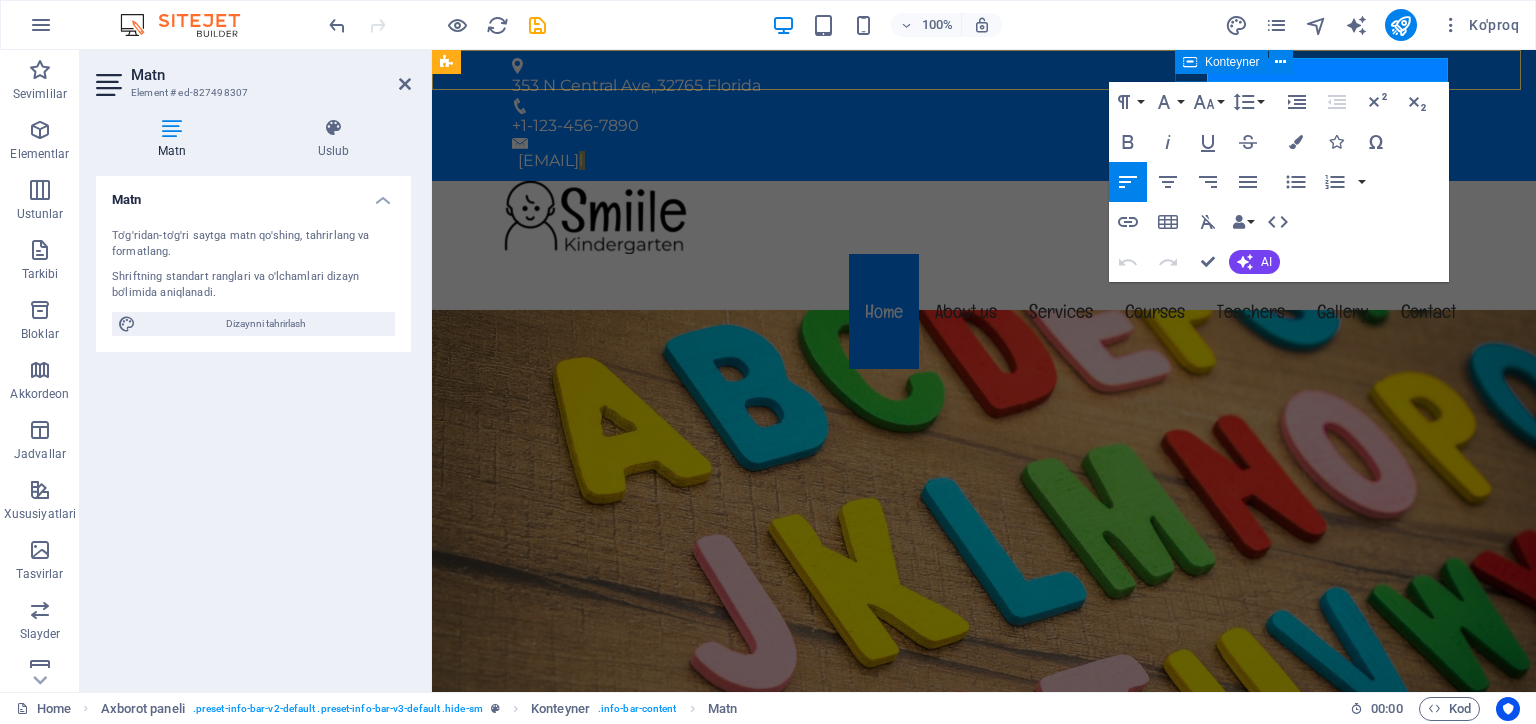 click on "Konteyner" at bounding box center [1240, 62] 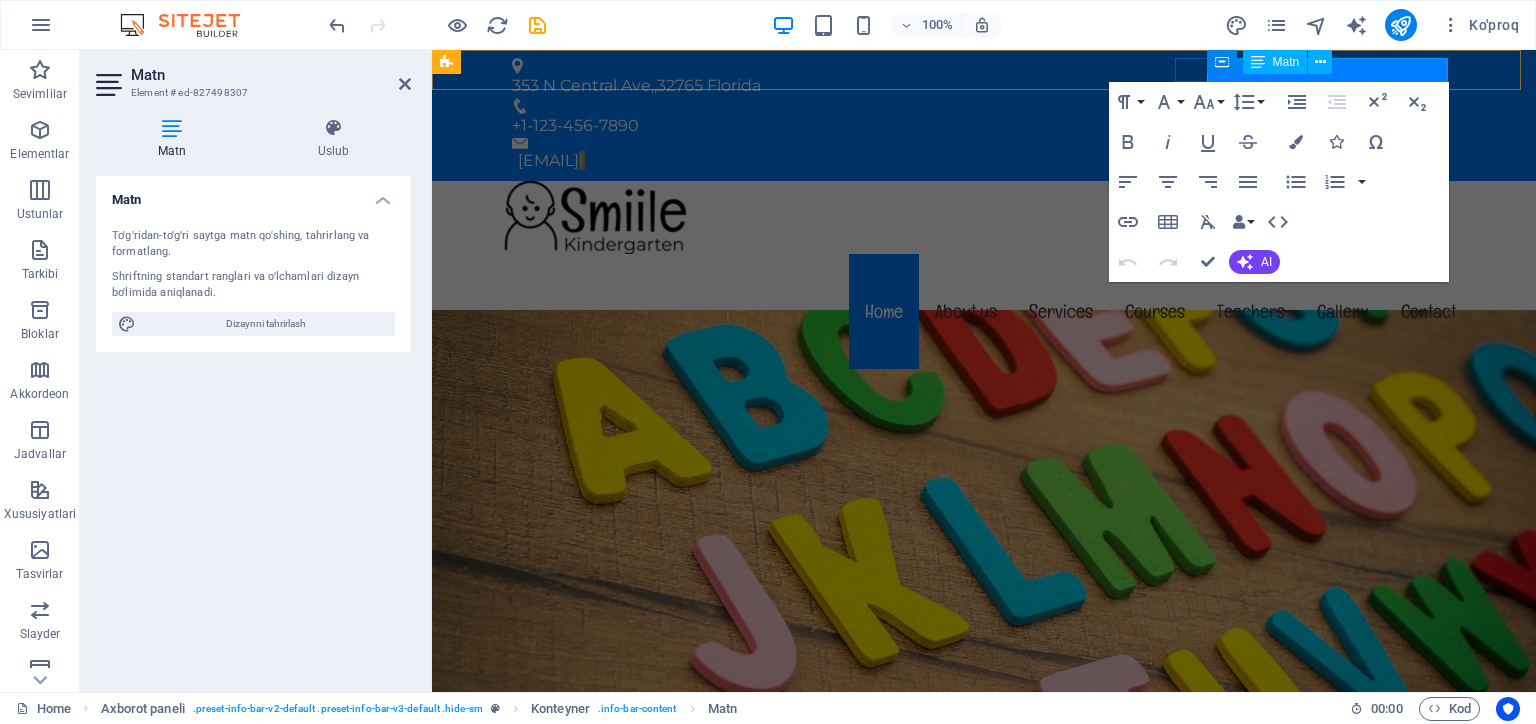 click at bounding box center [1320, 62] 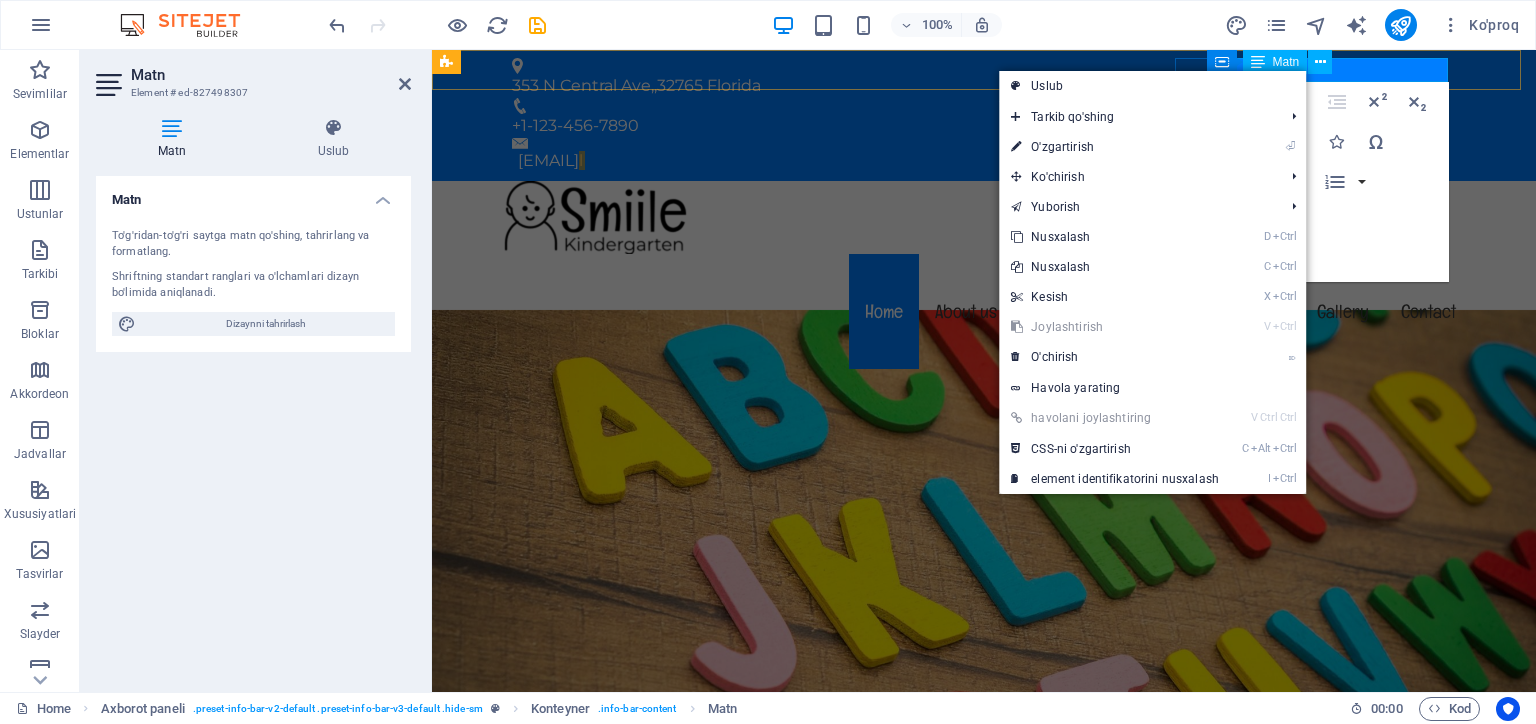 click on "Konteyner   Matn" at bounding box center (1276, 62) 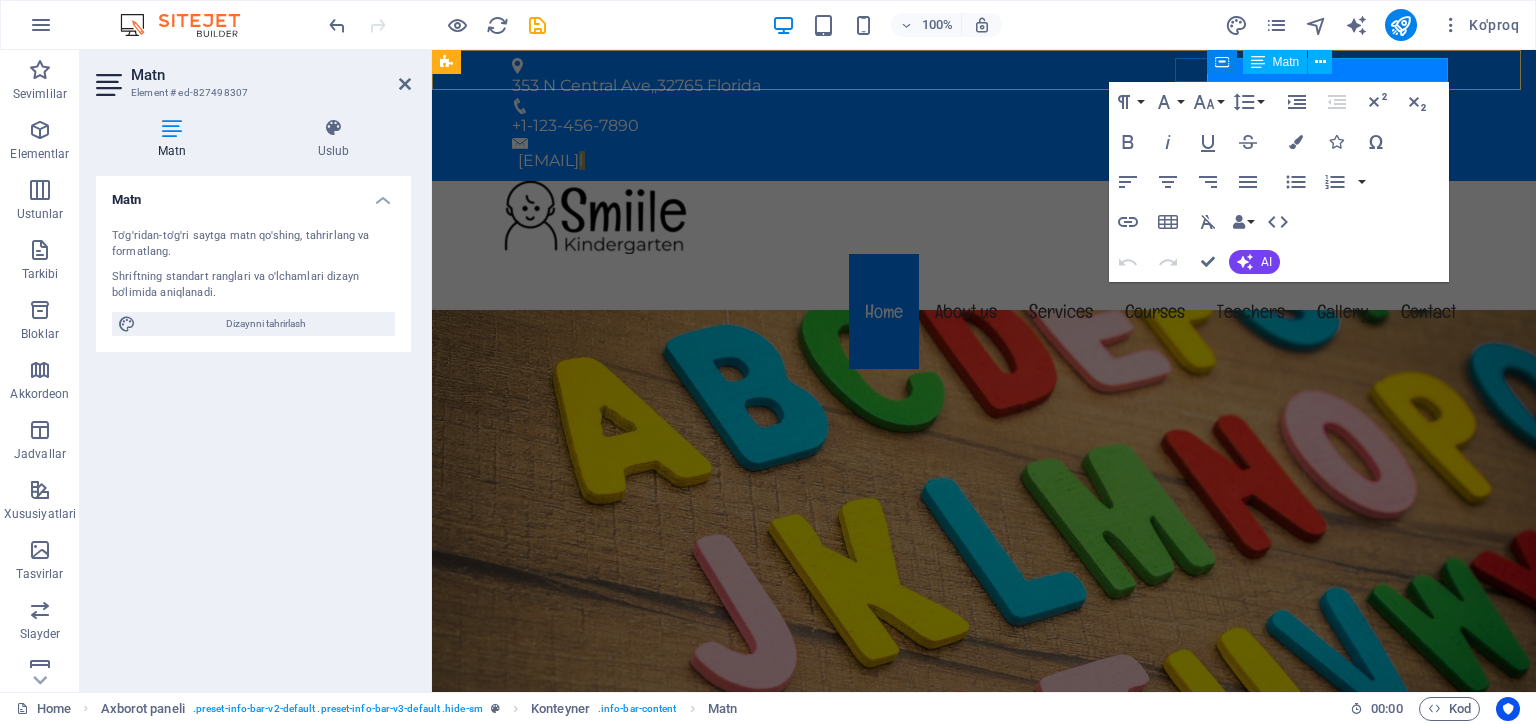 click on "[EMAIL] l" at bounding box center (987, 161) 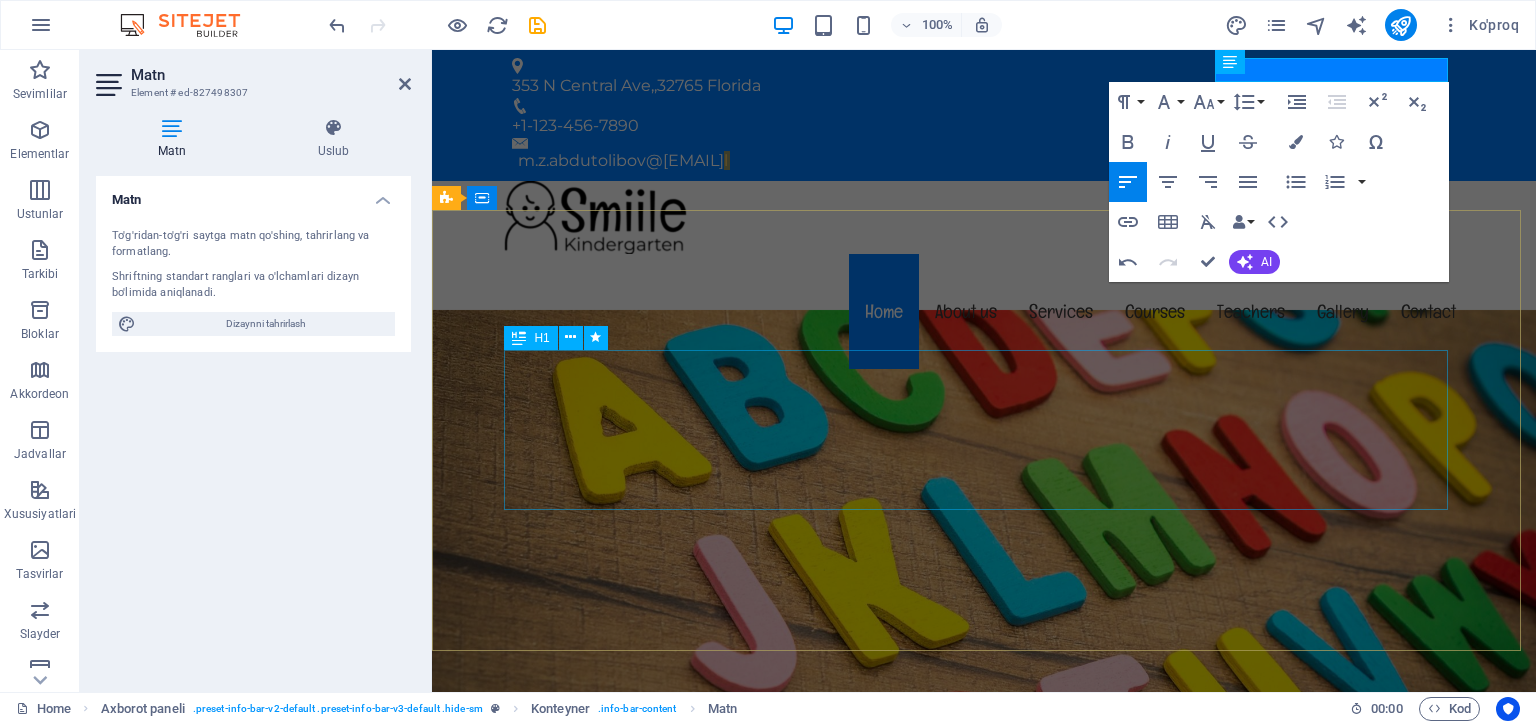 click on "BIZ SIZGA ENG YAXSHISINI TAQDIM ETMOQCHIMIZ" at bounding box center (984, 1116) 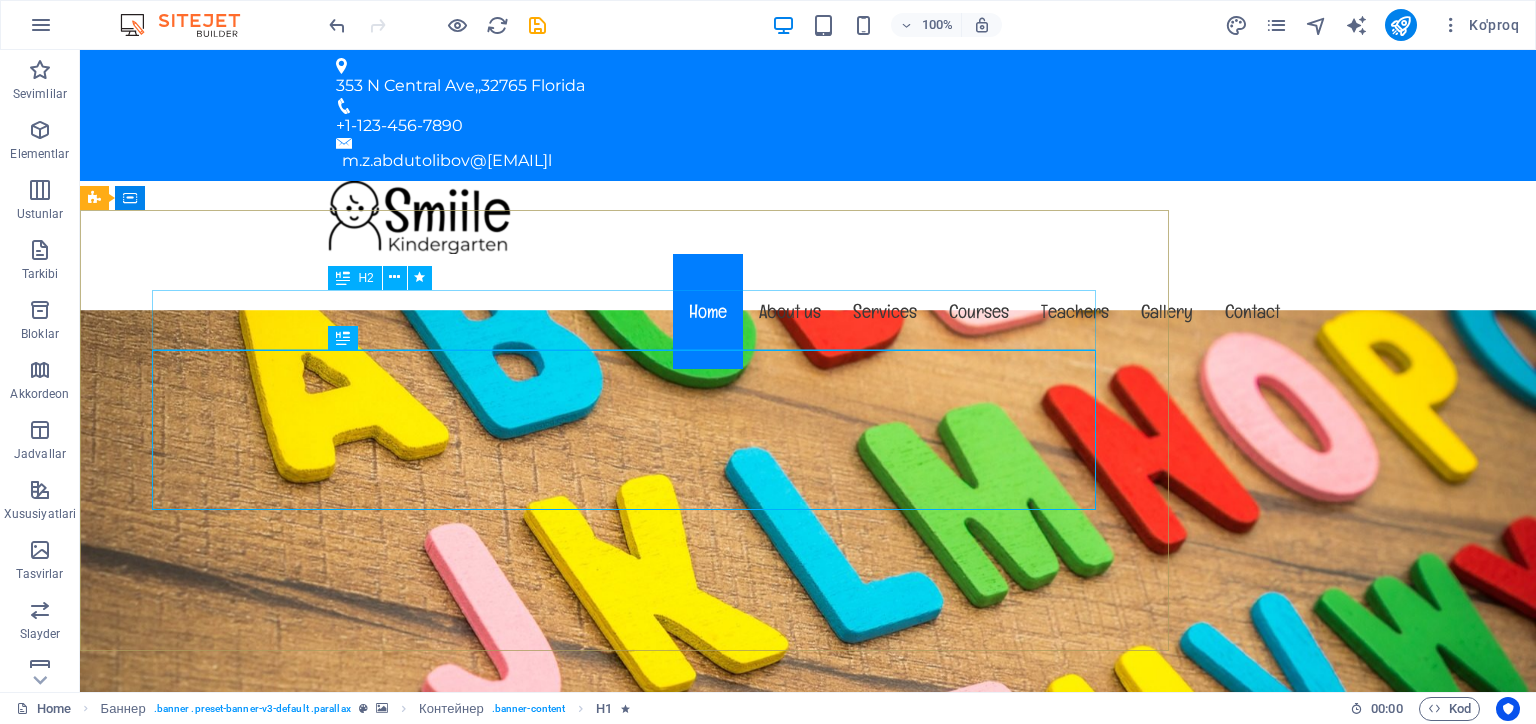 click on "Welcome to  oakjurnallari.uz BIZ SIZGA ENG YAXSHISINI TAQDIM ETMOQCHIMIZ Learn more" at bounding box center [808, 1117] 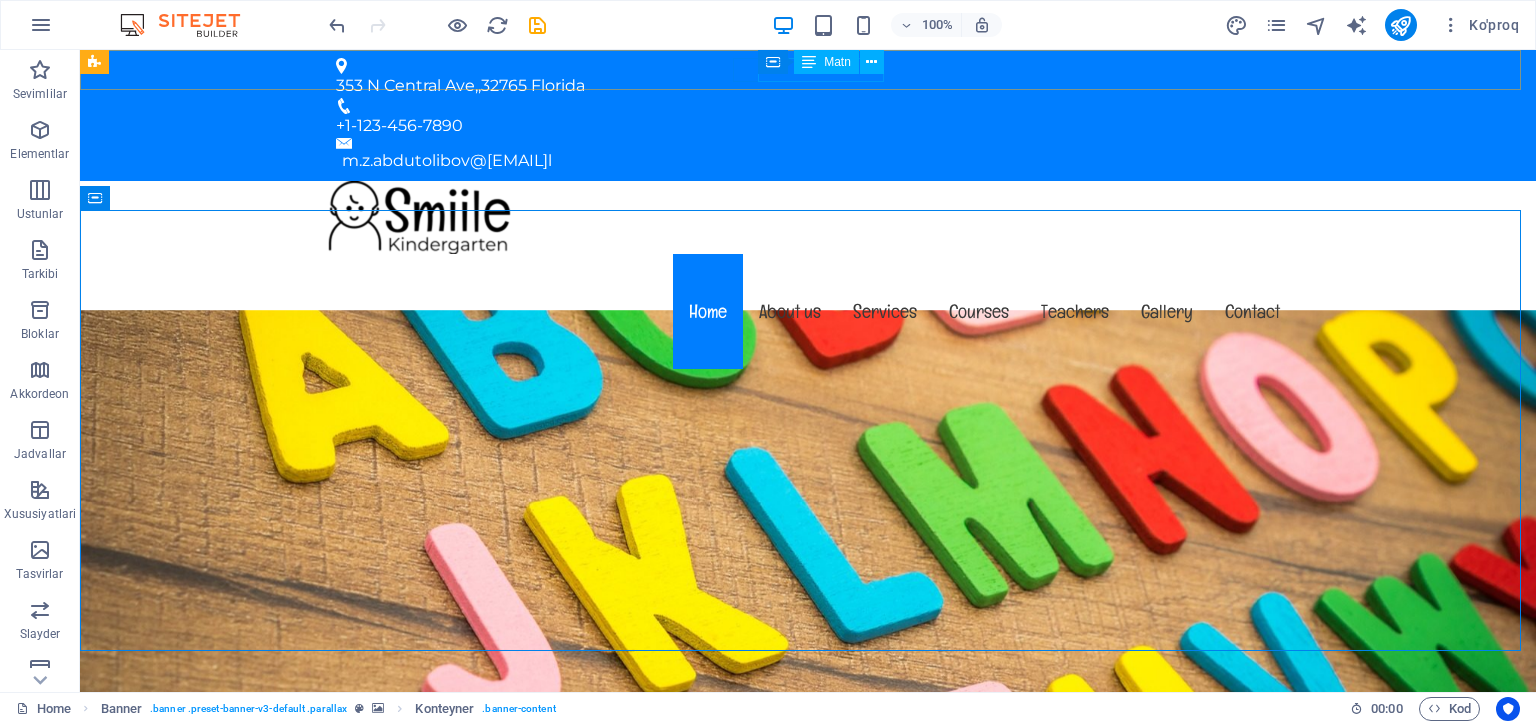 click on "Matn" at bounding box center (837, 62) 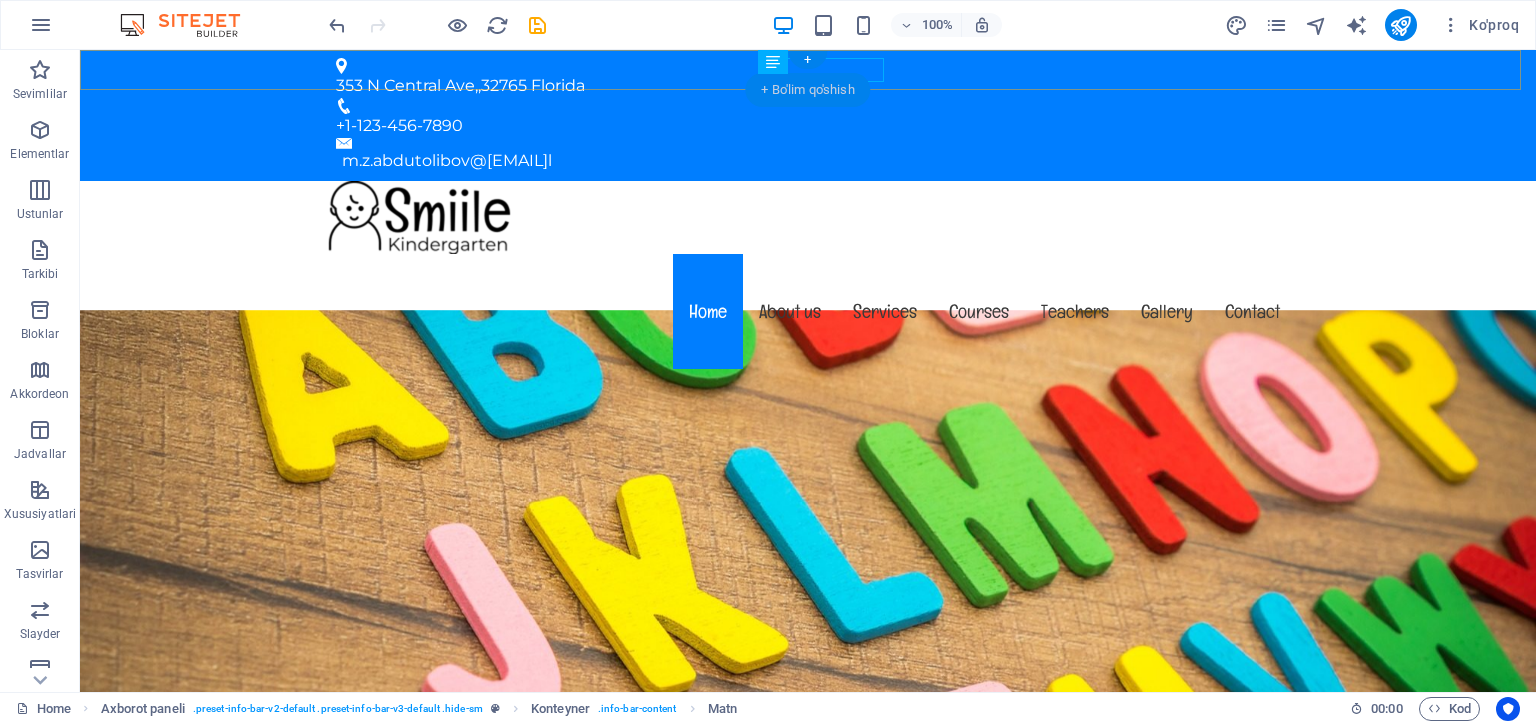 click on "+ Bo'lim qo'shish" at bounding box center [807, 89] 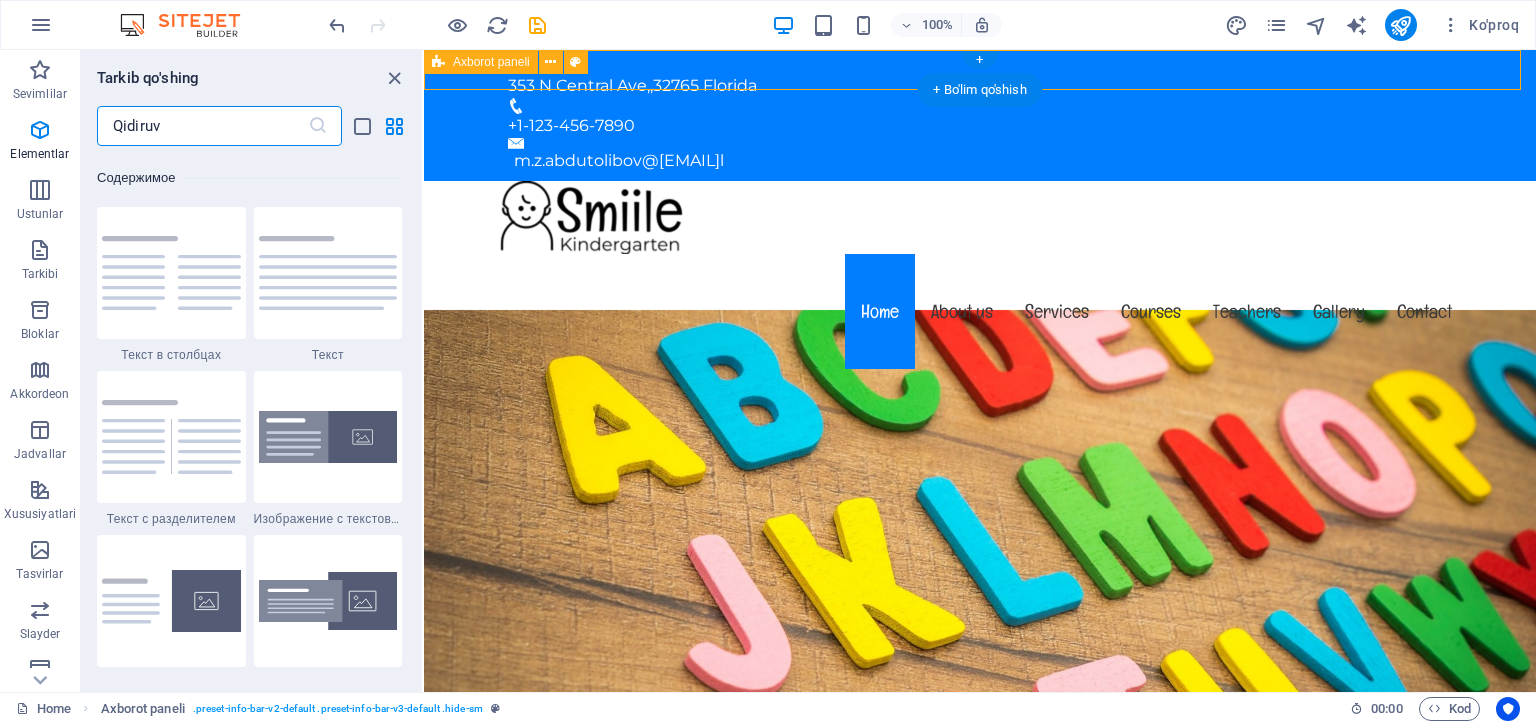 scroll, scrollTop: 3499, scrollLeft: 0, axis: vertical 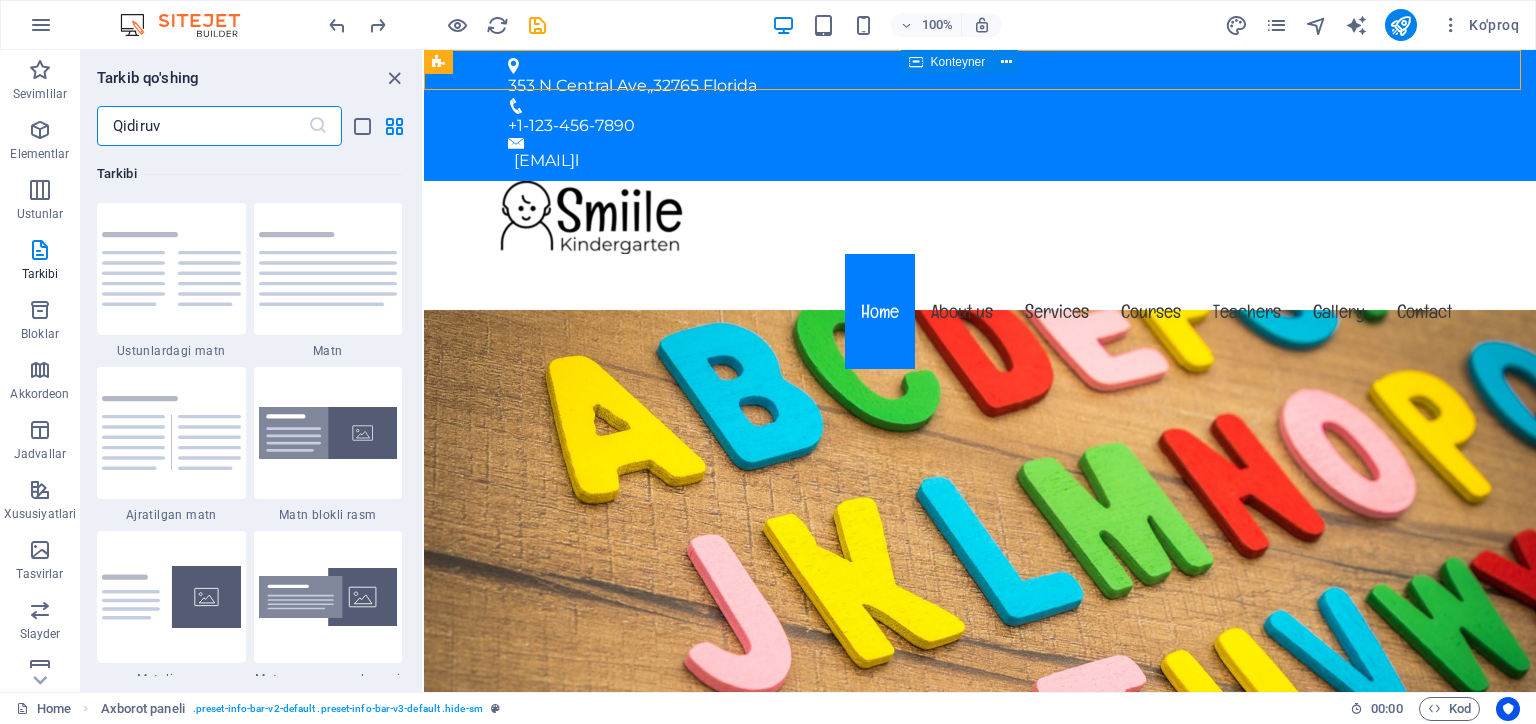 click at bounding box center [916, 62] 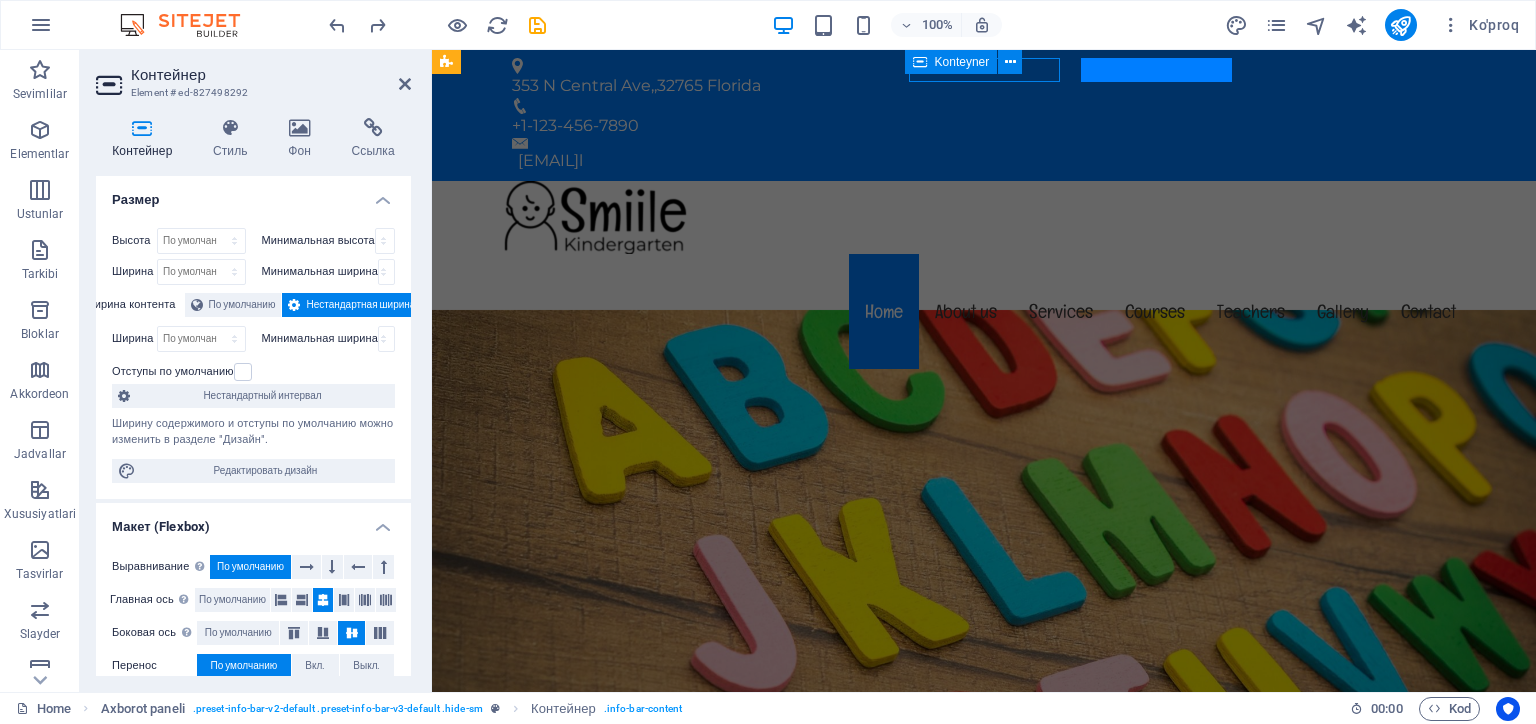 click at bounding box center (920, 62) 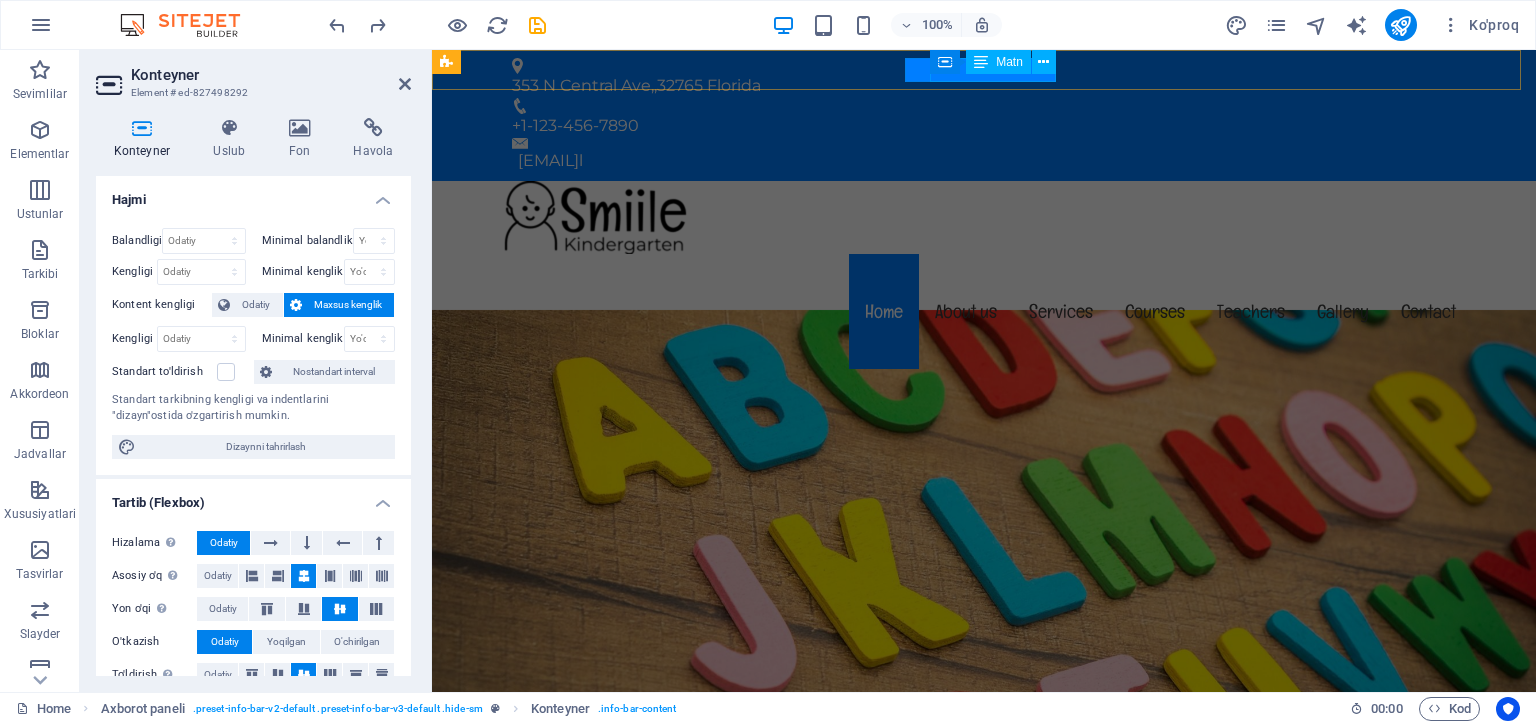 click on "+1-123-456-7890" at bounding box center (976, 126) 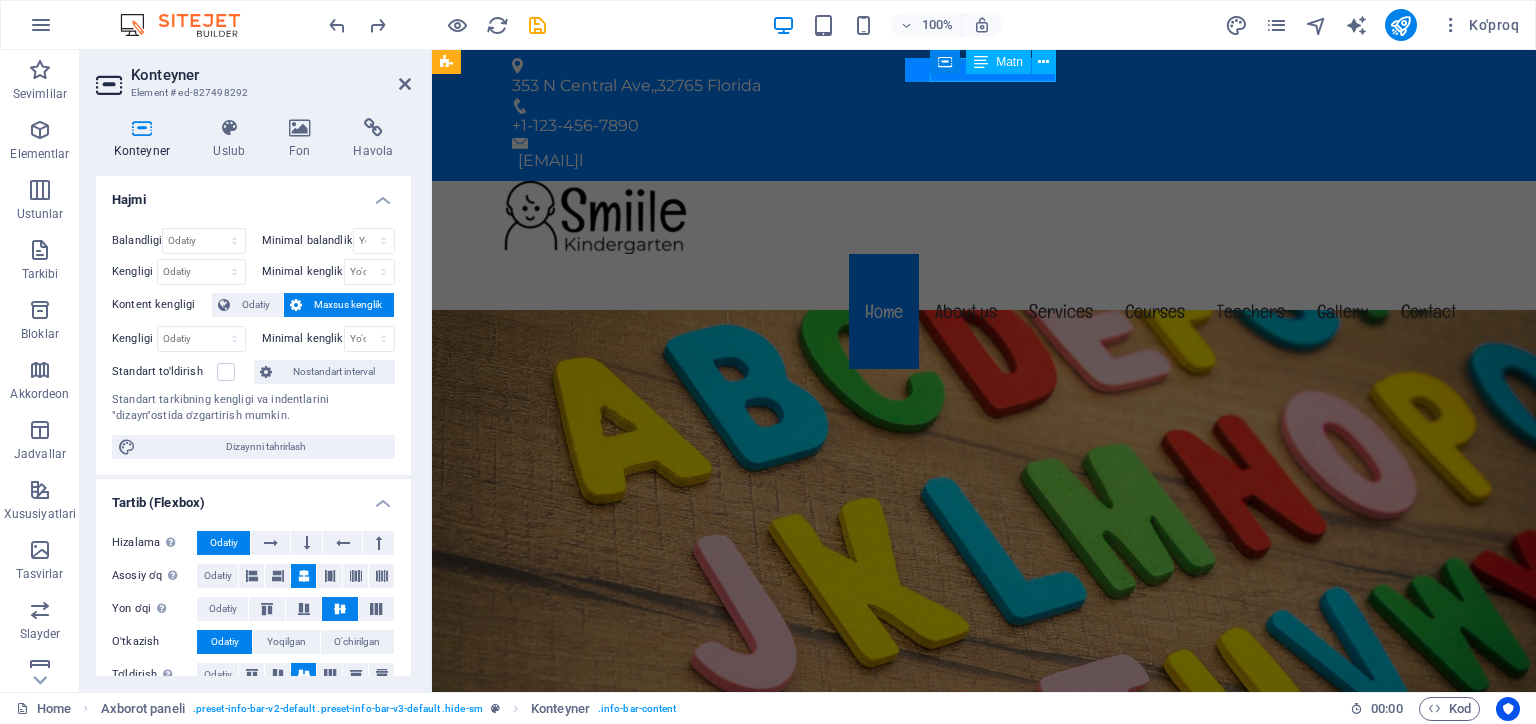 click on "+1-123-456-7890" at bounding box center (976, 126) 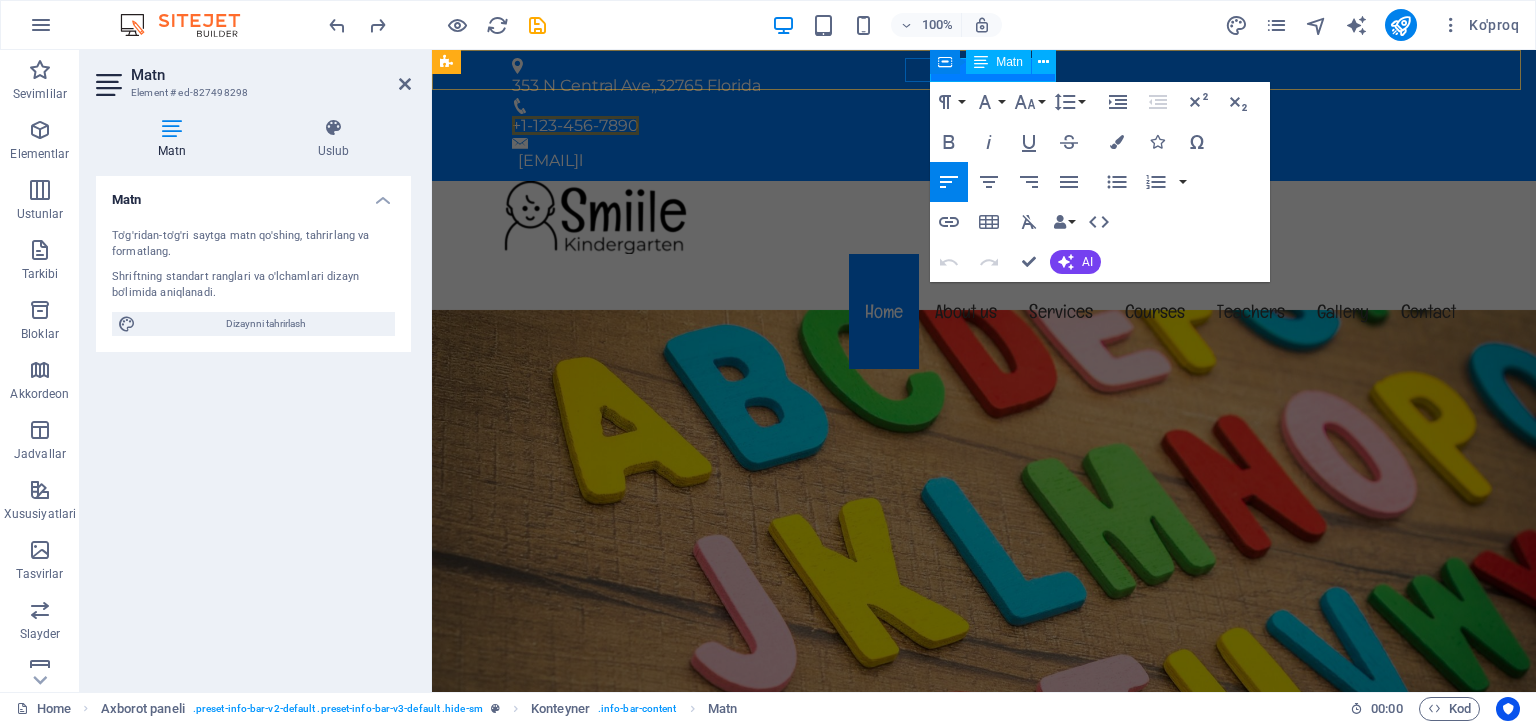 type 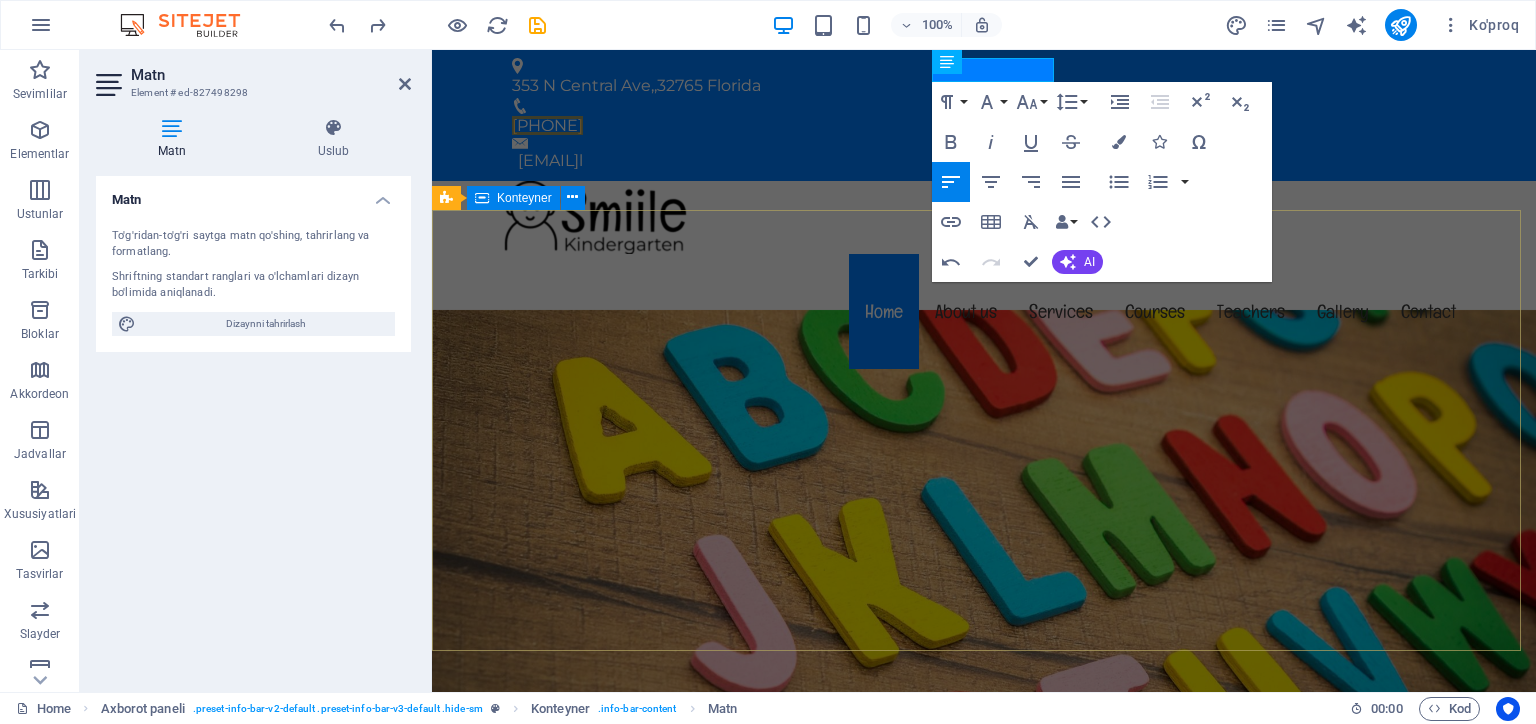 click on "Welcome to  oakjurnallari.uz BIZ SIZGA ENG YAXSHISINI TAQDIM ETMOQCHIMIZ Learn more" at bounding box center (984, 1117) 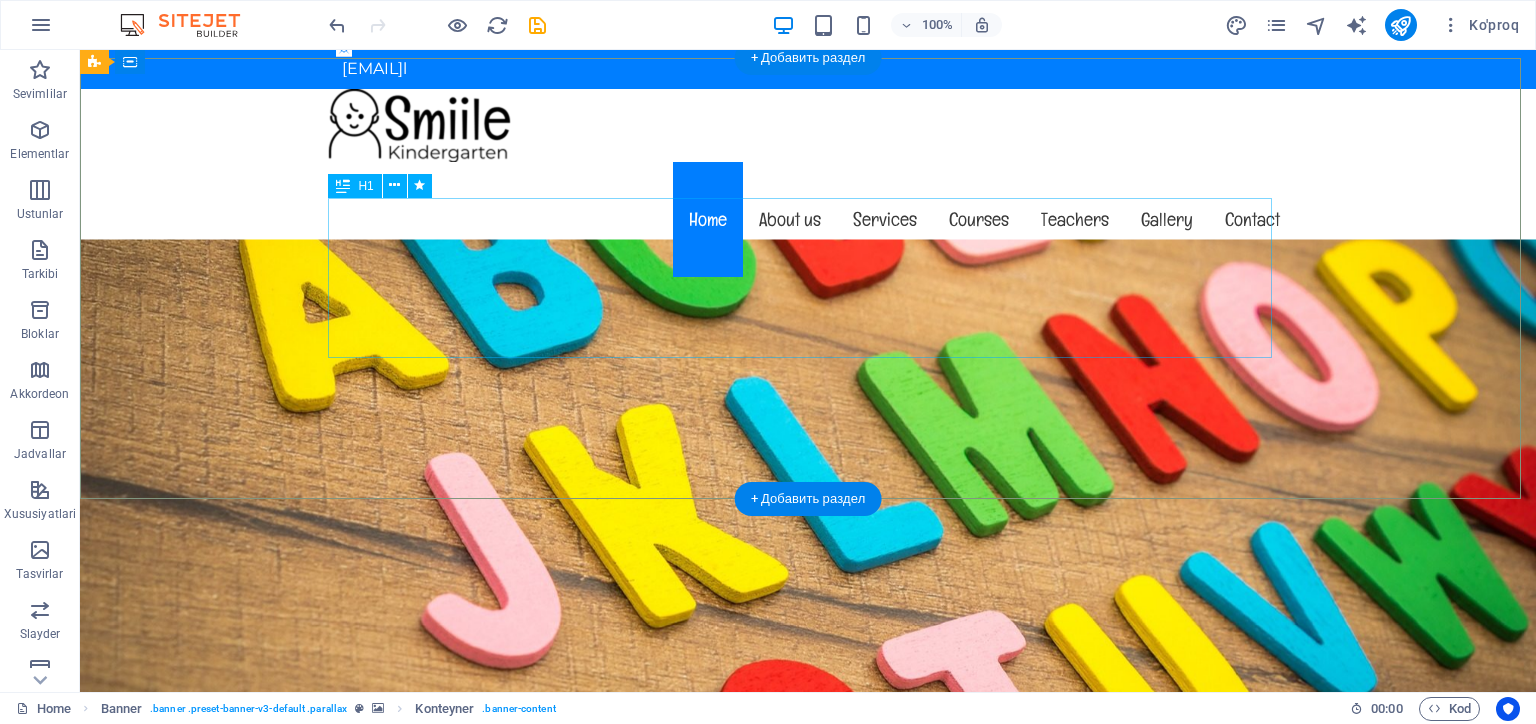 scroll, scrollTop: 0, scrollLeft: 0, axis: both 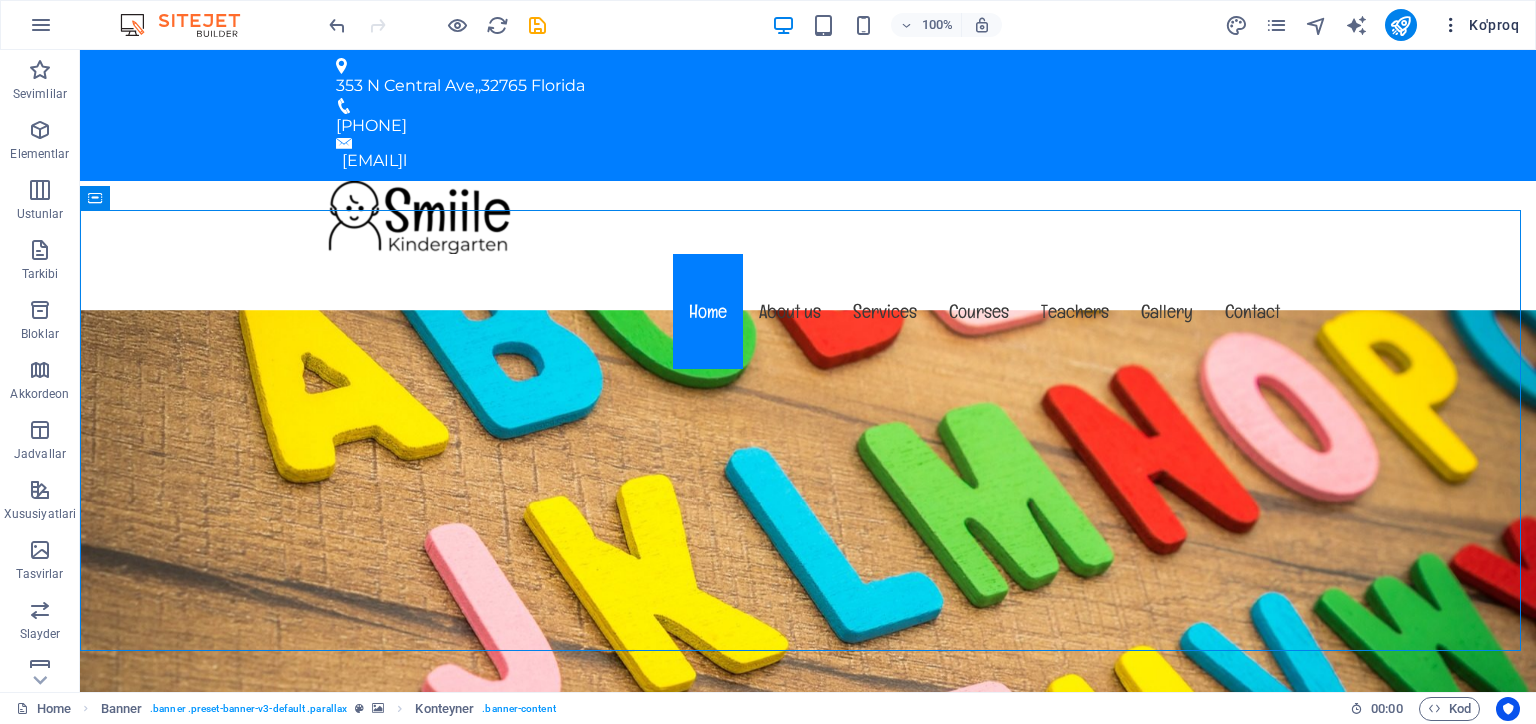 click on "Ko'proq" at bounding box center [1494, 25] 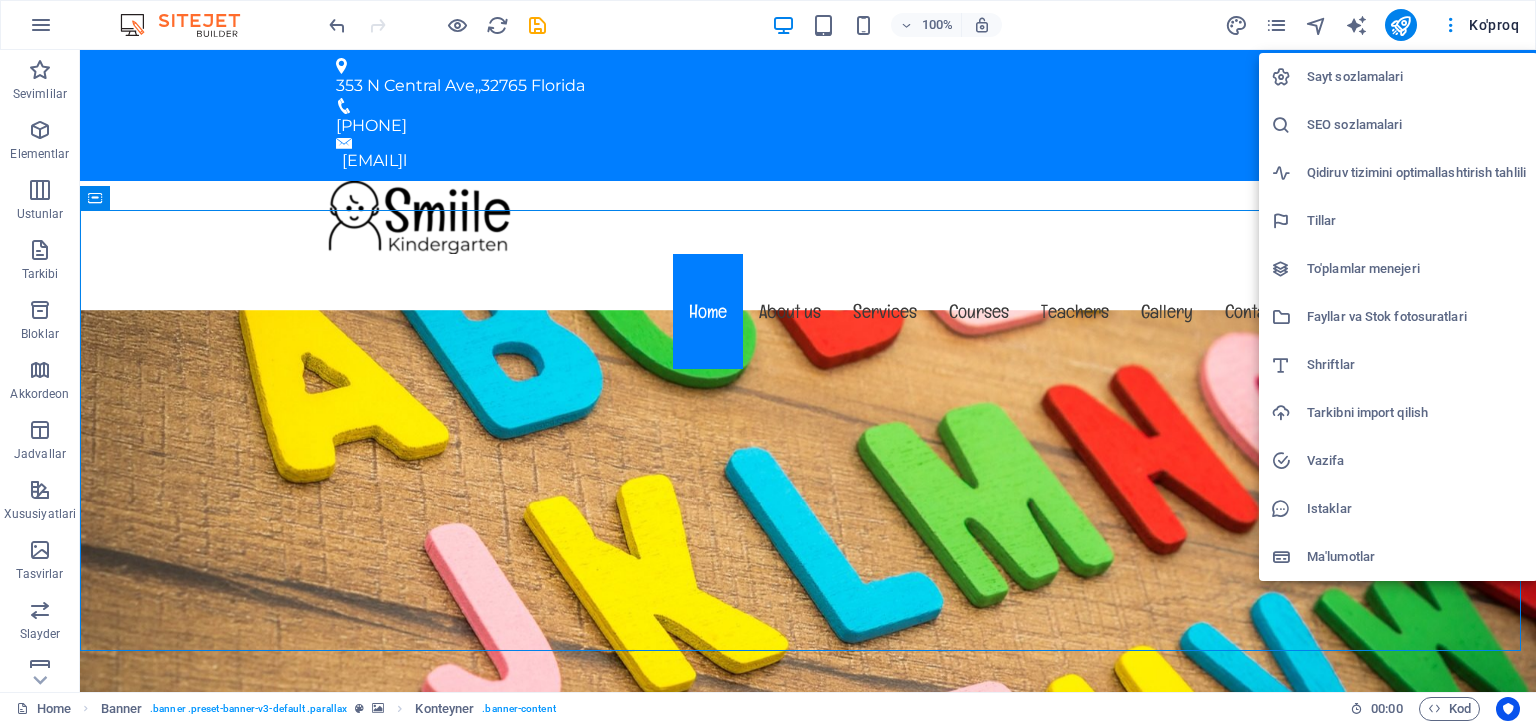 click on "Sayt sozlamalari" at bounding box center (1355, 76) 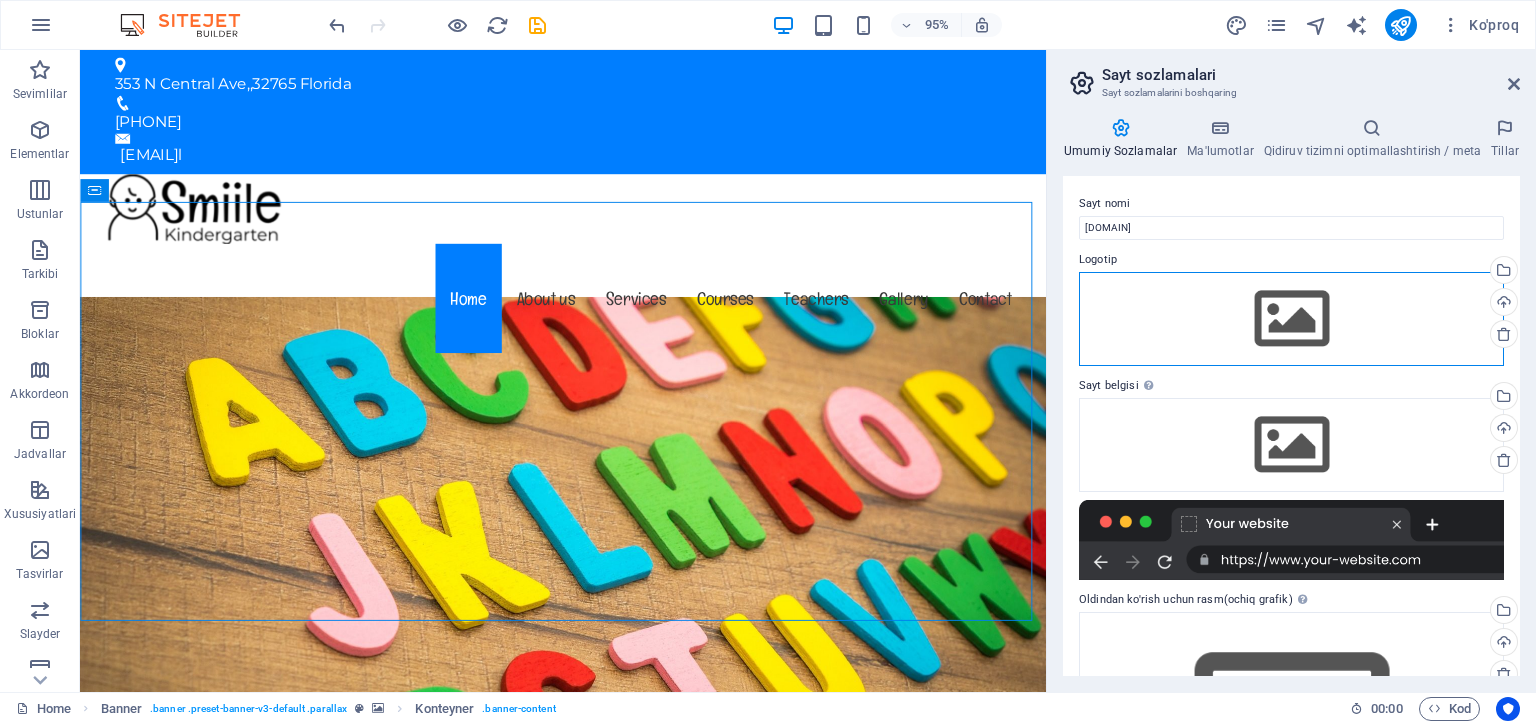 click on "Перетащите файлы сюда, нажмите, чтобы выбрать файлы, или выберите файлы из раздела "Файлы" или из бесплатных стоковых фото и видео" at bounding box center [1291, 319] 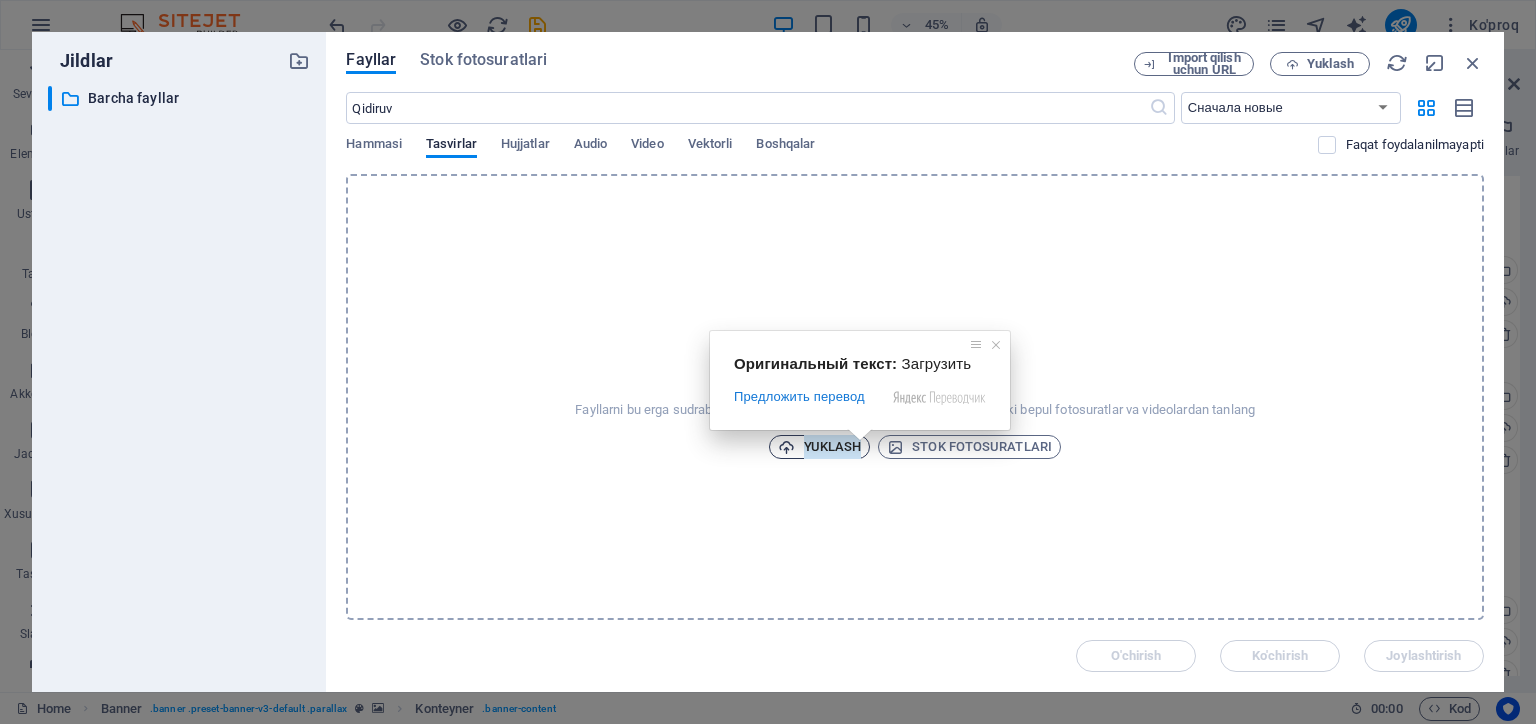 click on "Yuklash" at bounding box center (833, 447) 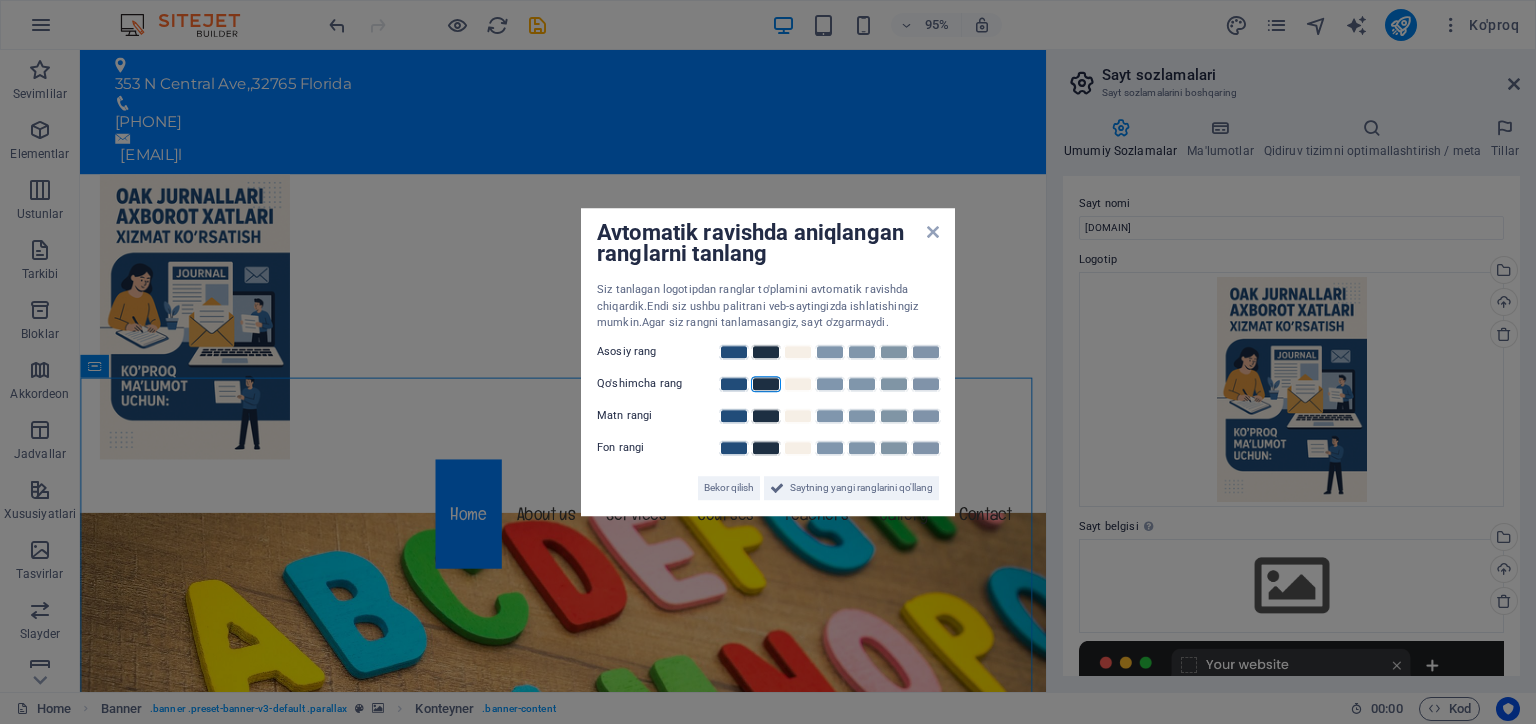 click at bounding box center [766, 384] 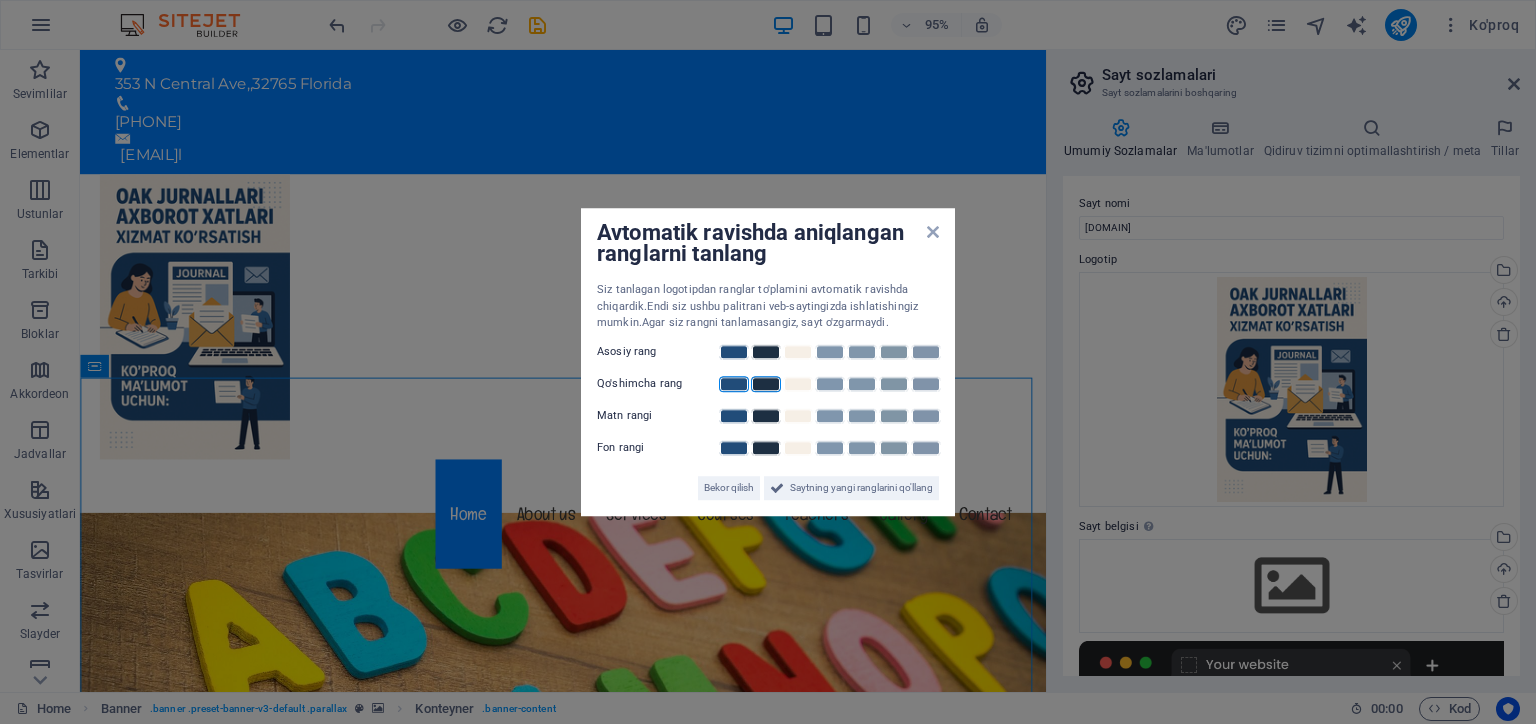 click at bounding box center [734, 384] 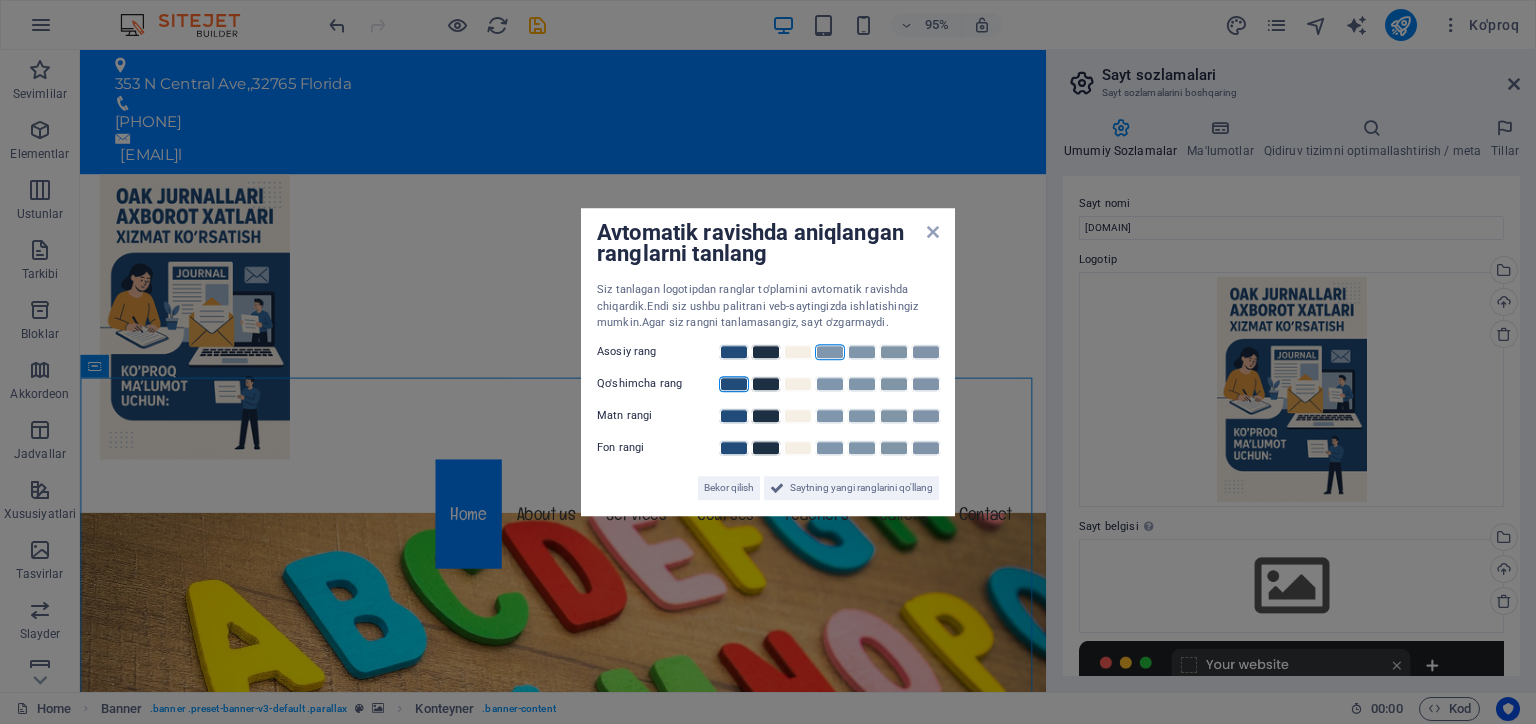 click at bounding box center (830, 352) 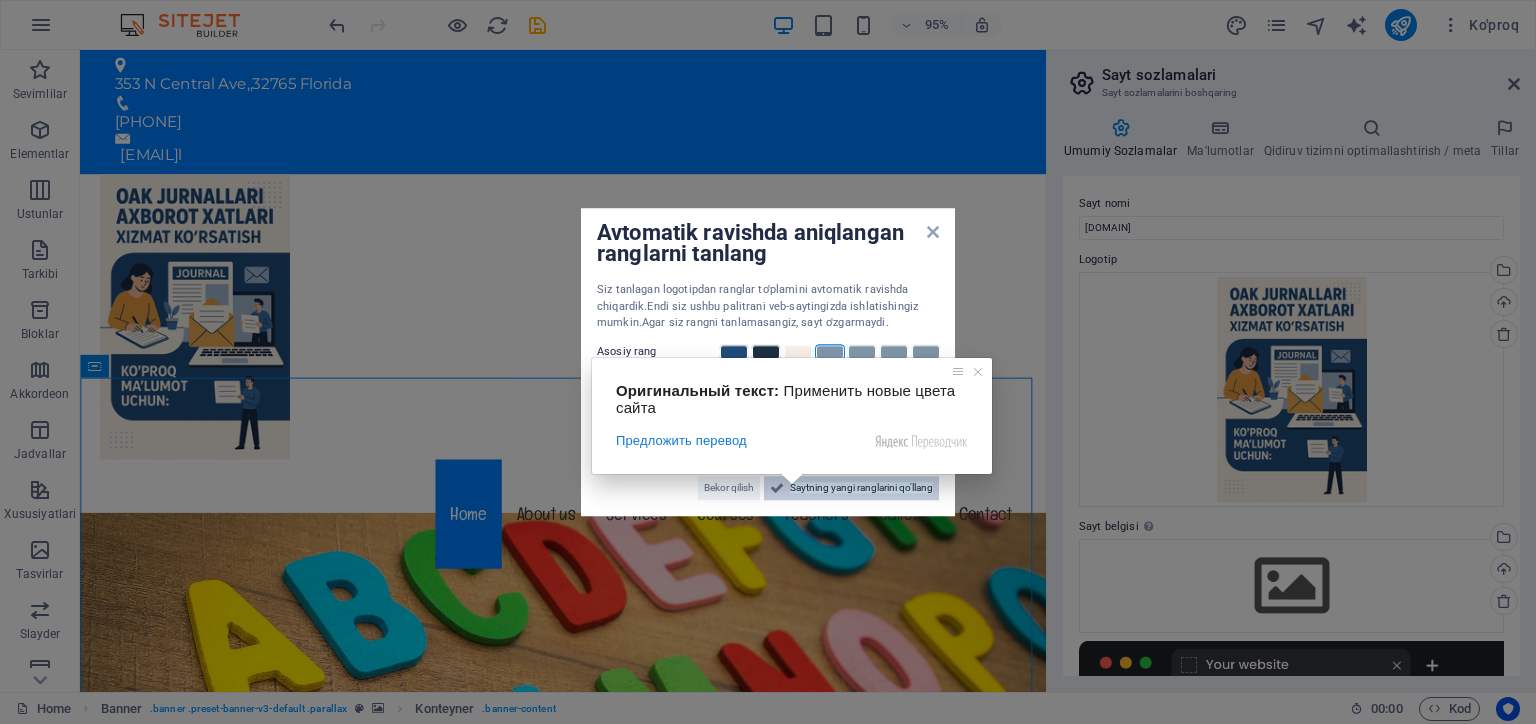 click on "Saytning yangi ranglarini qo'llang" at bounding box center [861, 487] 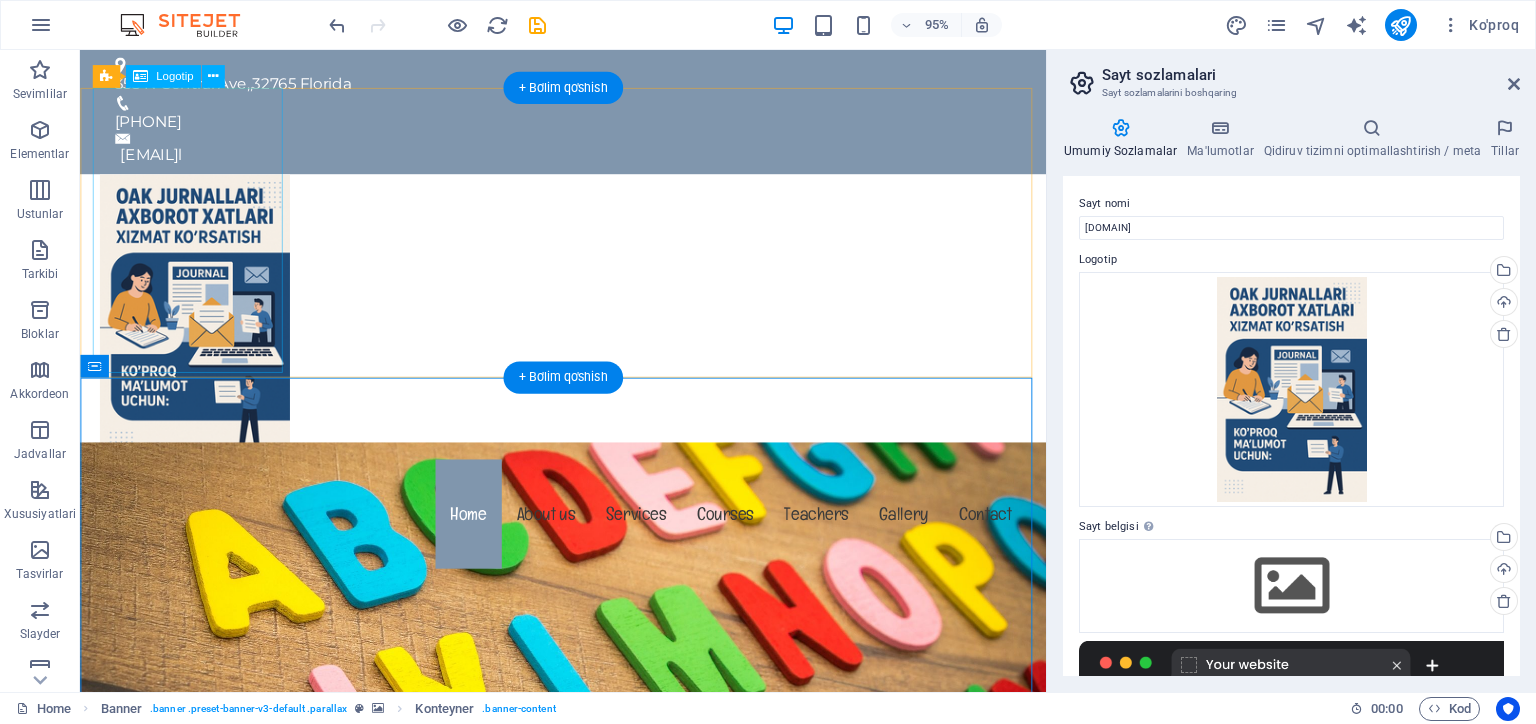 click at bounding box center [589, 331] 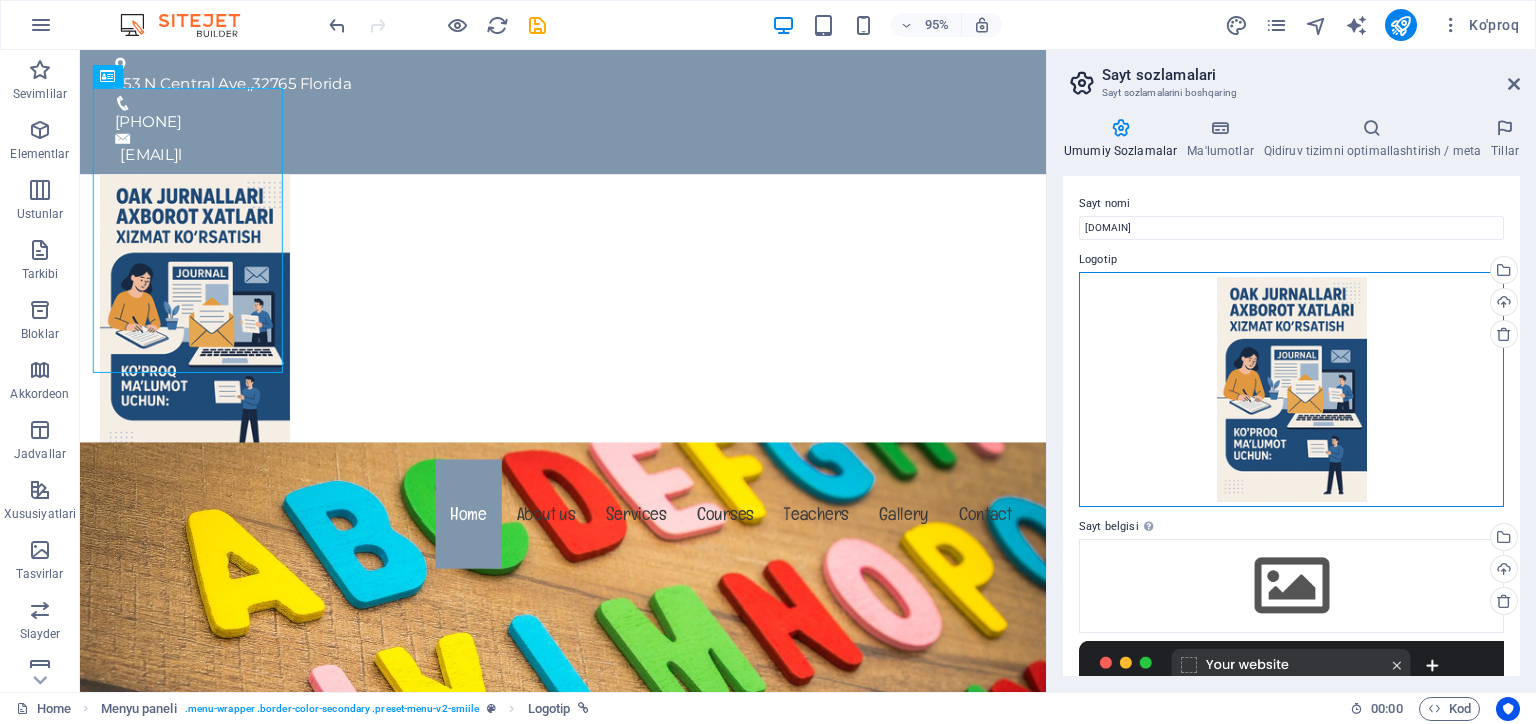click on "Перетащите файлы сюда, нажмите, чтобы выбрать файлы, или выберите файлы из раздела "Файлы" или из бесплатных стоковых фото и видео" at bounding box center (1291, 389) 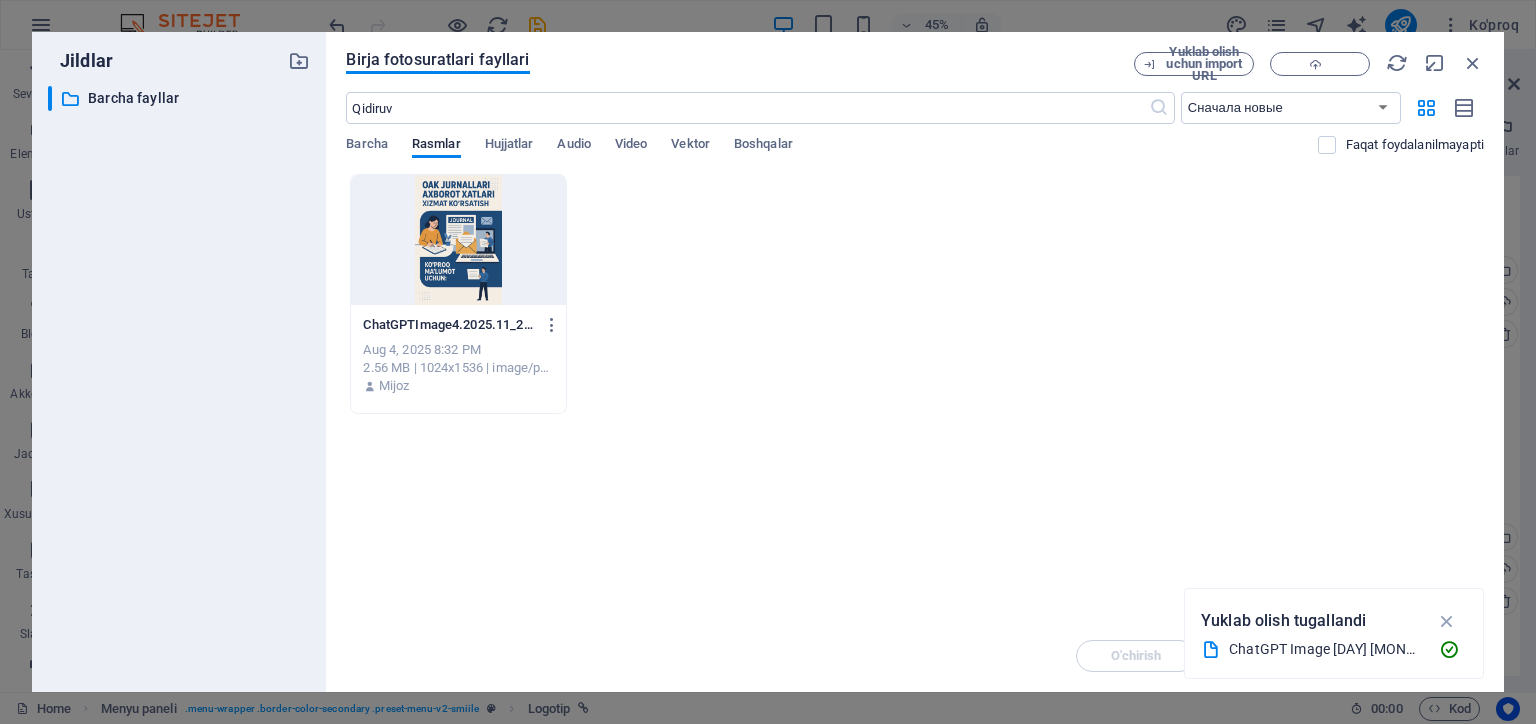 click at bounding box center (458, 240) 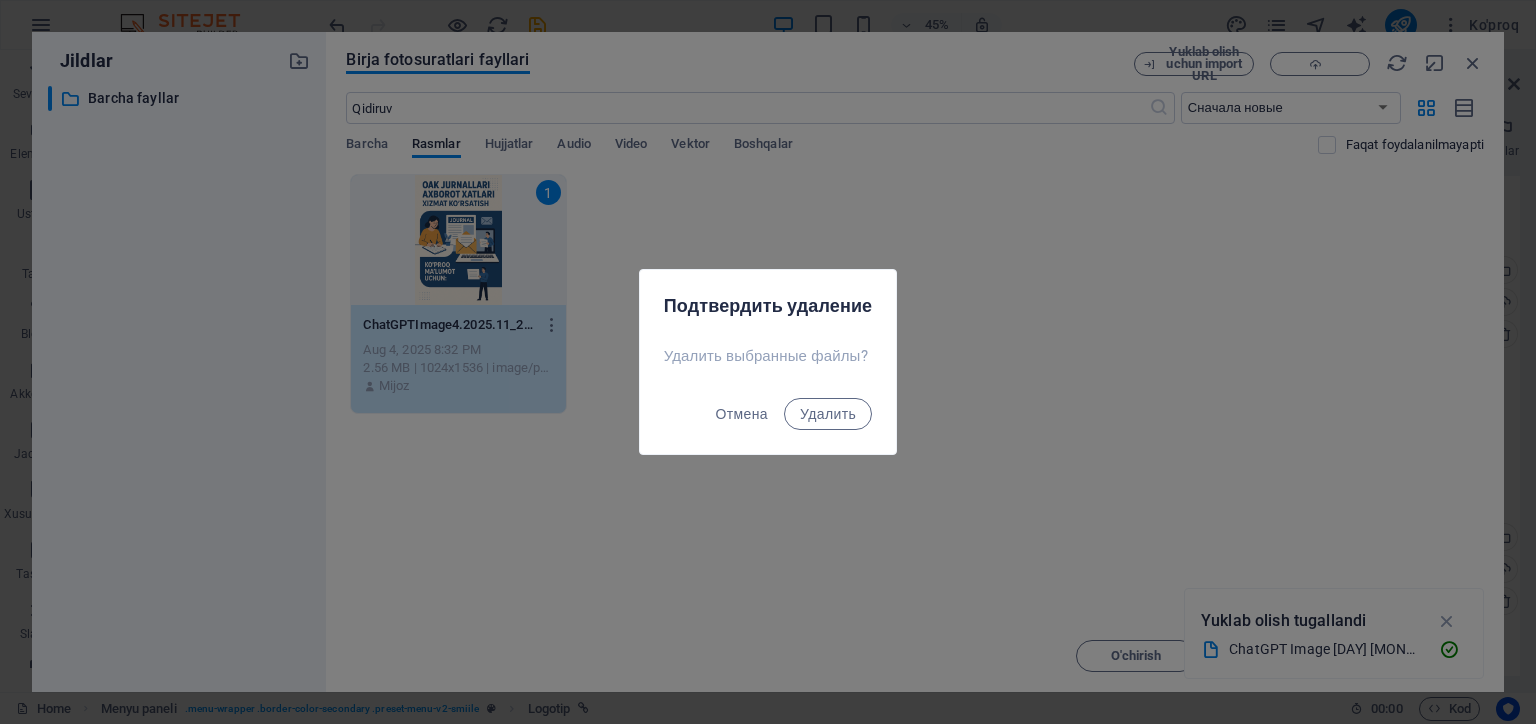type 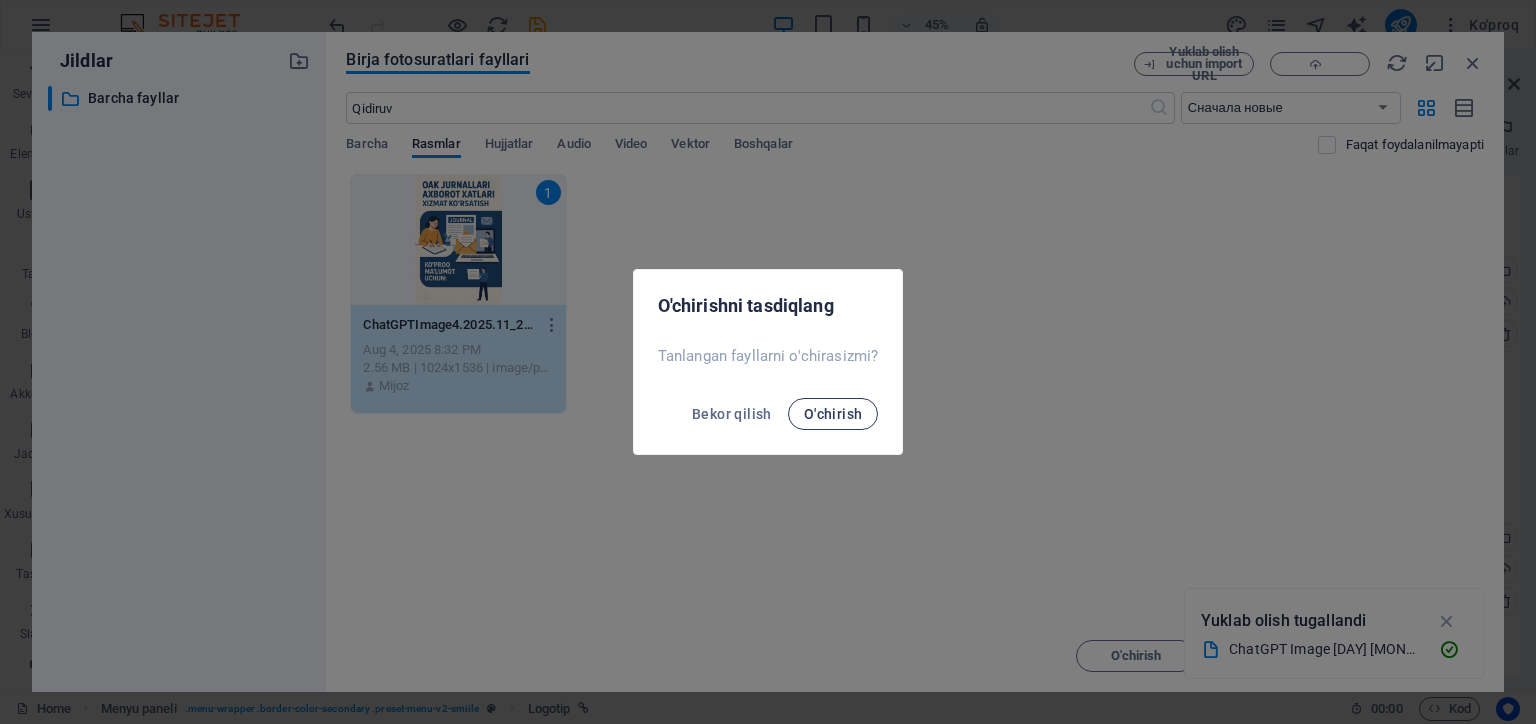 click on "O'chirish" at bounding box center (833, 414) 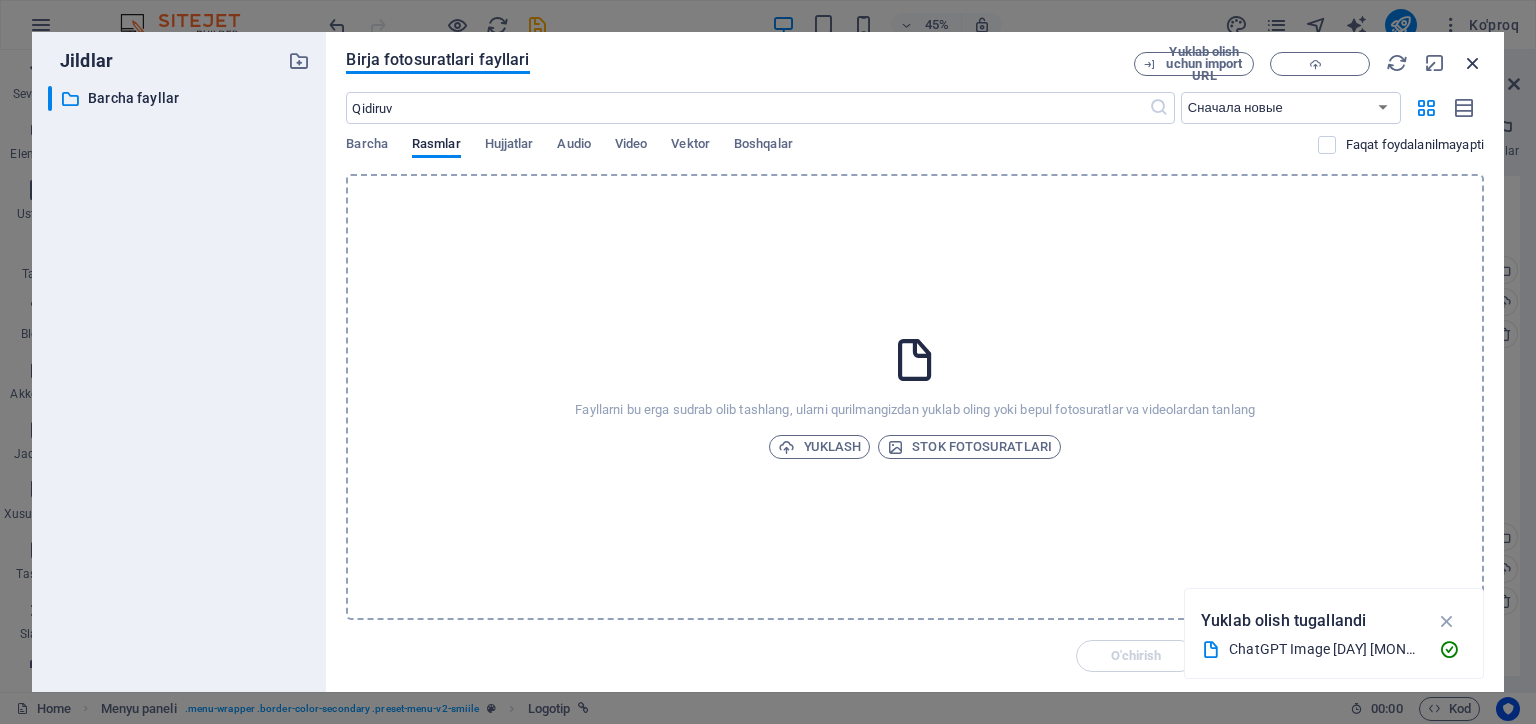 click at bounding box center [1473, 63] 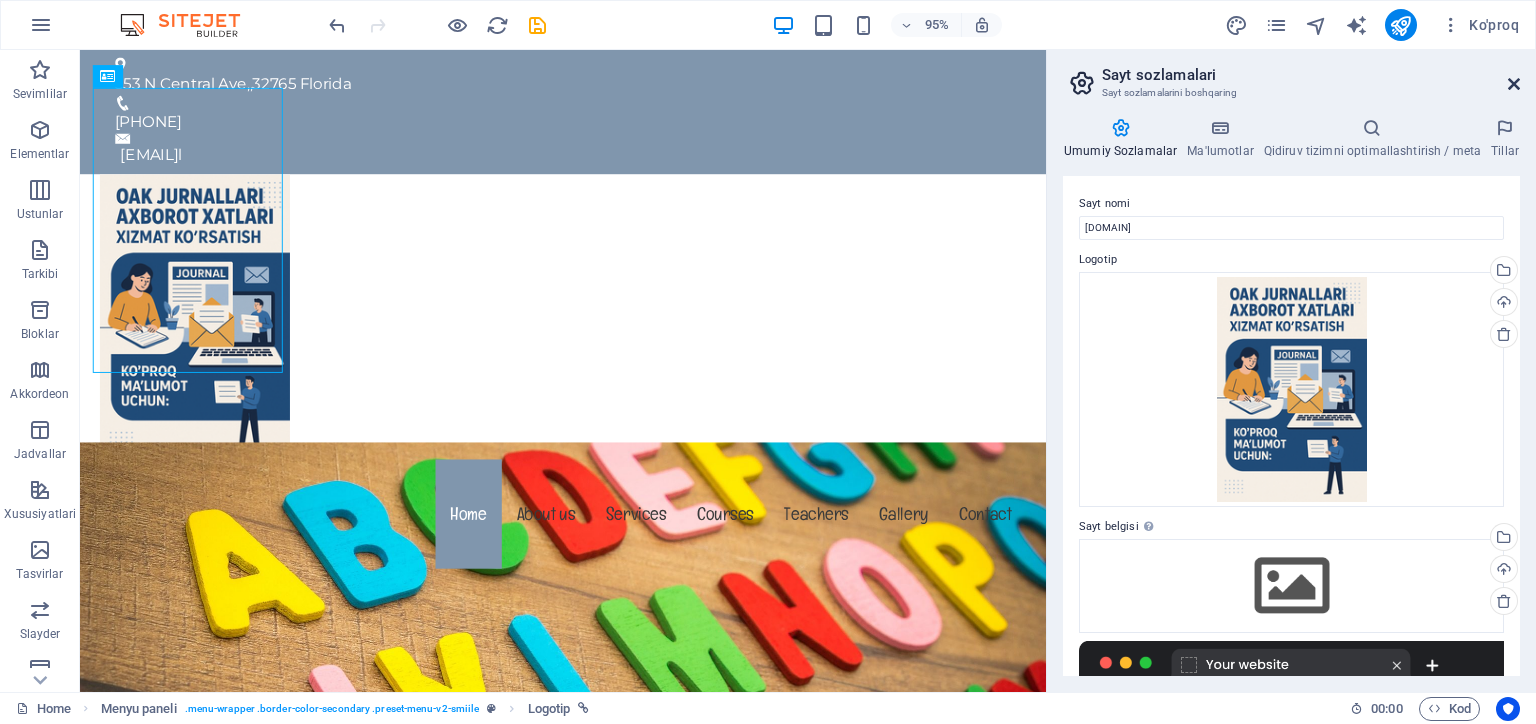 click at bounding box center [1514, 84] 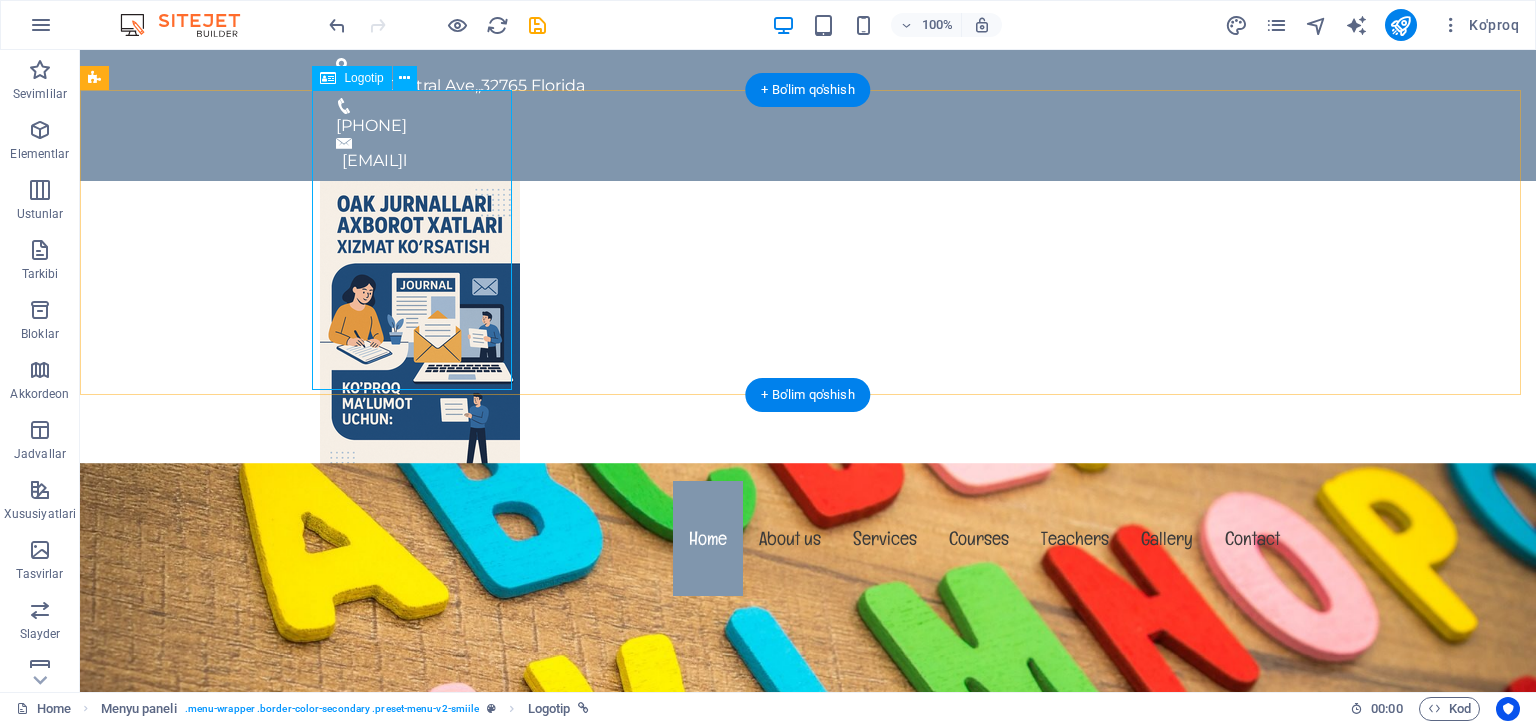 click at bounding box center [808, 331] 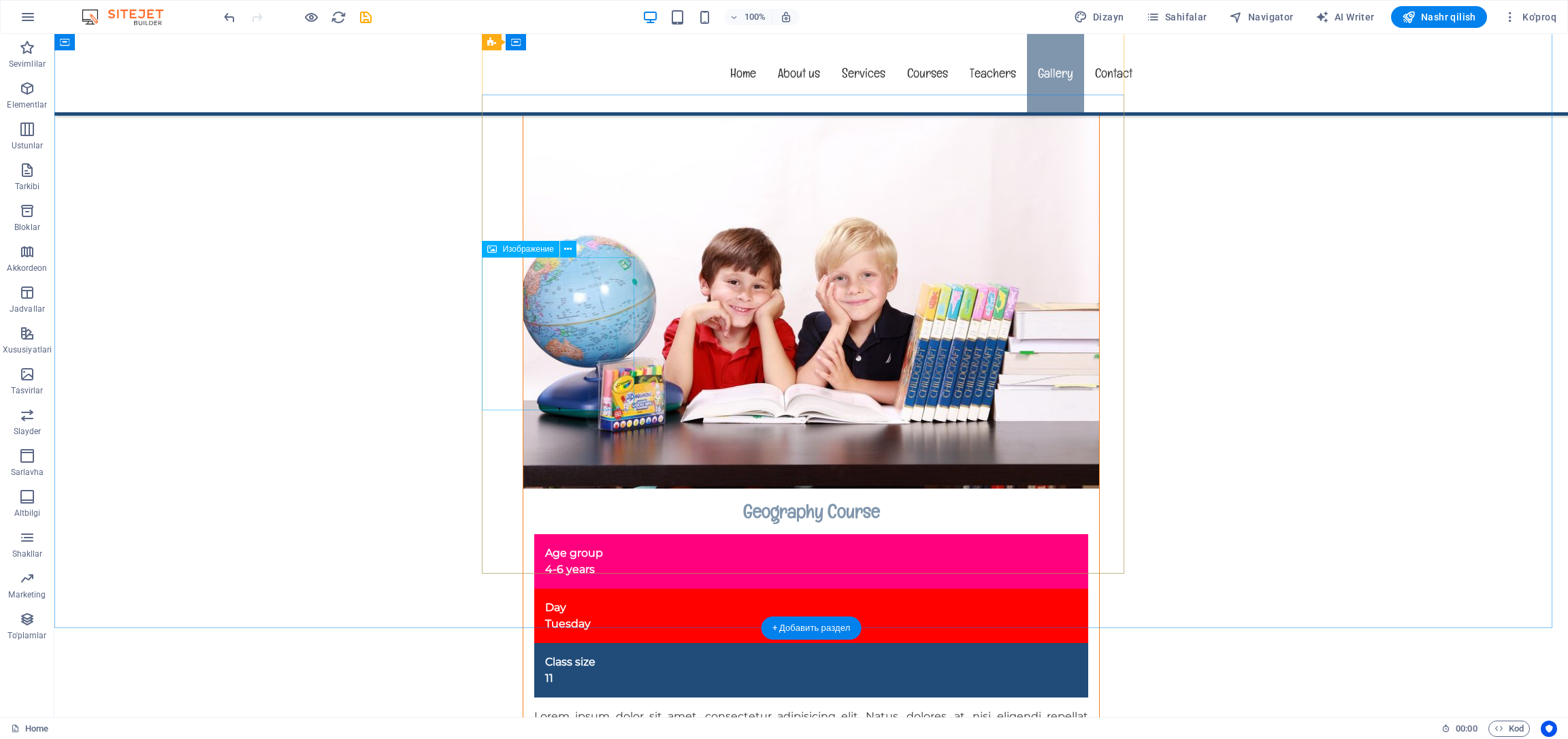 scroll, scrollTop: 11184, scrollLeft: 0, axis: vertical 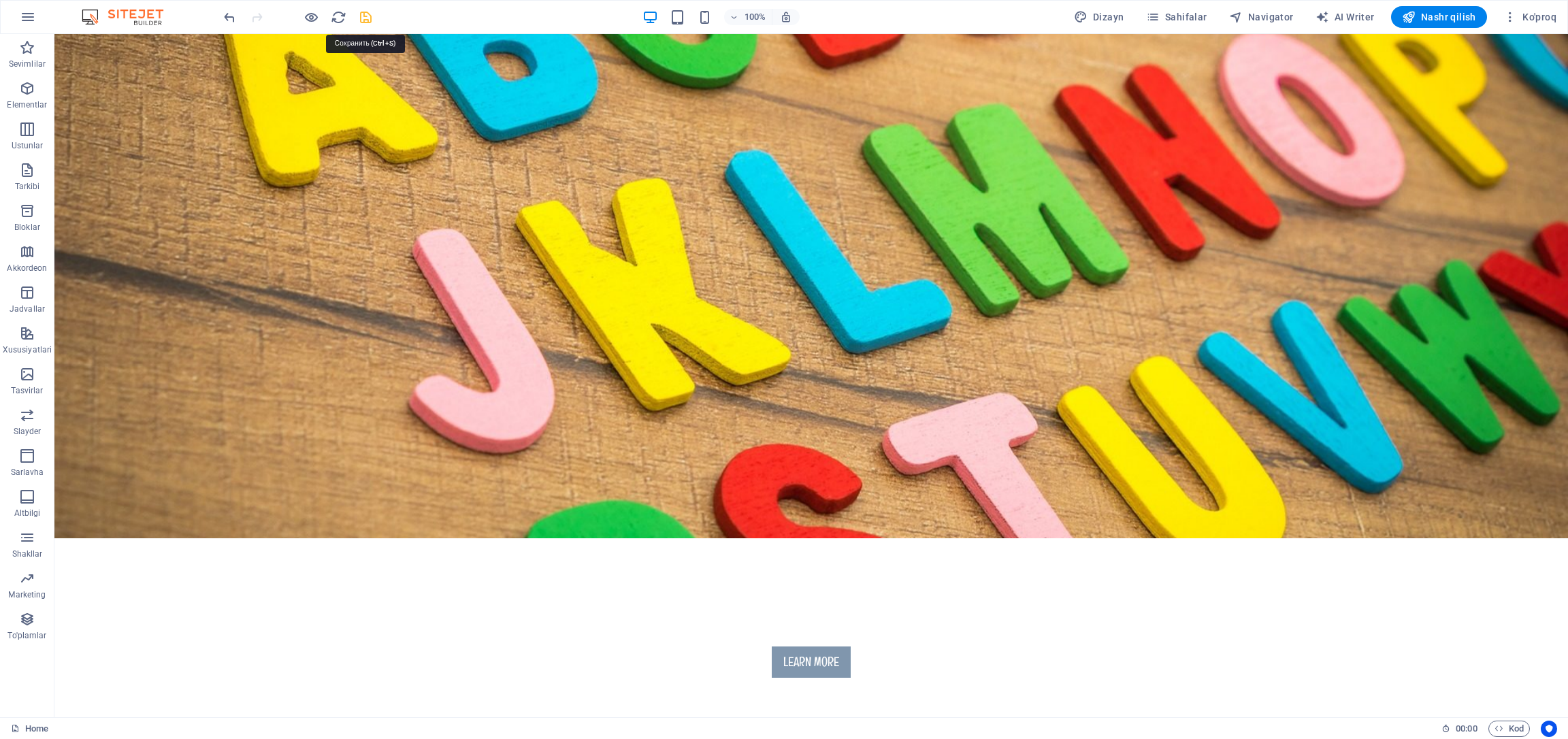click at bounding box center [365, 17] 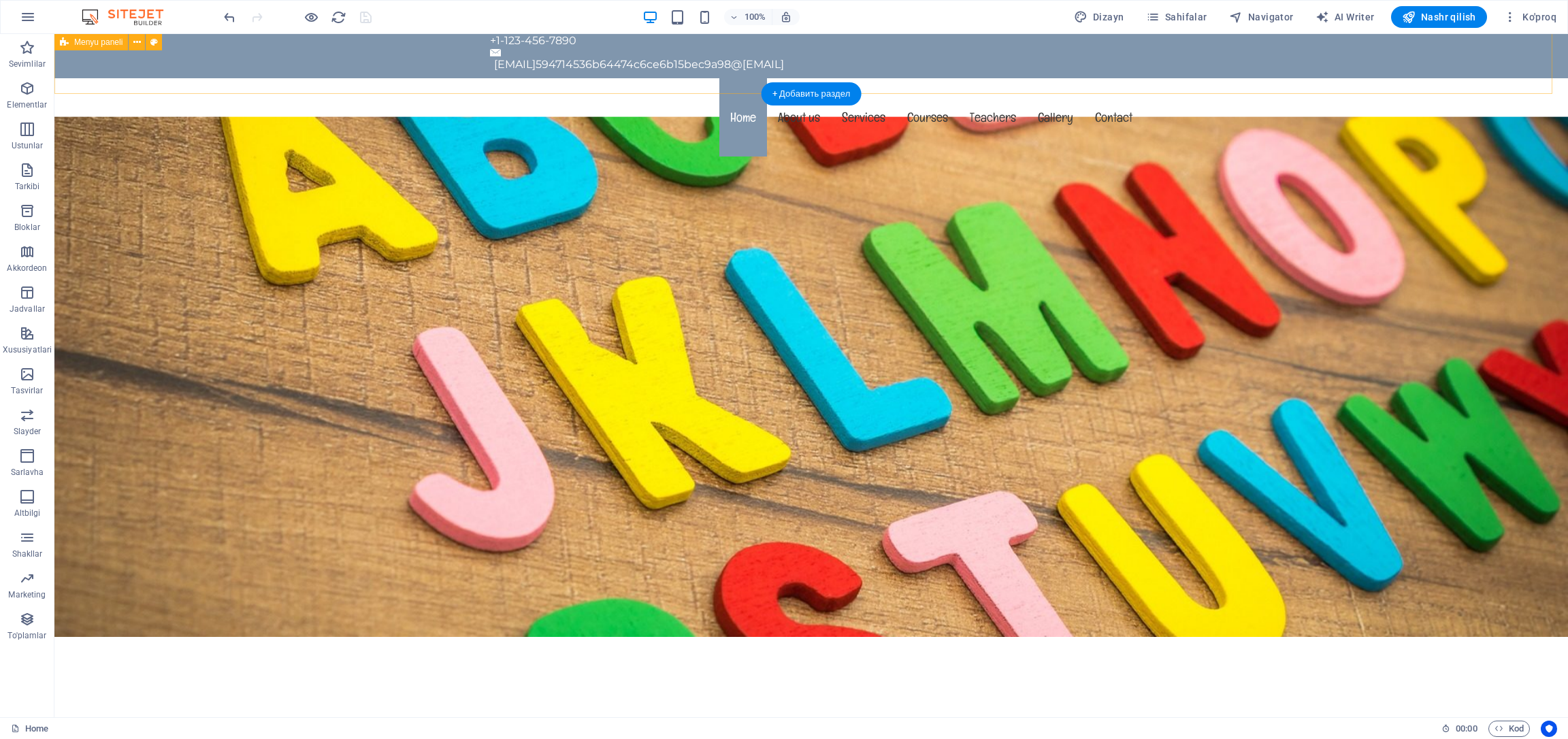 scroll, scrollTop: 0, scrollLeft: 0, axis: both 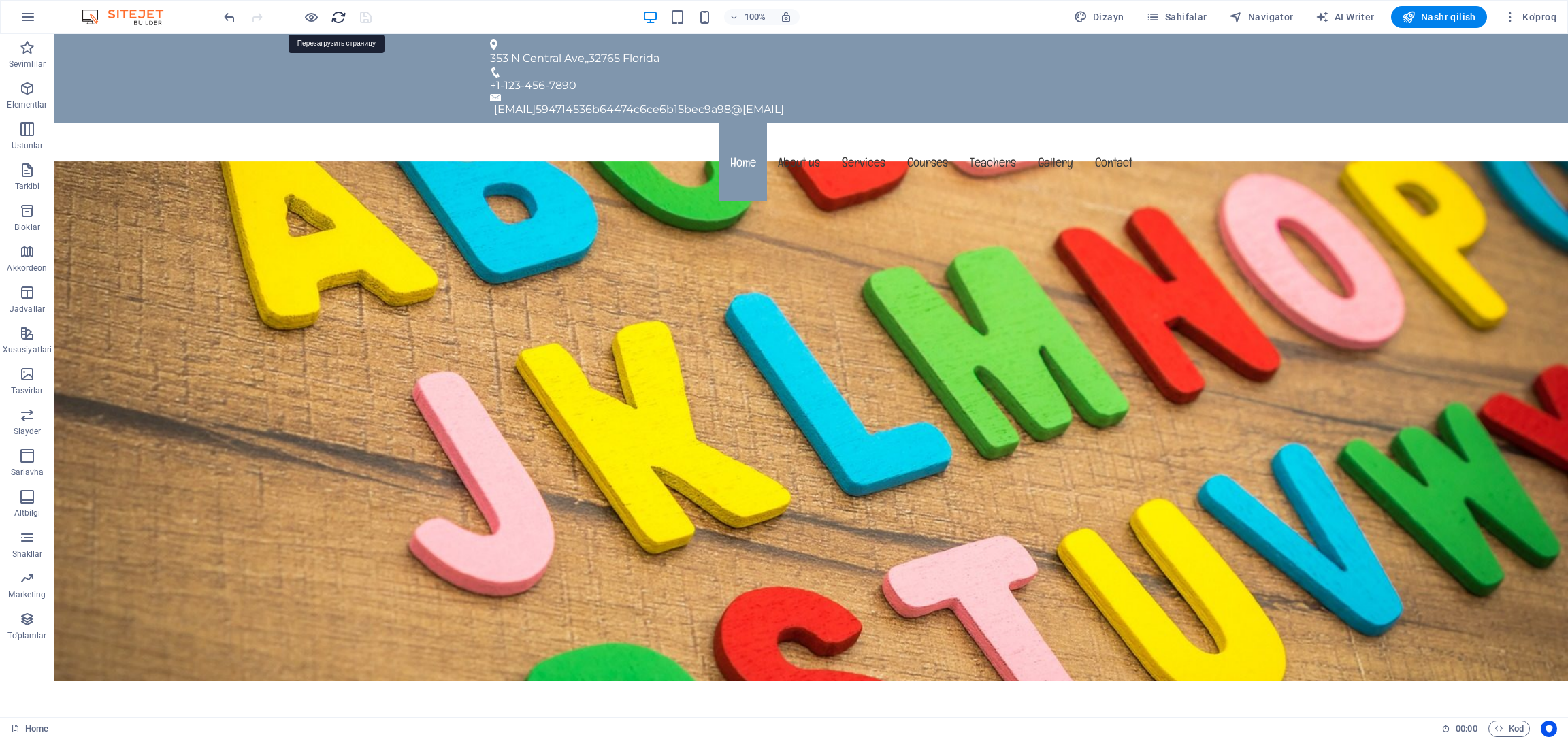 click at bounding box center [338, 17] 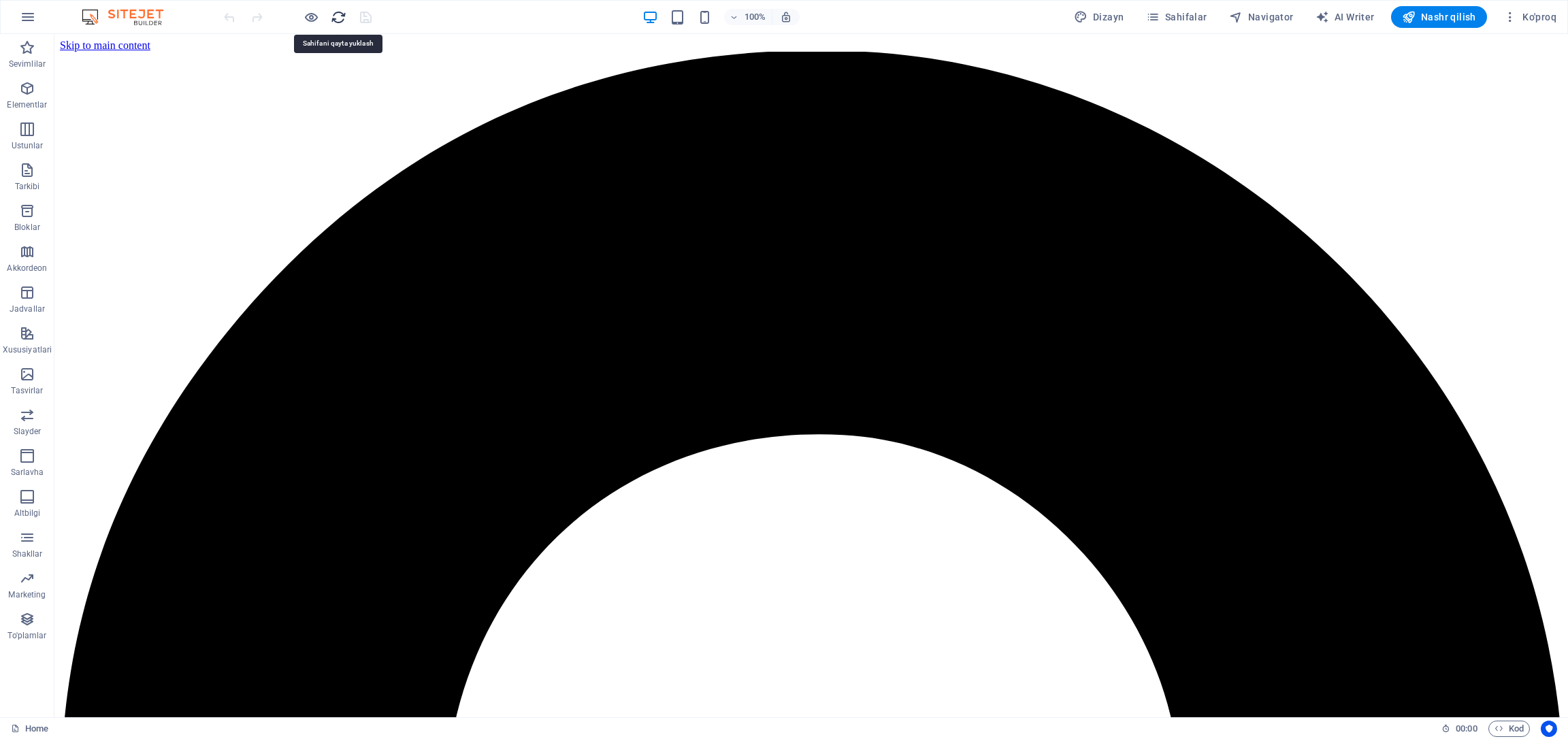 scroll, scrollTop: 0, scrollLeft: 0, axis: both 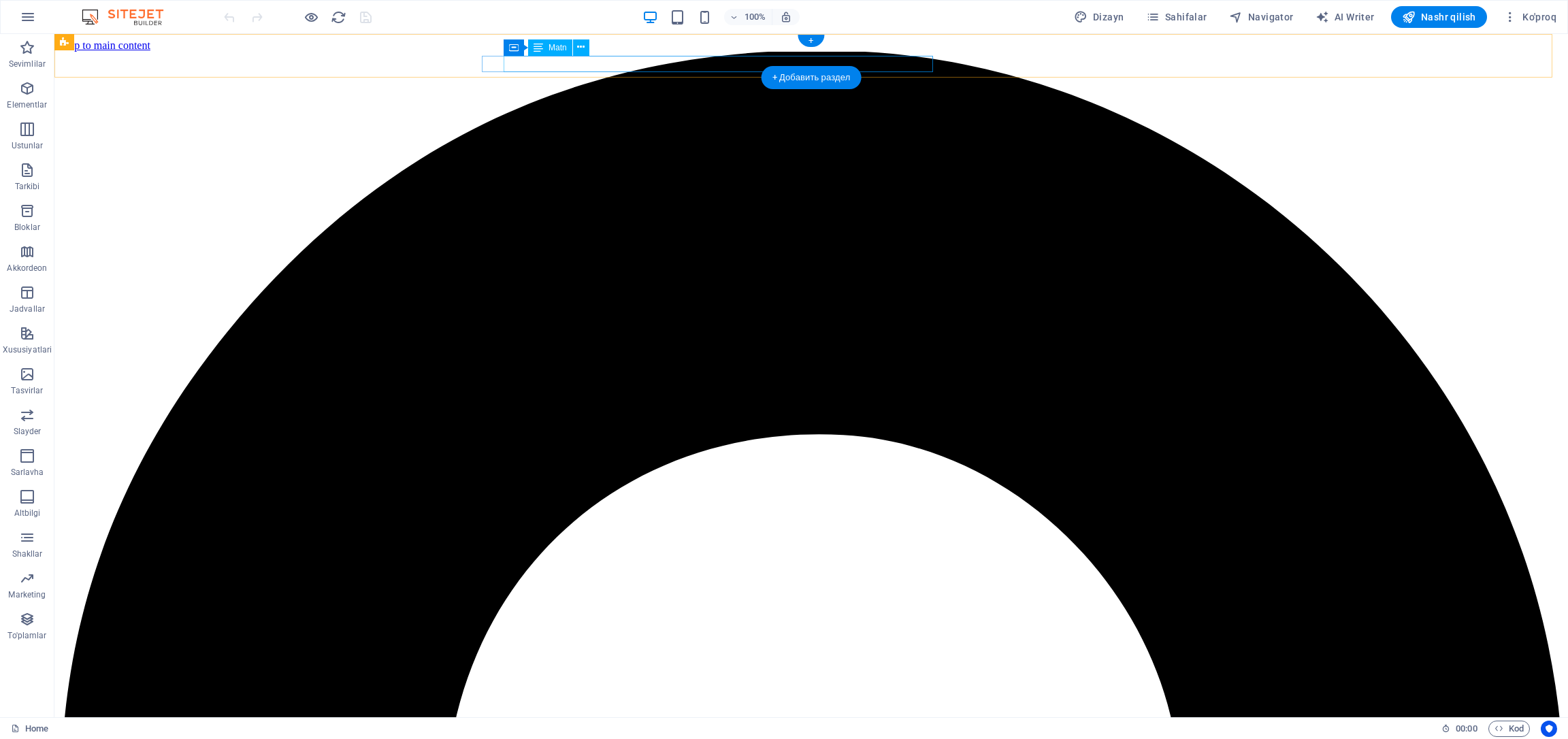 click on "[EMAIL] [ID]@[DOMAIN]" at bounding box center (813, 5351) 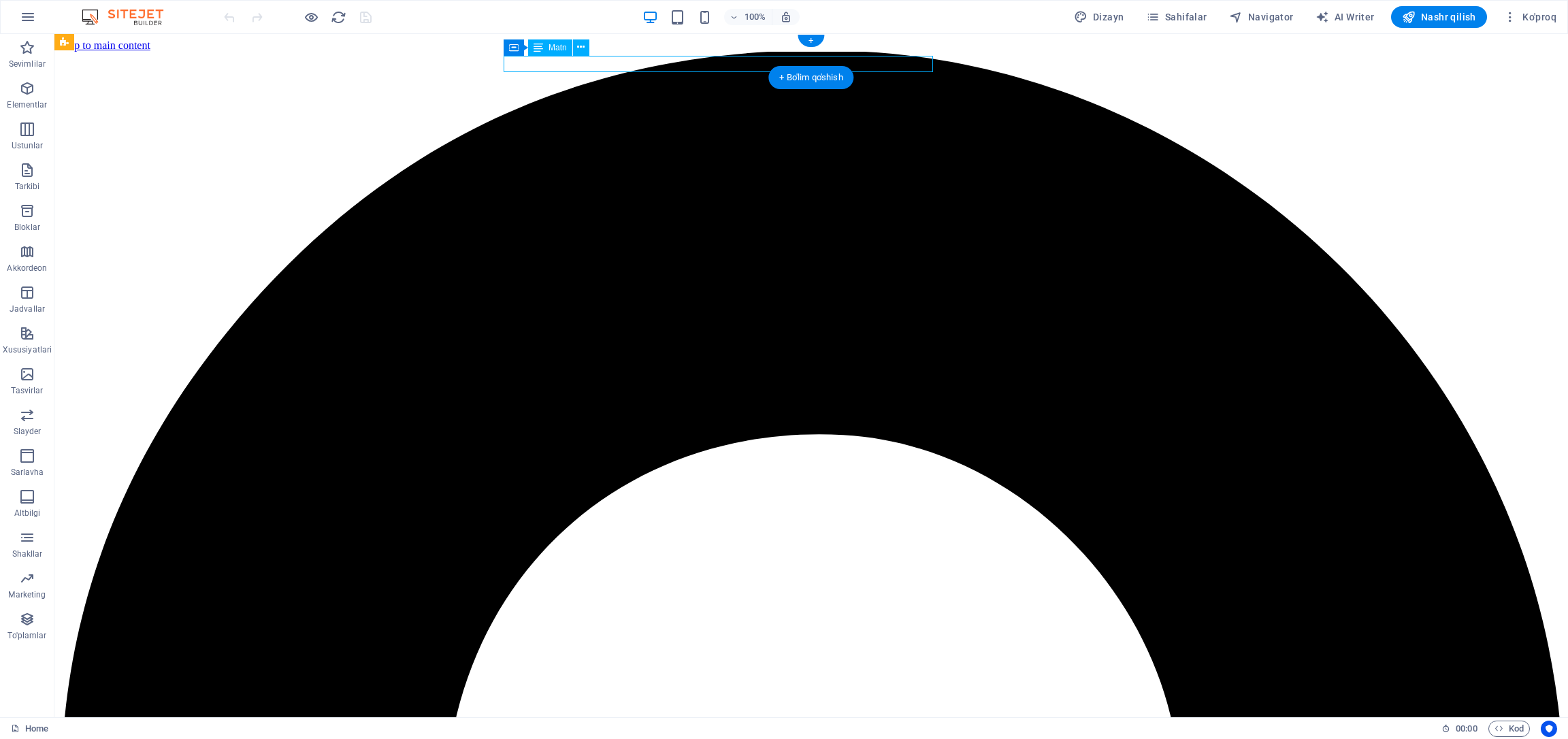 click on "[EMAIL] [ID]@[DOMAIN]" at bounding box center [813, 5351] 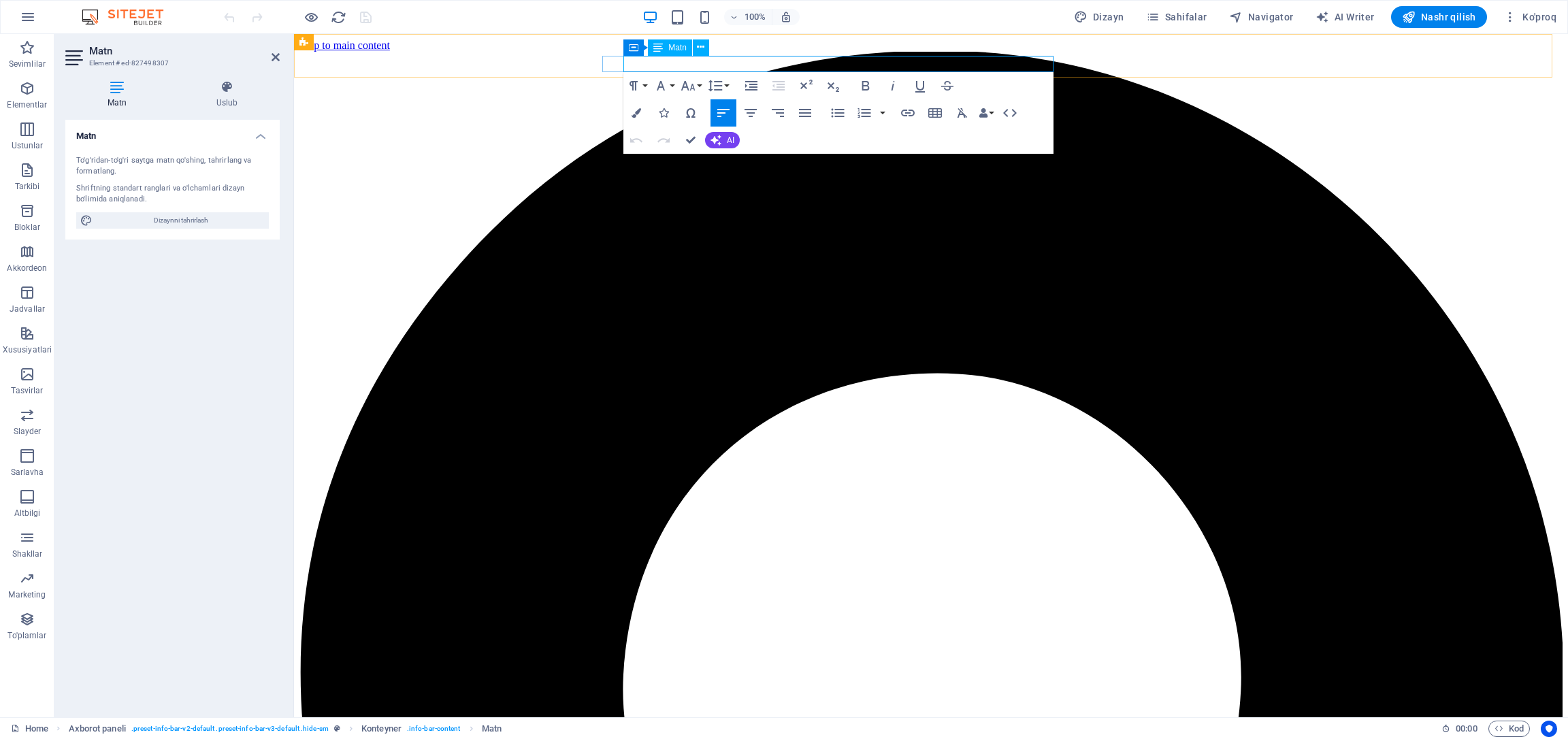 click on "594714536b64474c6ce6b15bec9a98@[EMAIL]" 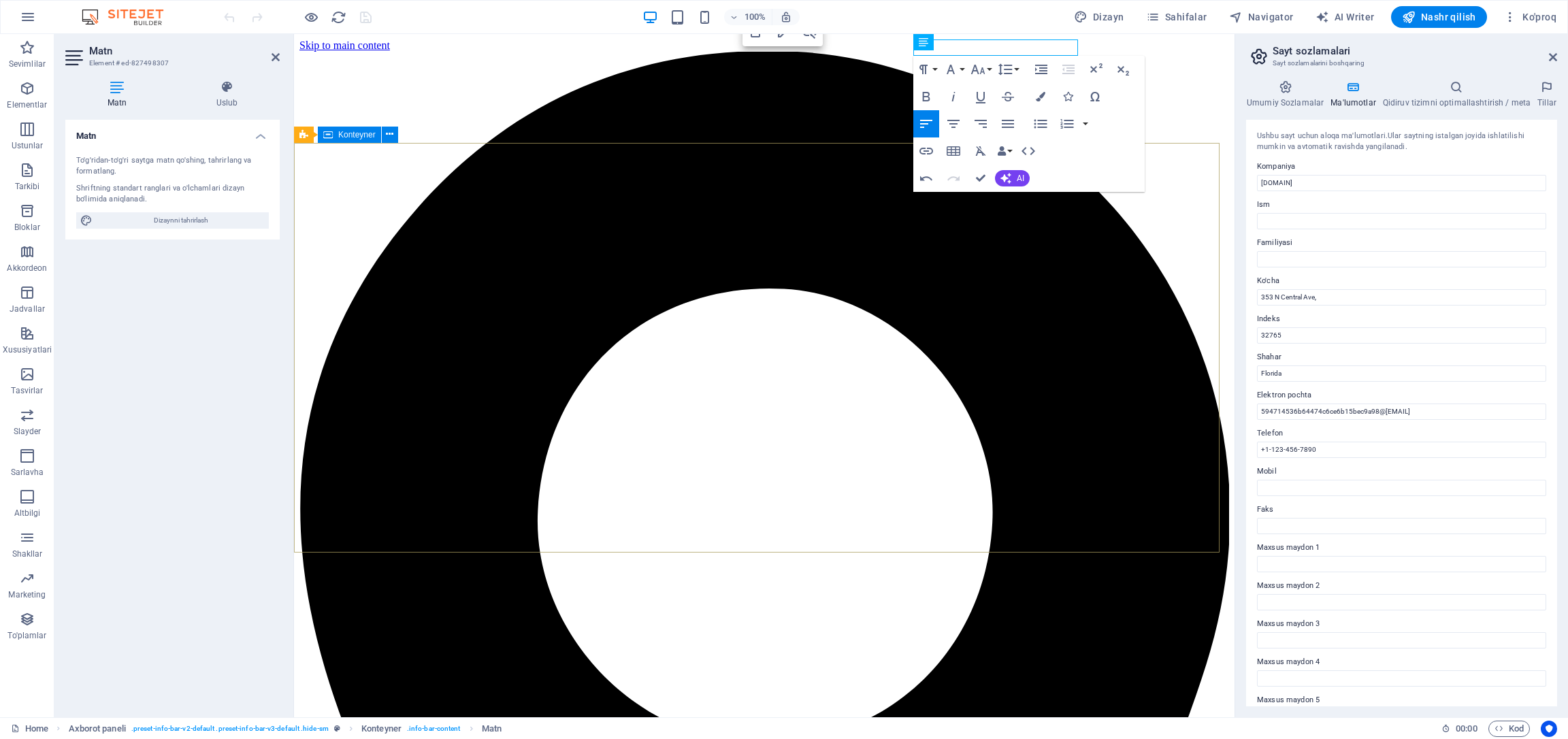 click on "Welcome to  oakjurnallari.uz BIZ SIZGA ENG YAXSHISINI TAQDIM ETMOQCHIMIZ Learn more" at bounding box center [764, 5305] 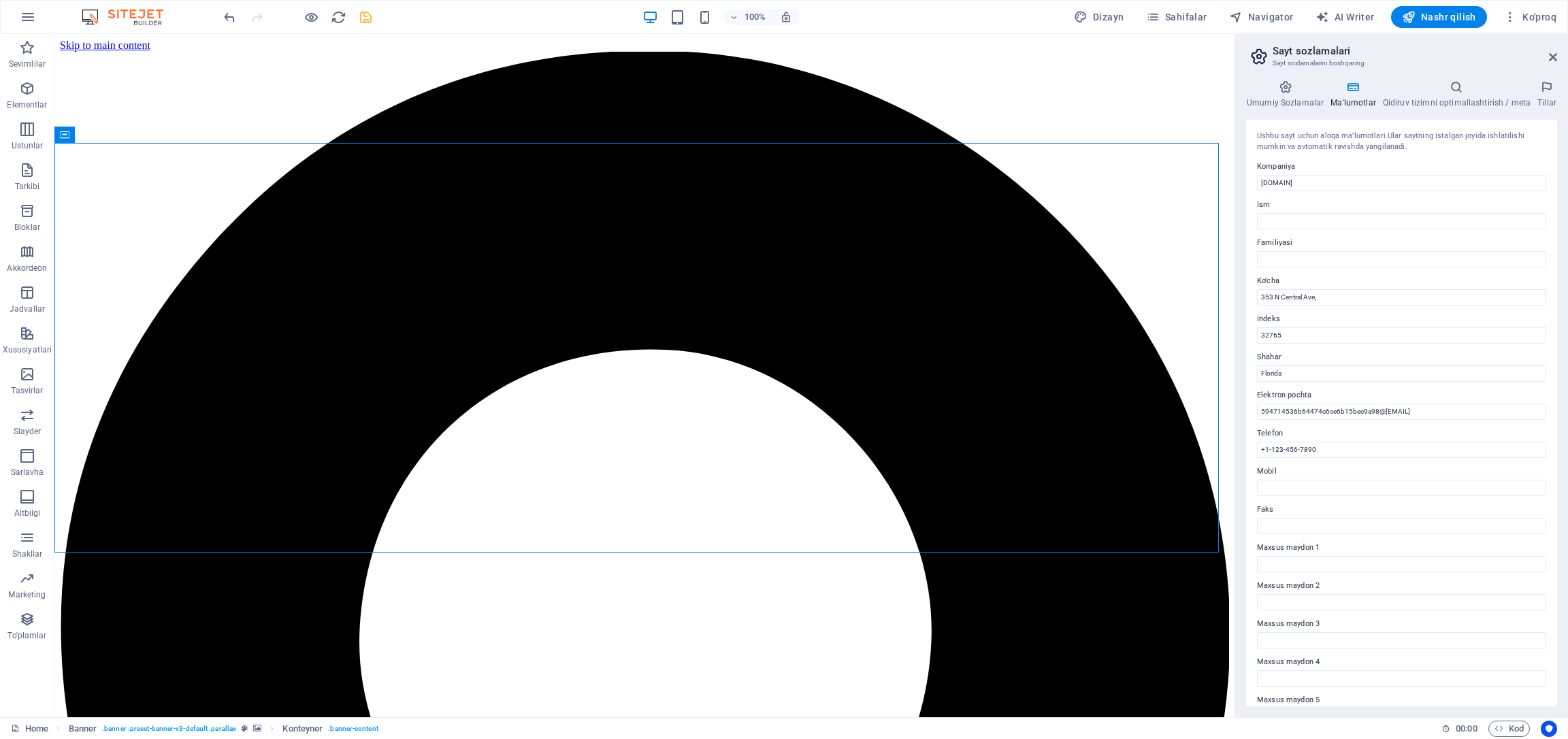 click at bounding box center [297, 17] 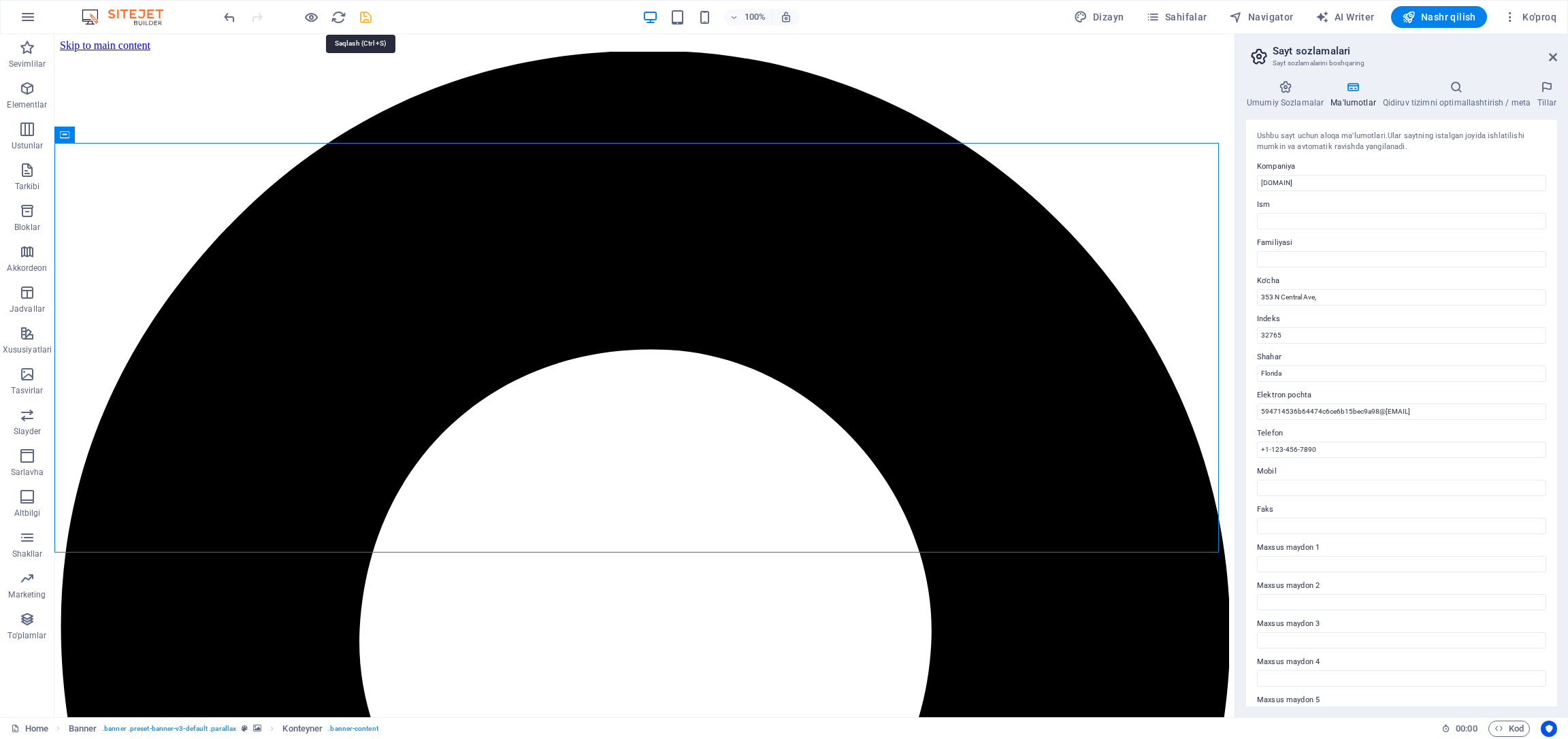 click at bounding box center (365, 17) 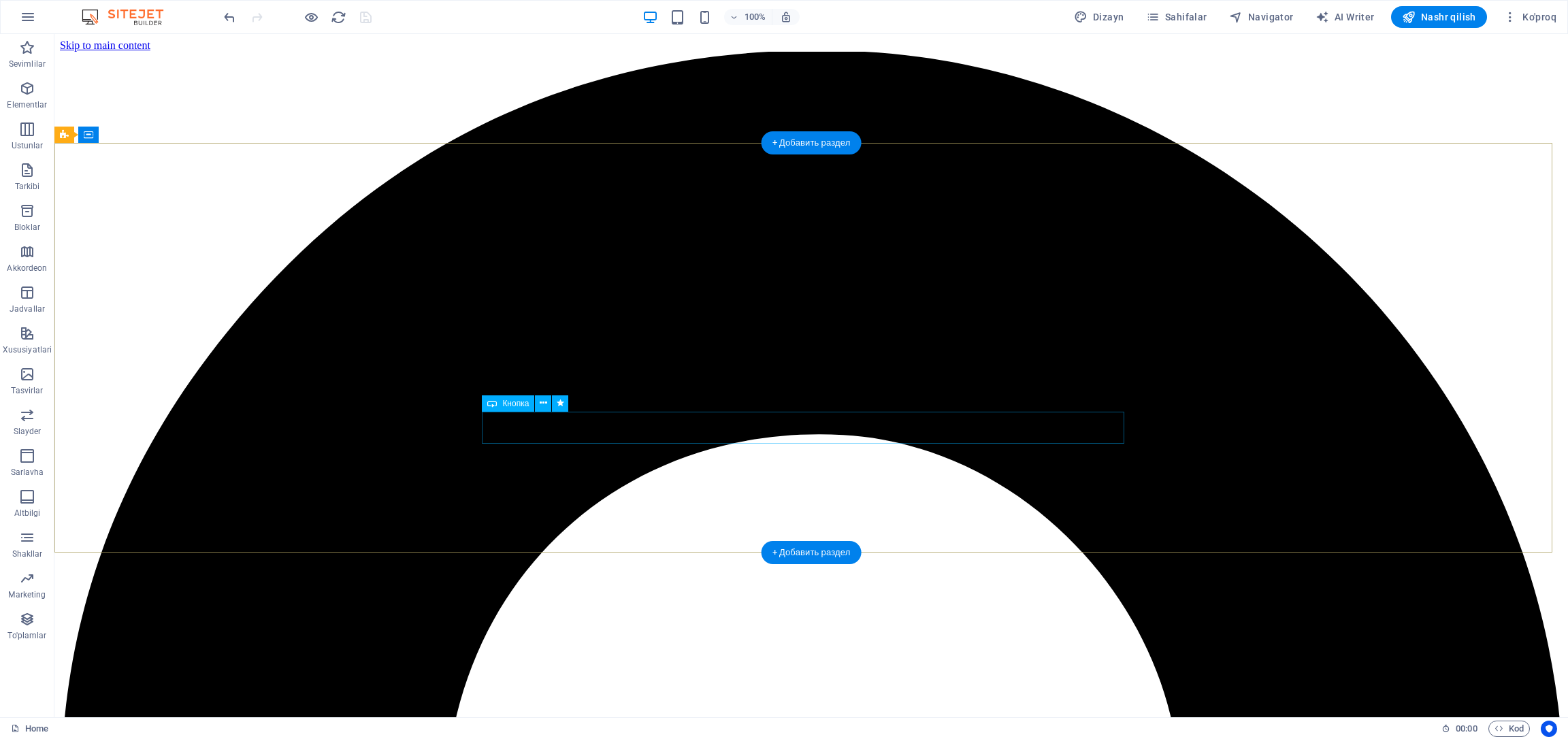 click on "Learn more" at bounding box center (811, 8099) 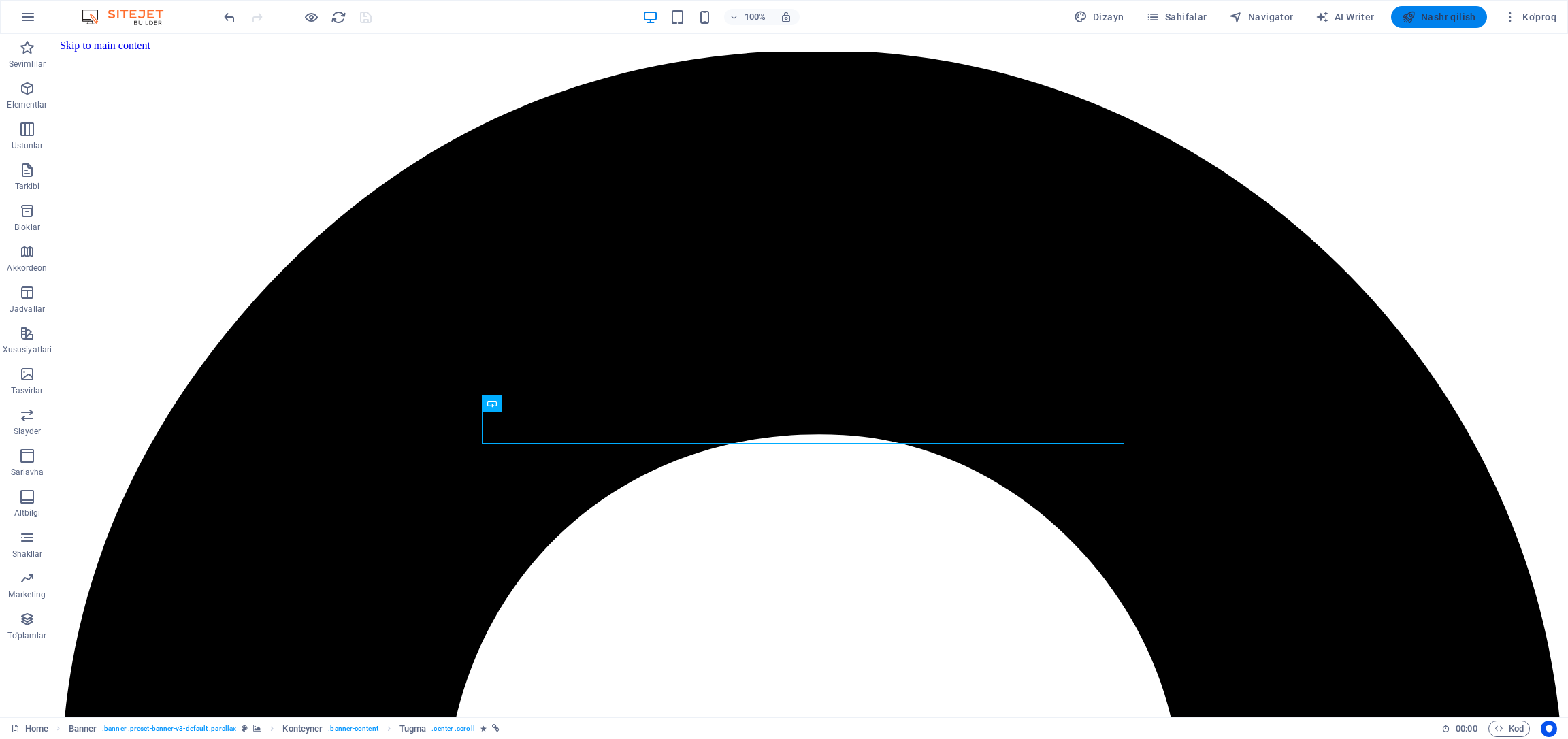 click on "Nashr qilish" at bounding box center (1448, 17) 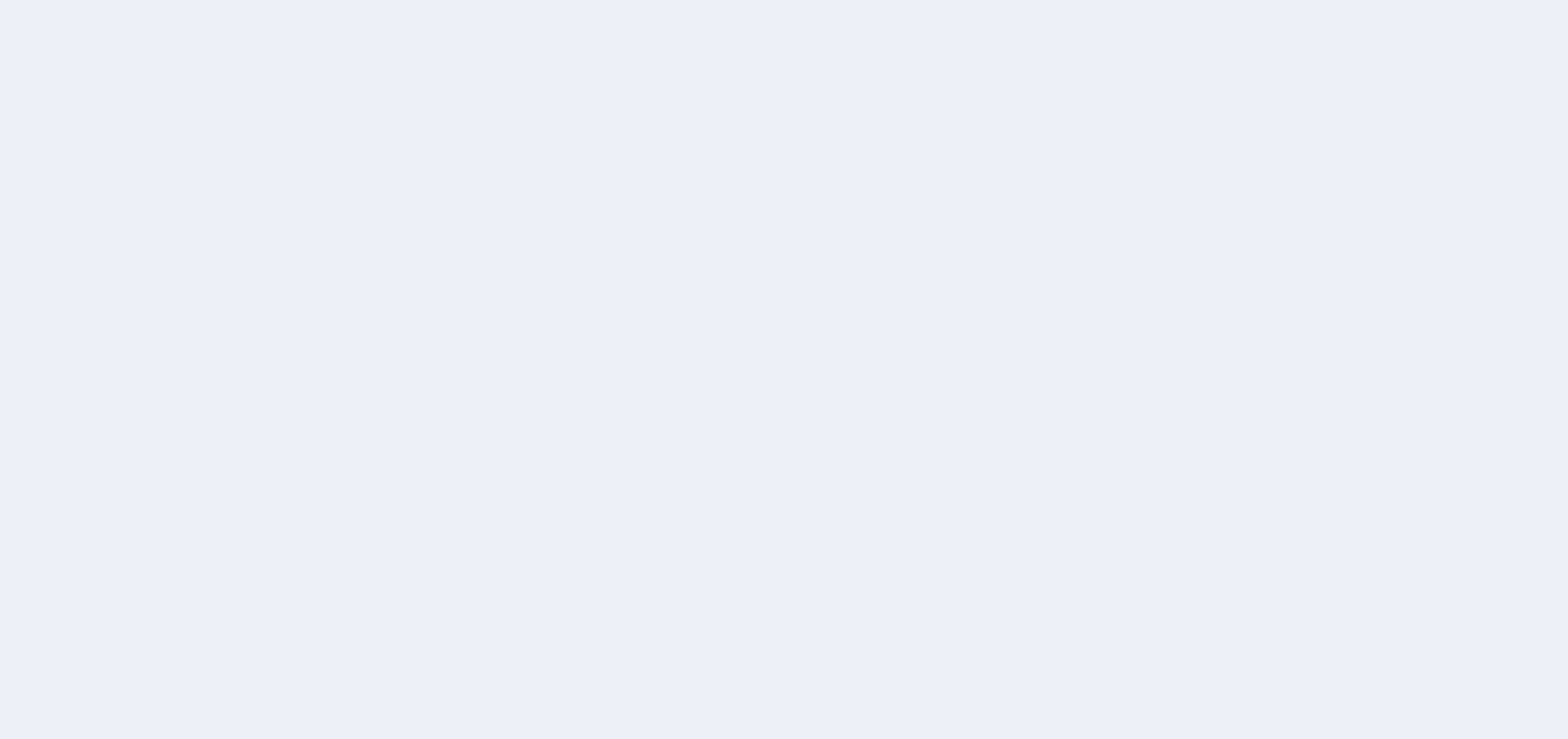 scroll, scrollTop: 0, scrollLeft: 0, axis: both 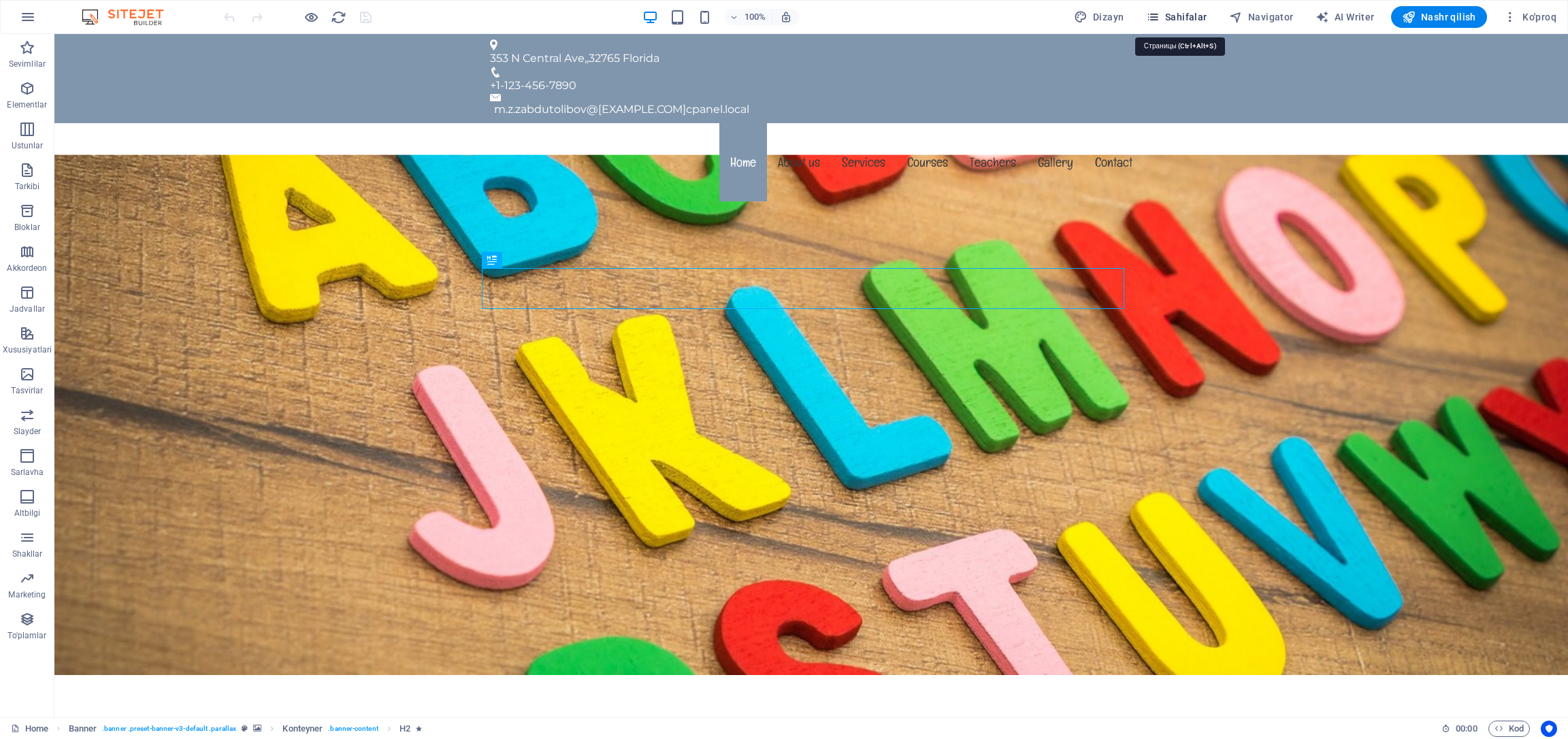 click on "Sahifalar" at bounding box center (1177, 17) 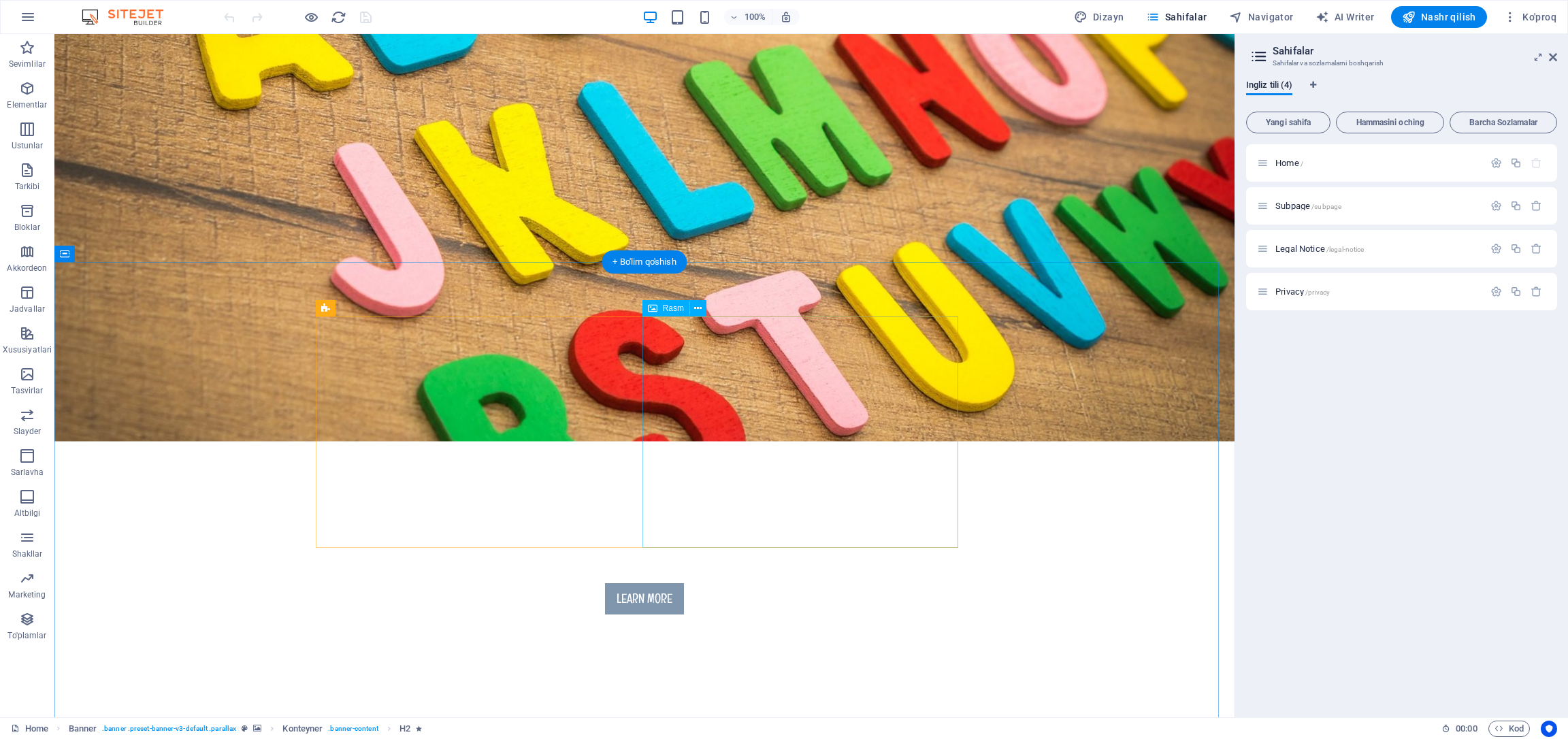 scroll, scrollTop: 408, scrollLeft: 0, axis: vertical 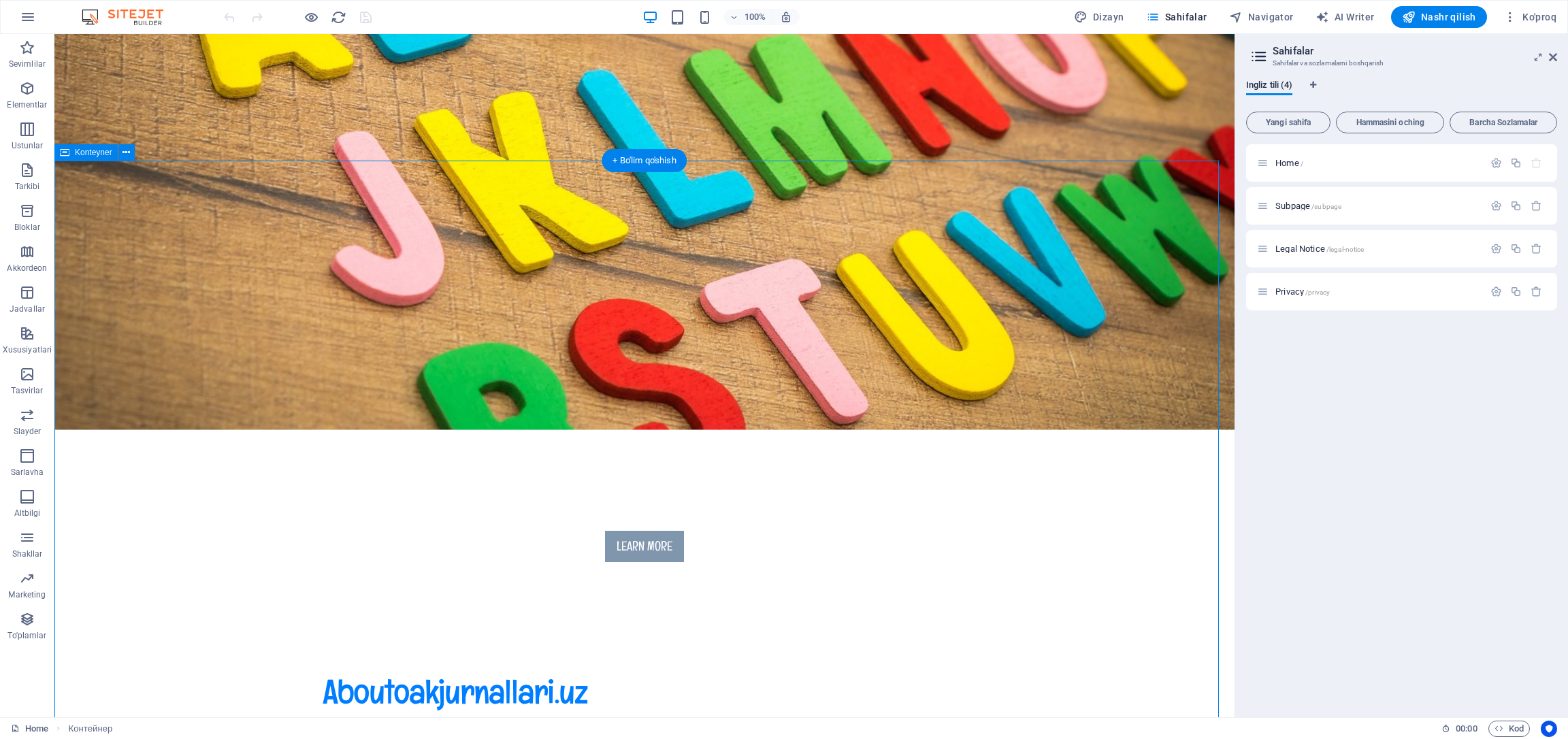 drag, startPoint x: 223, startPoint y: 487, endPoint x: 235, endPoint y: 546, distance: 60.20797 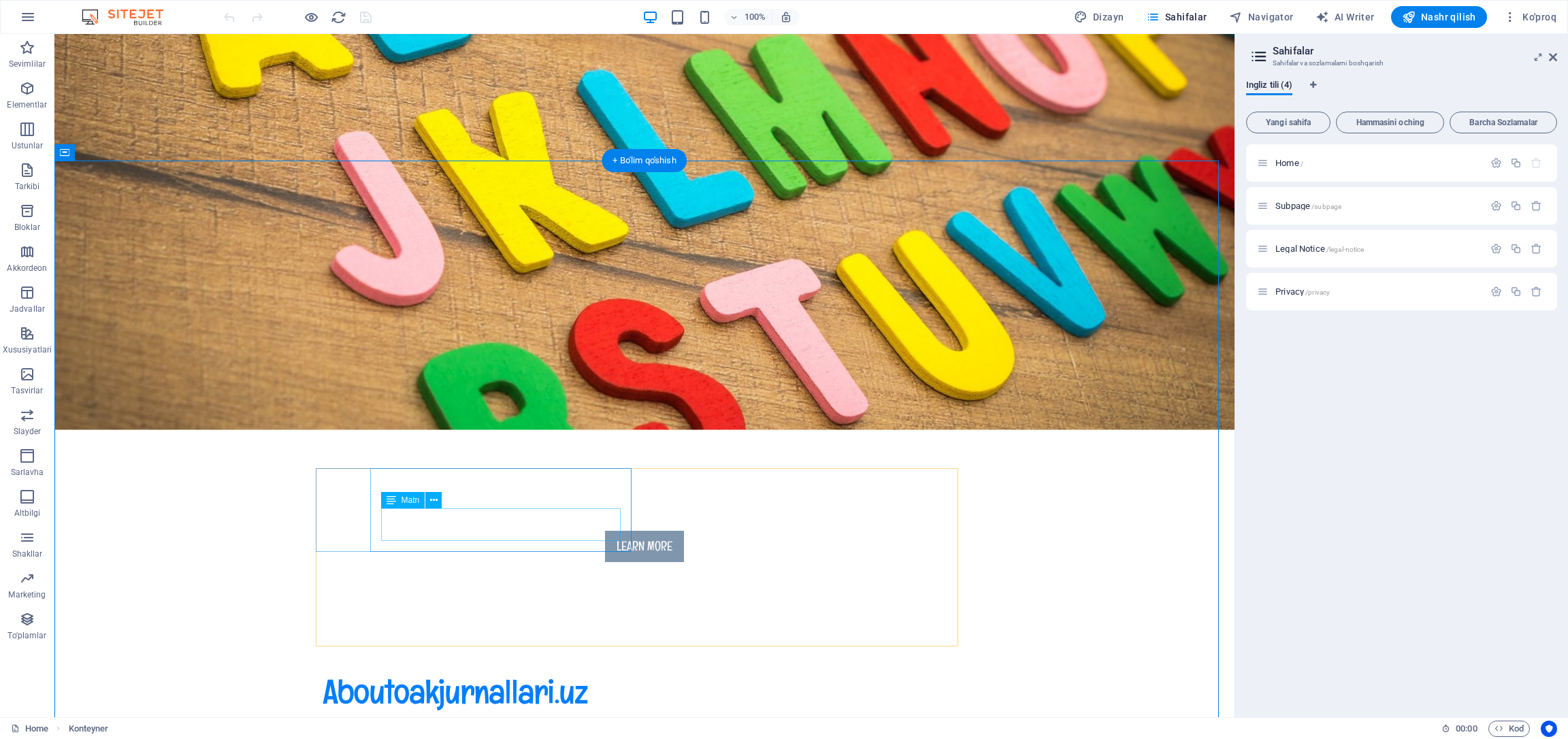 click on "Lorem ipsum dolor sit amet, consectetur adipisicing elit. Veritatis, dolorem!" at bounding box center [644, 1098] 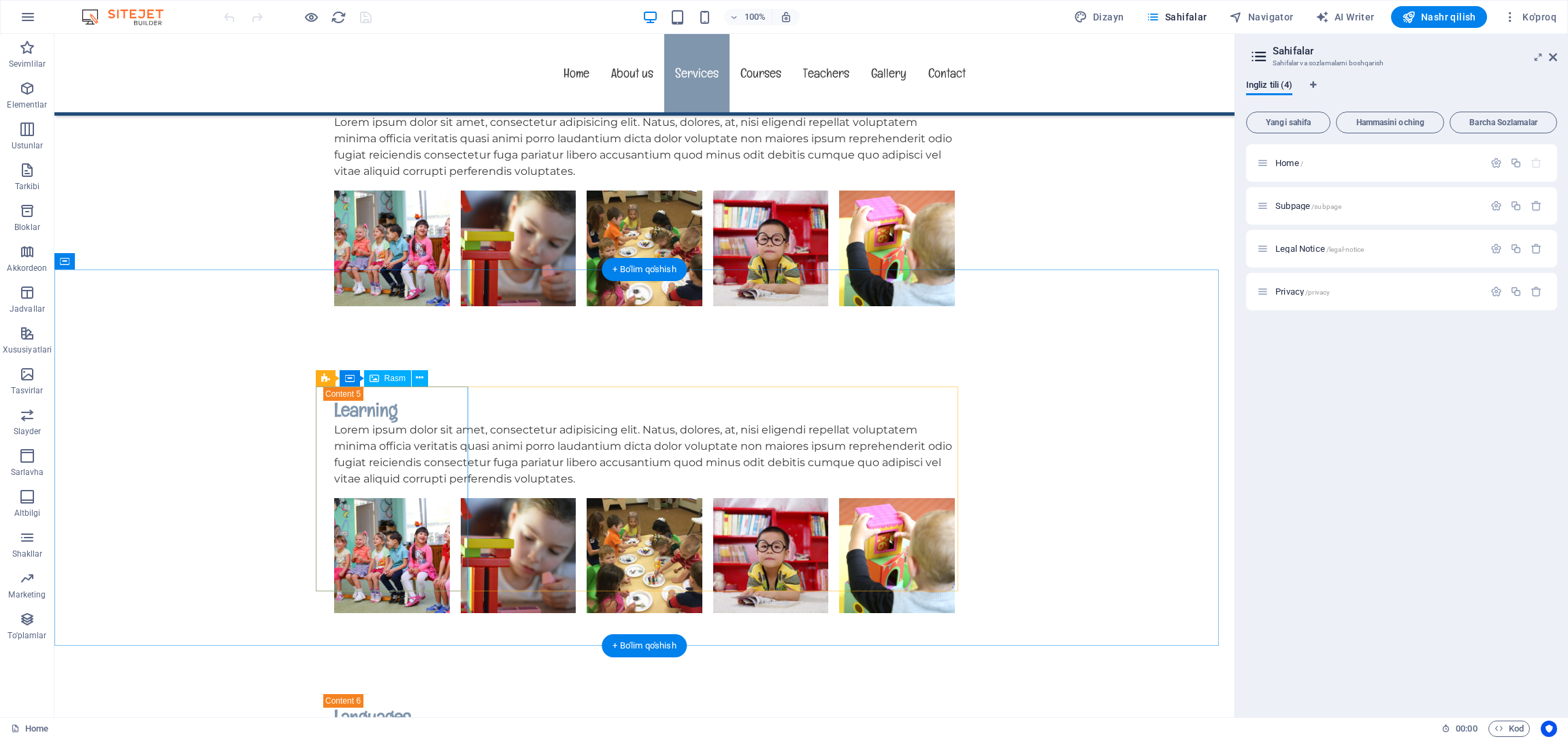 scroll, scrollTop: 4388, scrollLeft: 0, axis: vertical 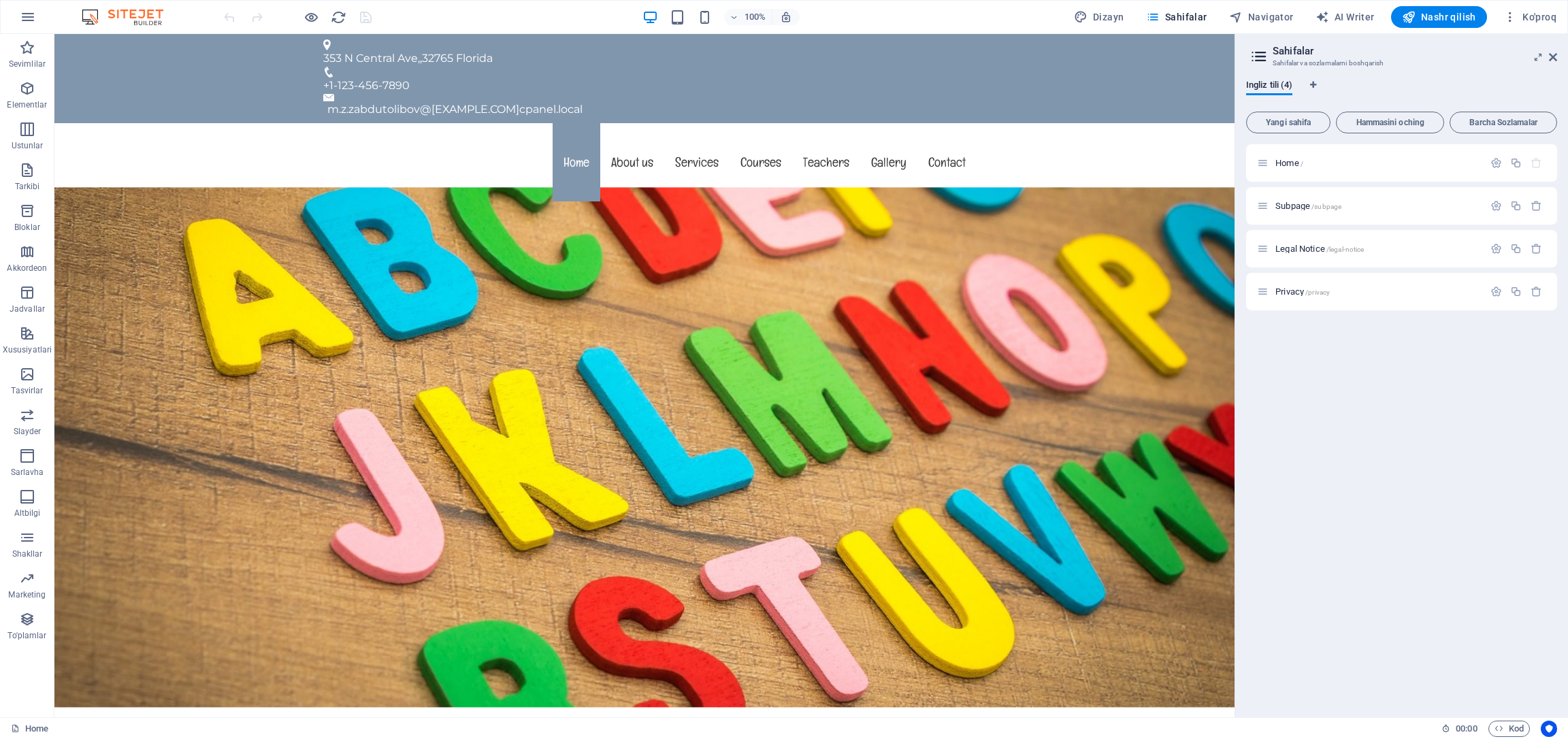 drag, startPoint x: 1226, startPoint y: 291, endPoint x: 1197, endPoint y: 65, distance: 227.85302 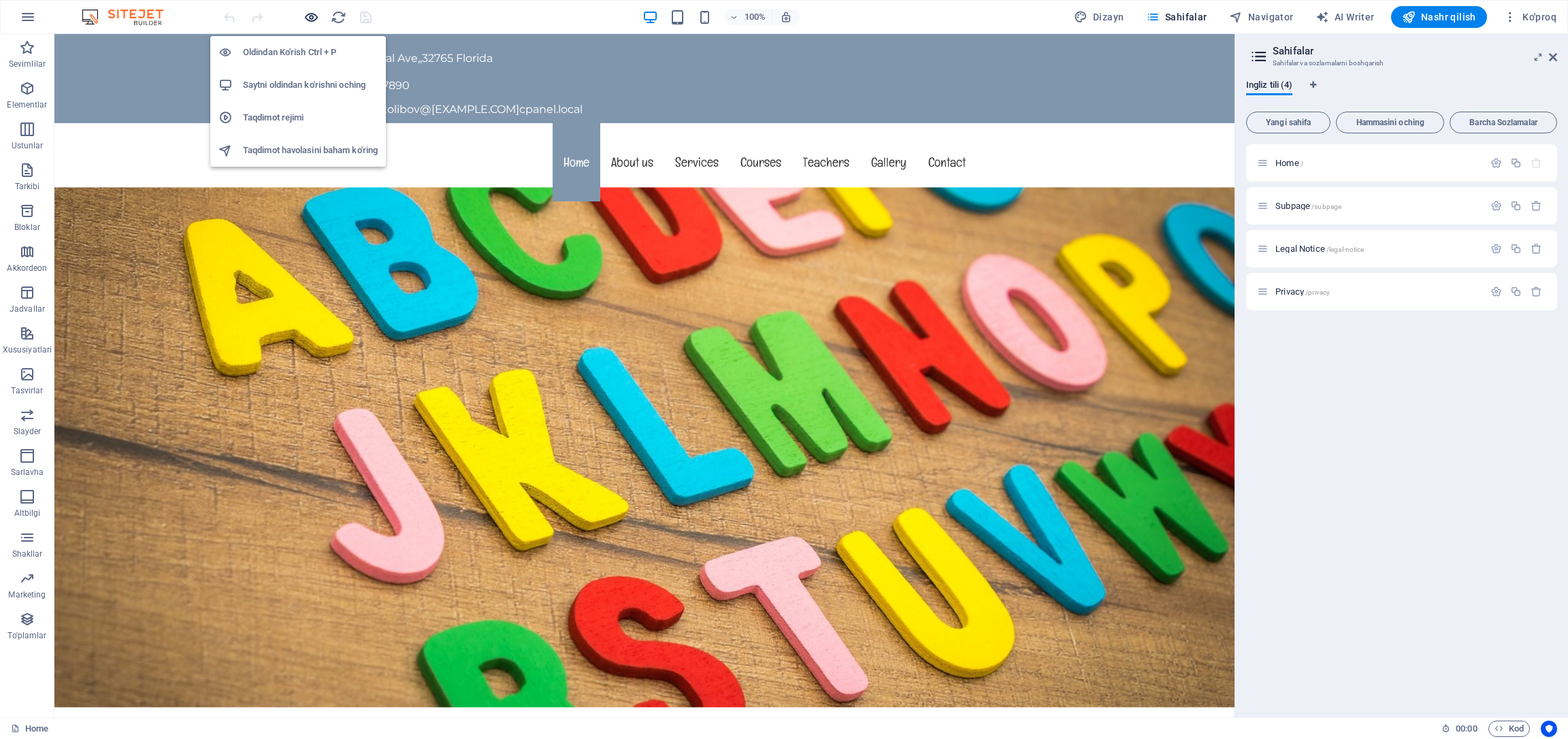 click at bounding box center (311, 17) 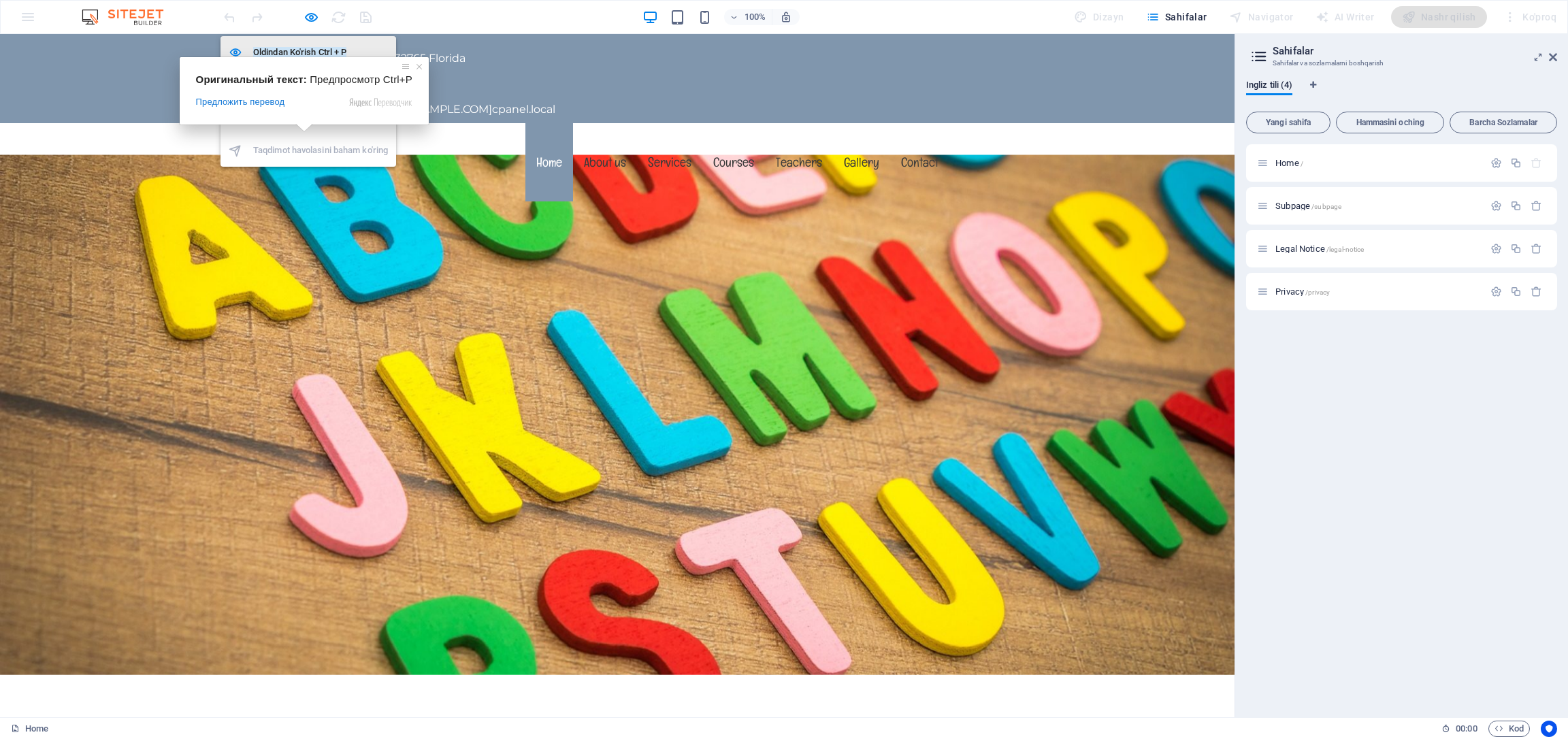 click on "Oldindan Ko'rish Ctrl + P" at bounding box center [299, 52] 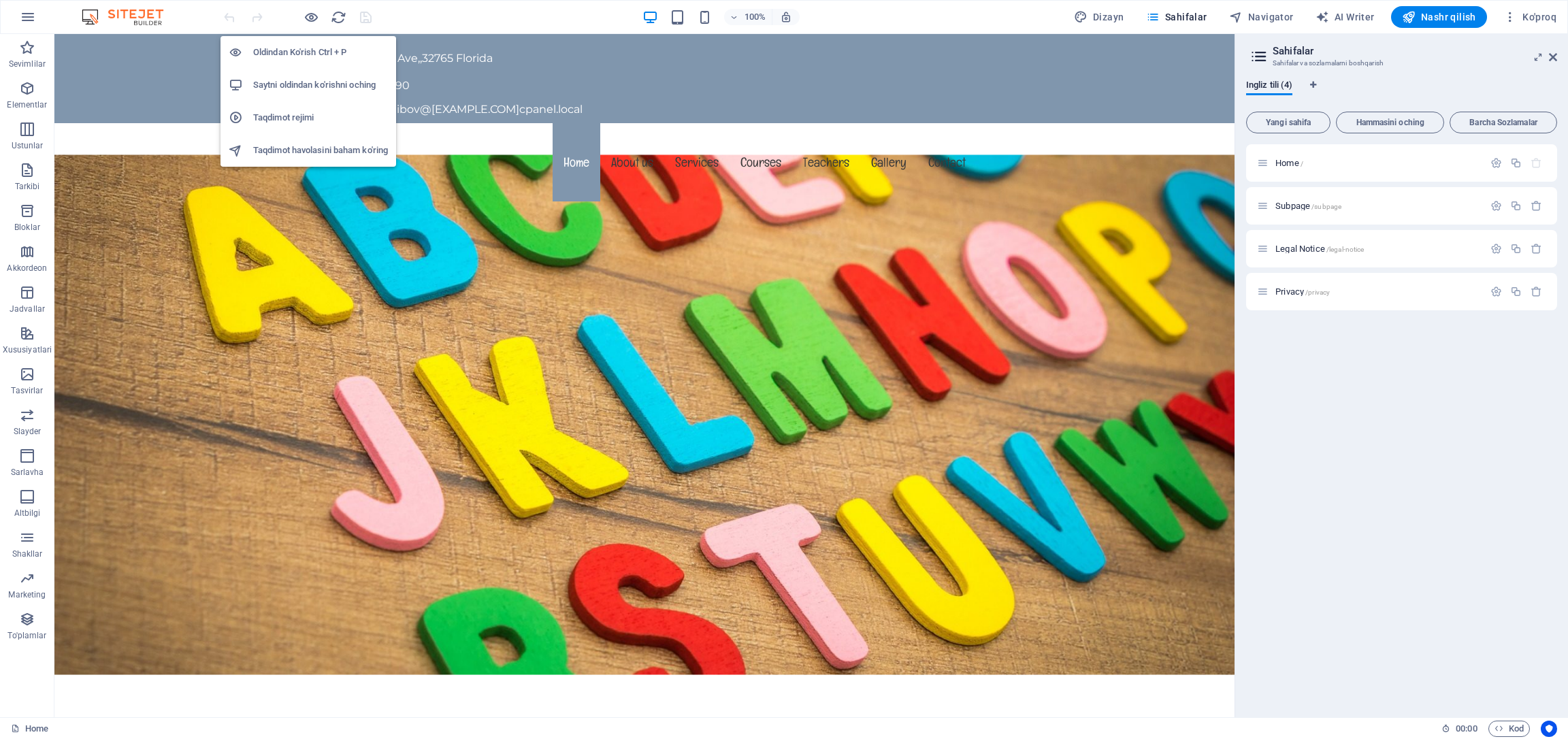 click on "Oldindan Ko'rish Ctrl + P" at bounding box center (299, 52) 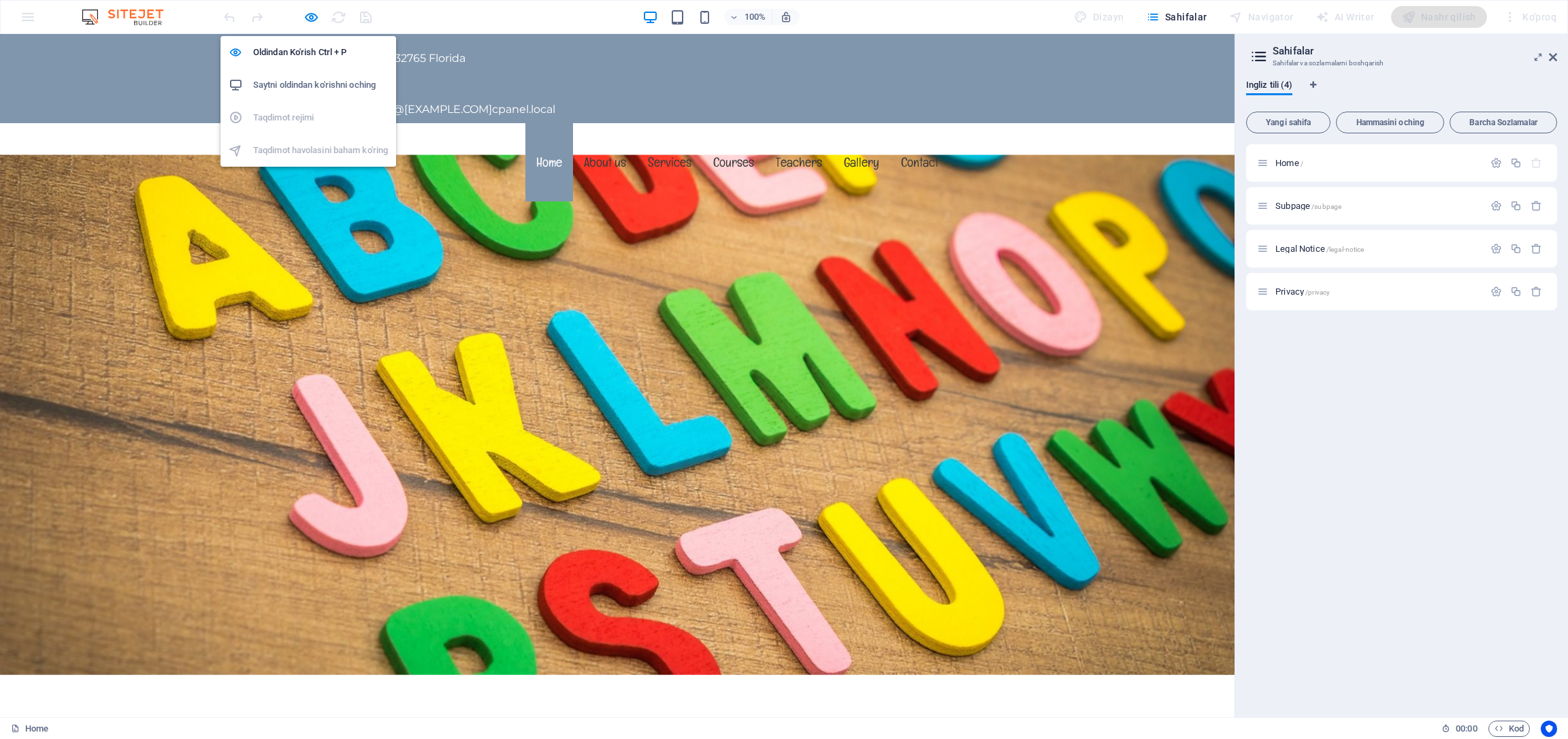 click on "Saytni oldindan ko'rishni oching" at bounding box center (314, 84) 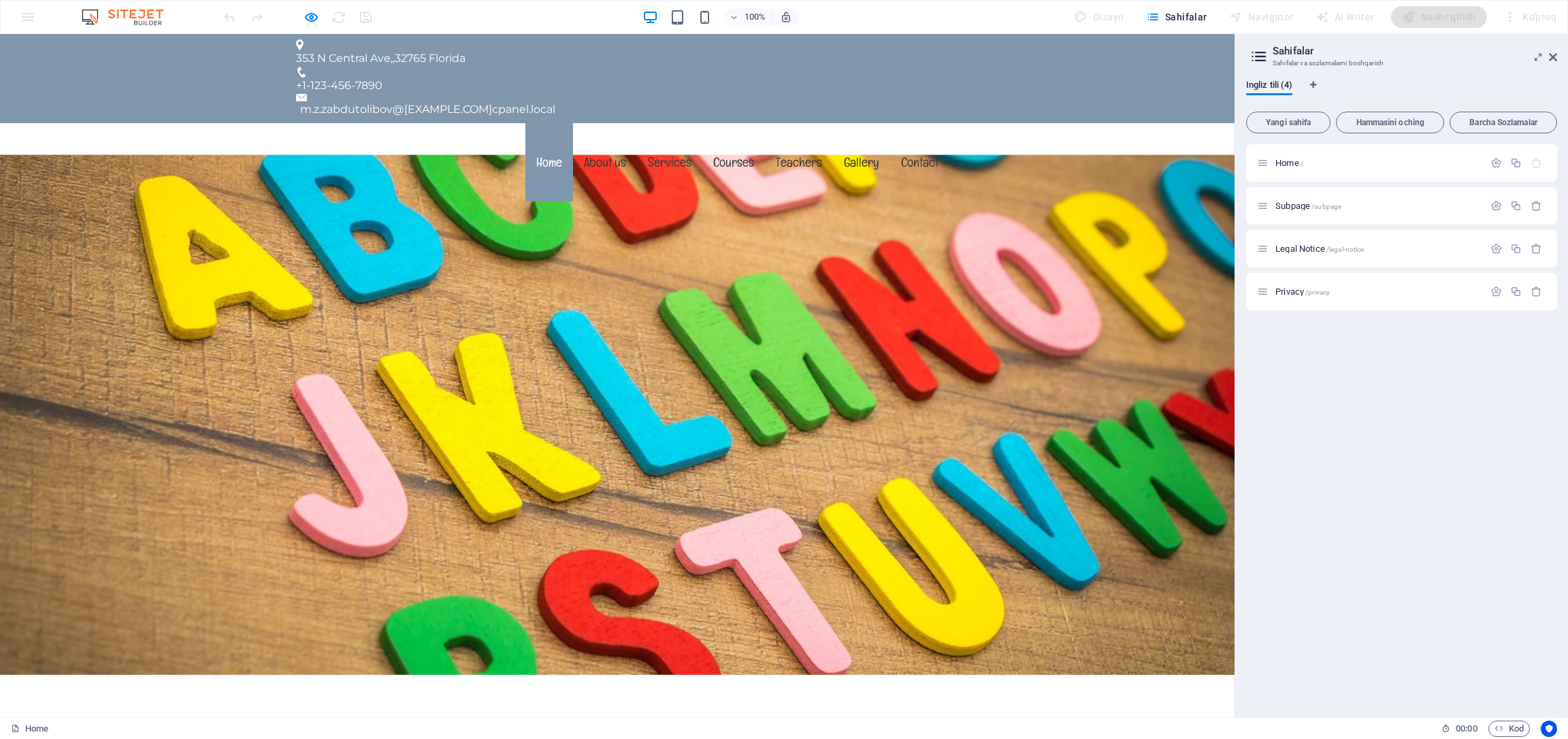 click at bounding box center (129, 17) 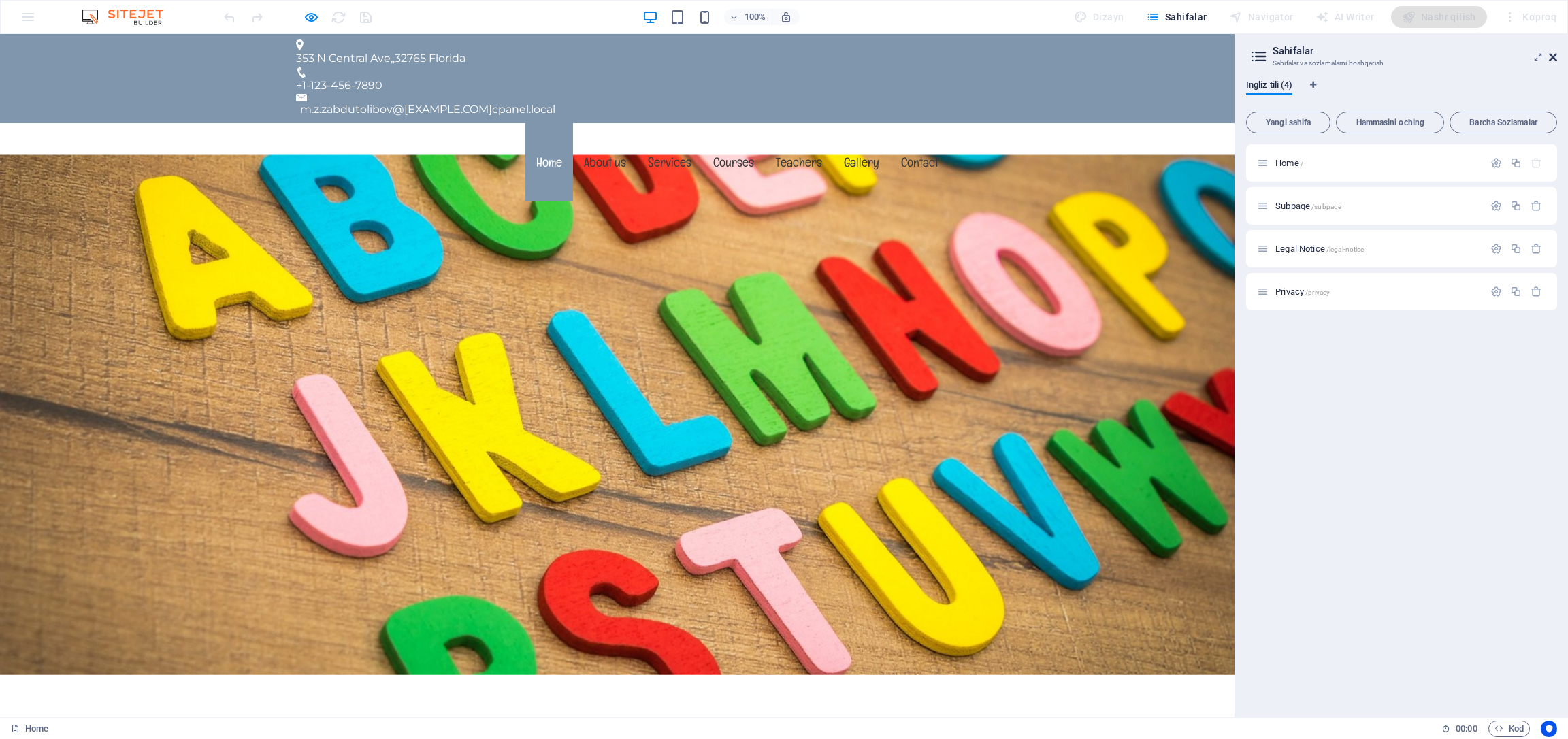 click at bounding box center [1553, 57] 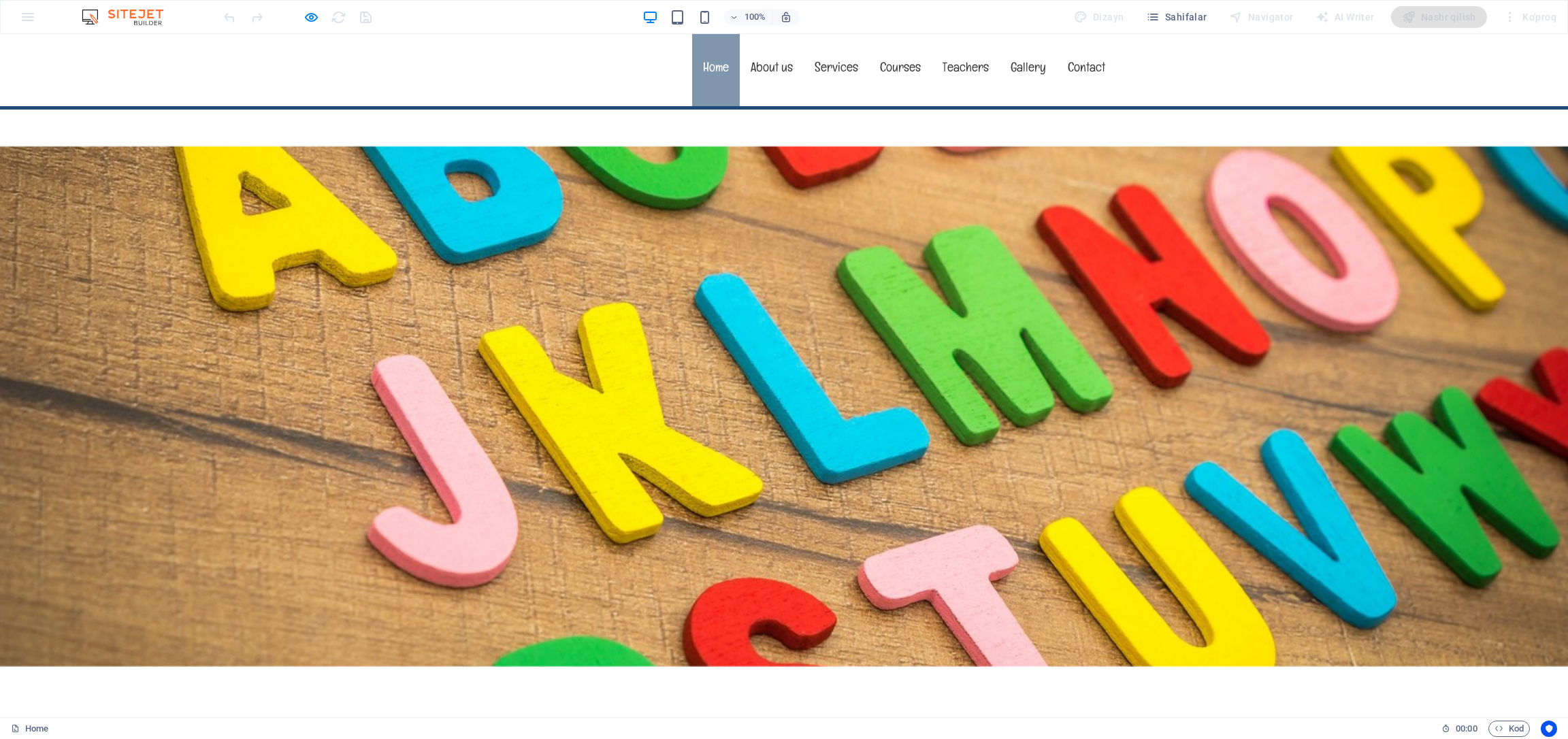 scroll, scrollTop: 0, scrollLeft: 0, axis: both 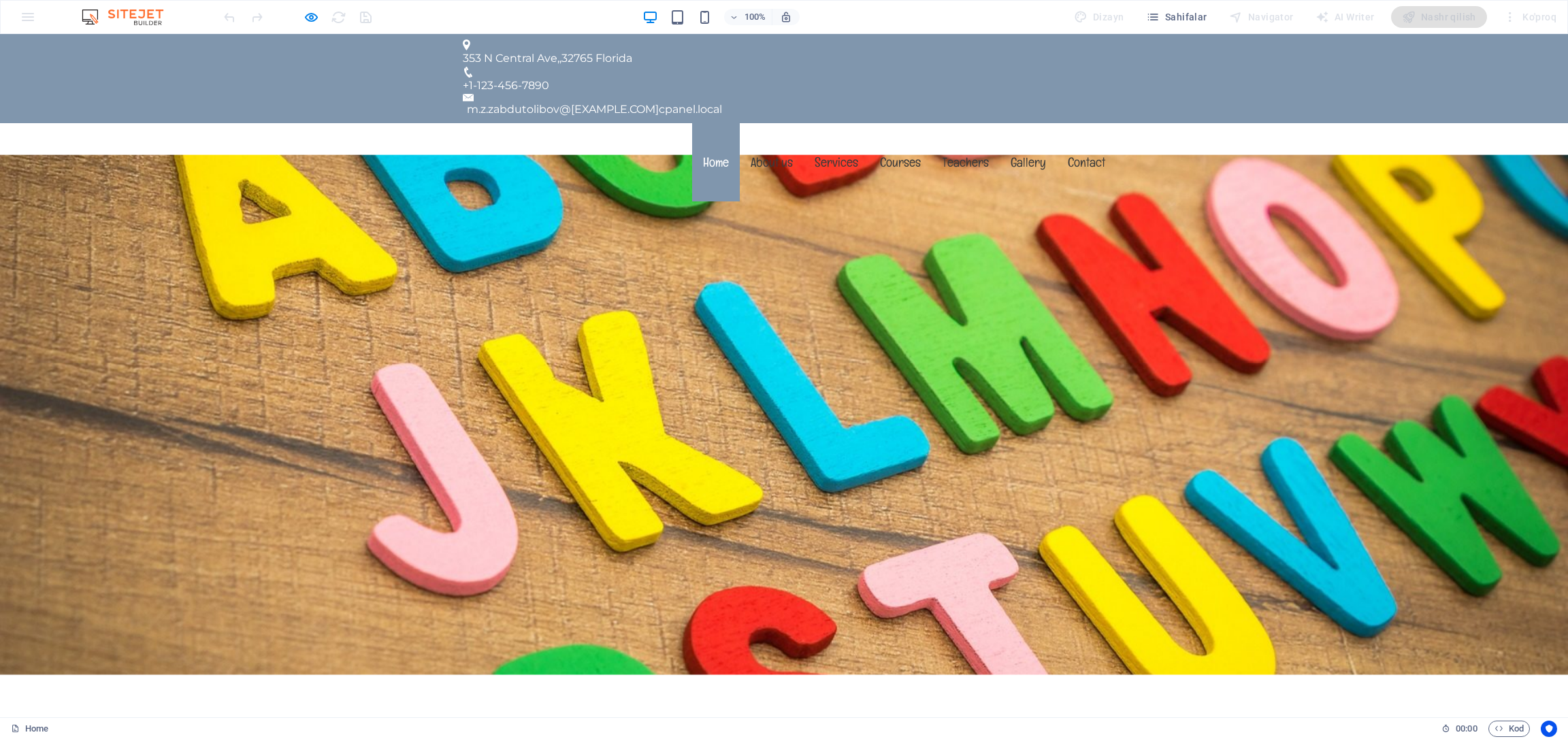 click on "100% Dizayn Sahifalar Navigator AI Writer Nashr qilish Ko'proq" at bounding box center (784, 17) 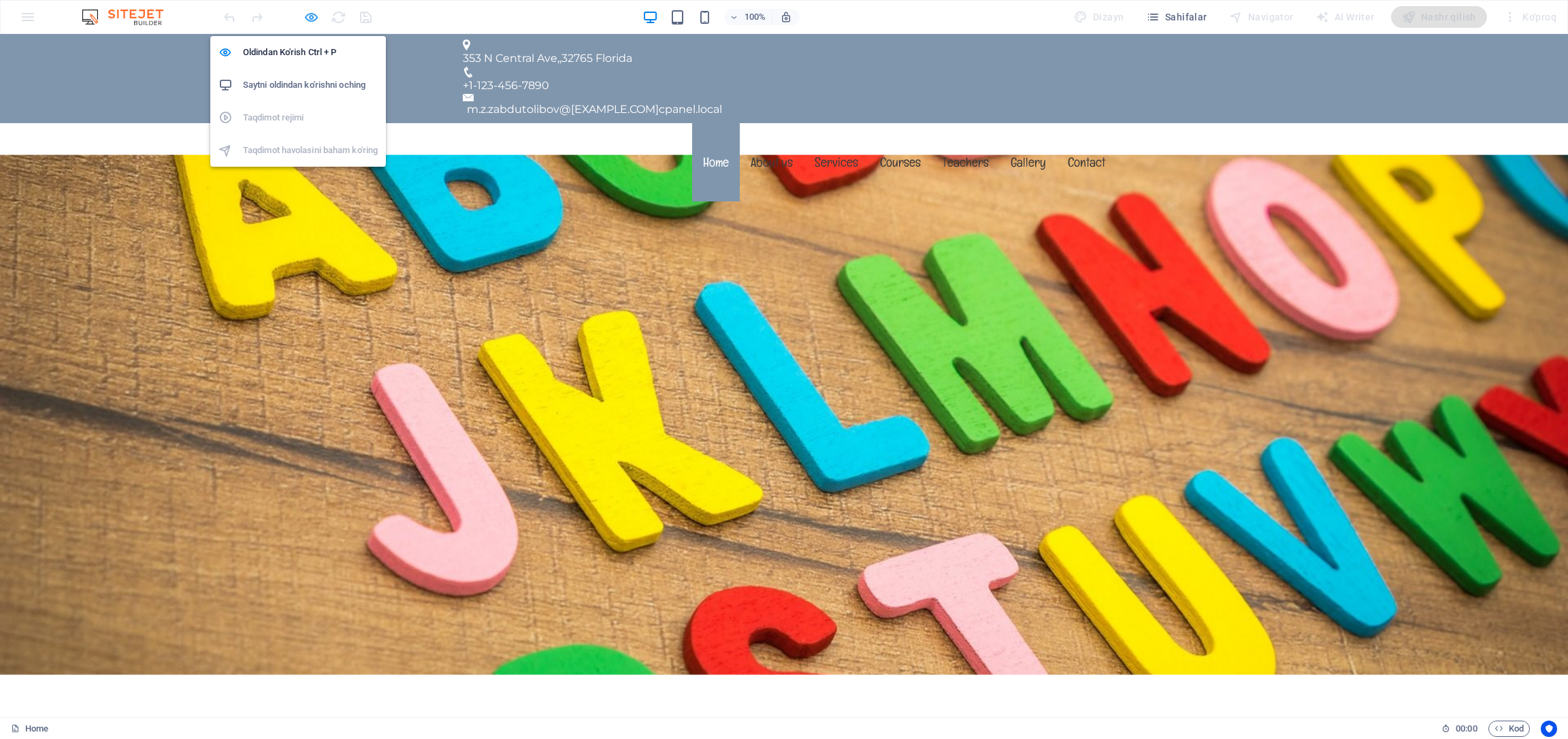 click at bounding box center [311, 17] 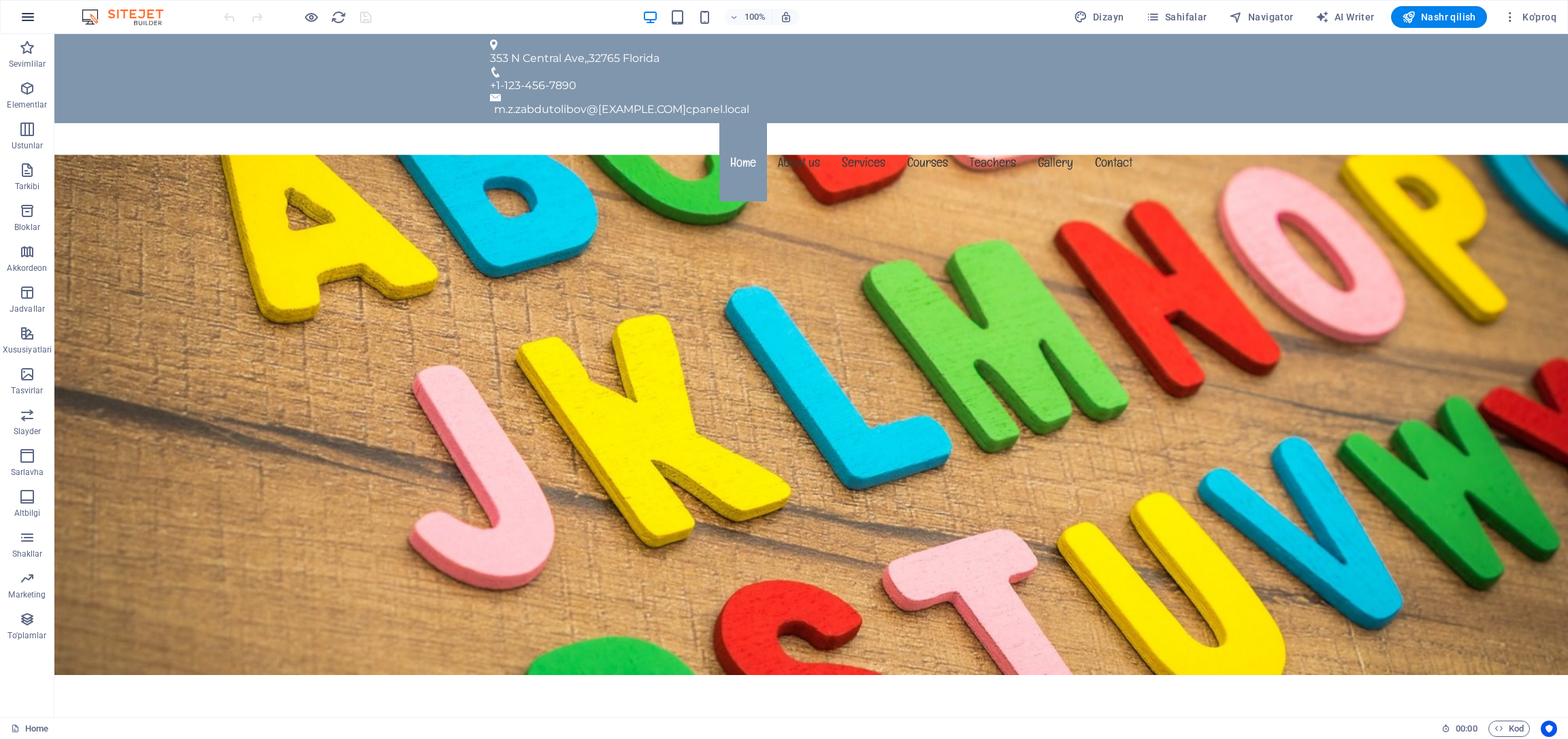 click at bounding box center [28, 17] 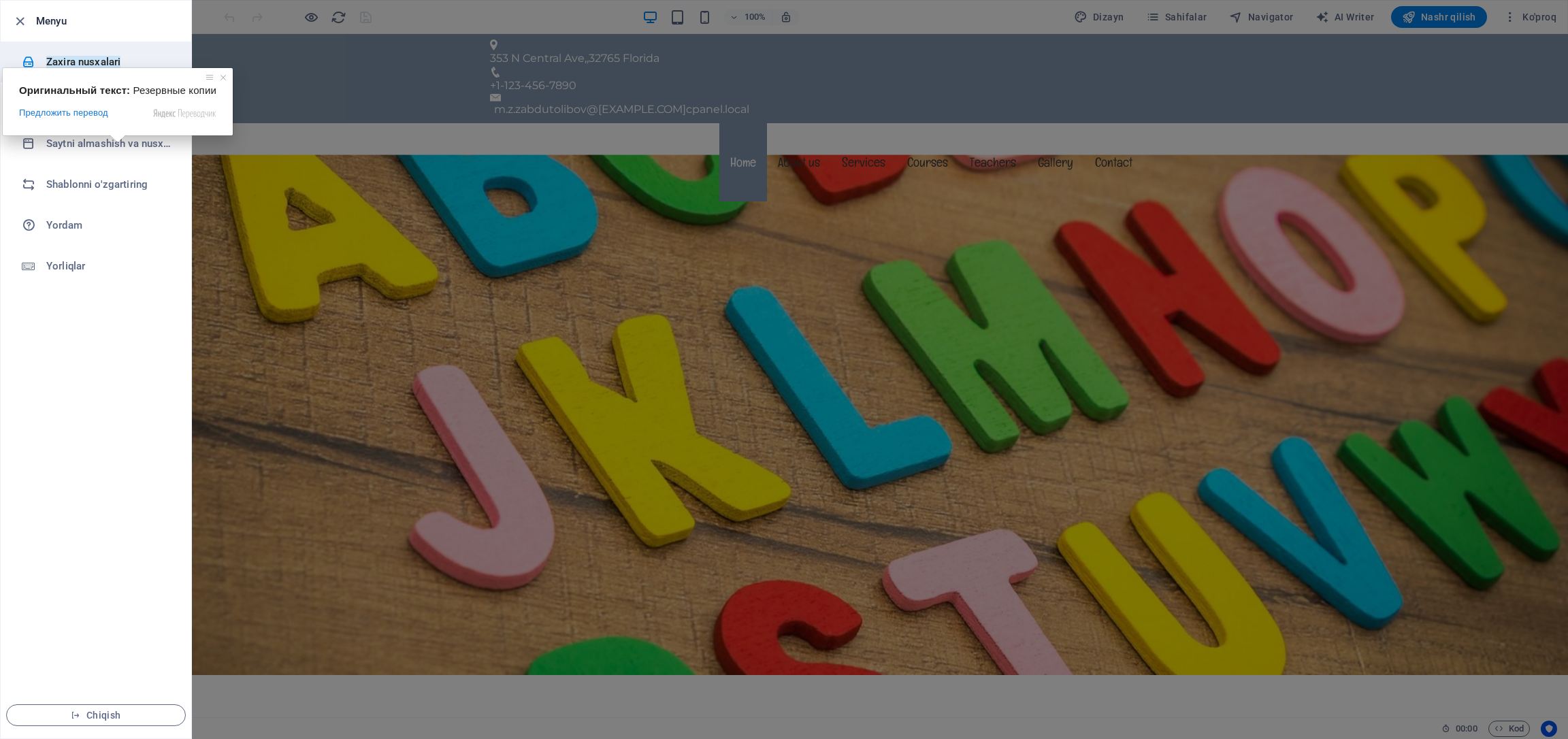 click on "Zaxira nusxalari" at bounding box center [83, 62] 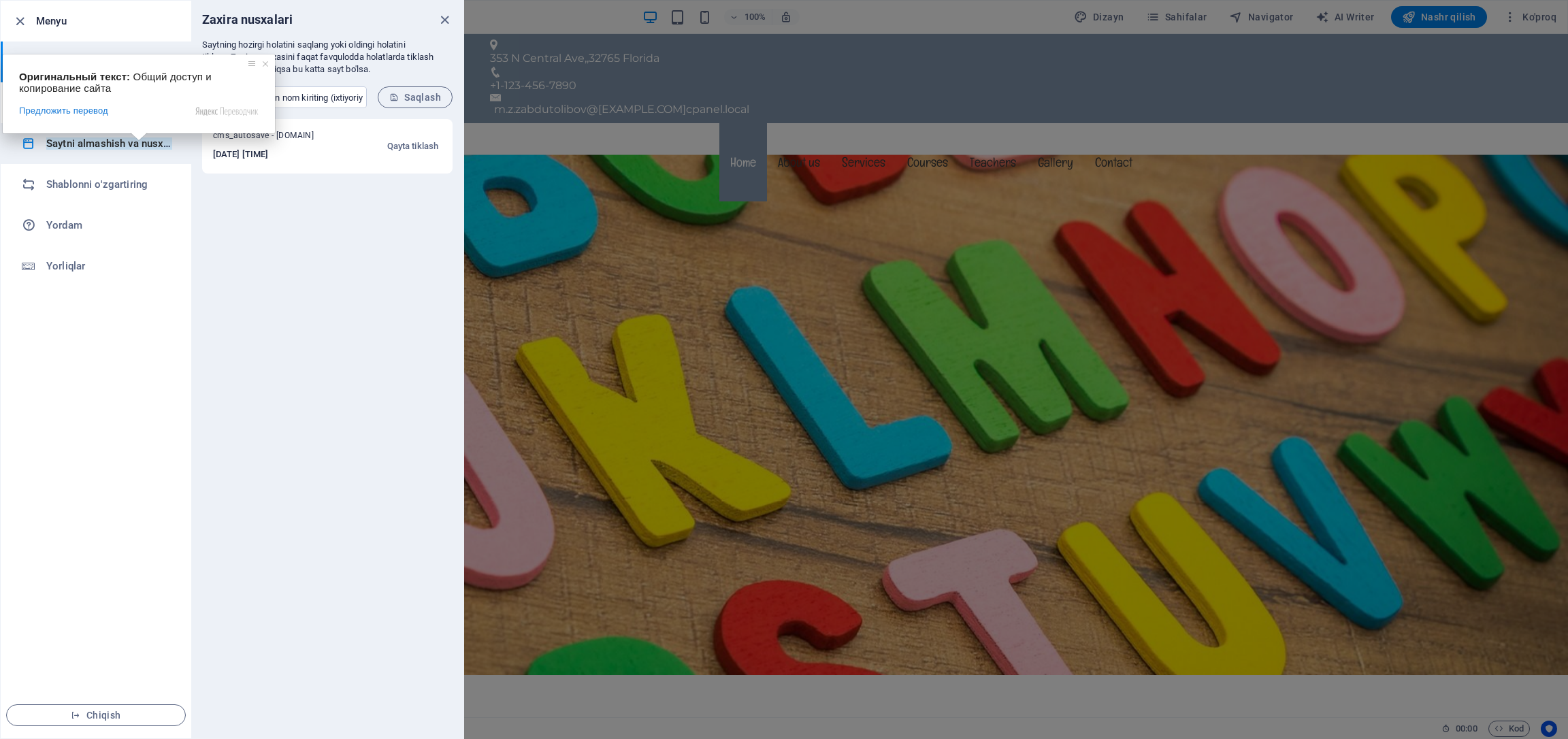click on "Saytni almashish va nusxalash" at bounding box center [117, 144] 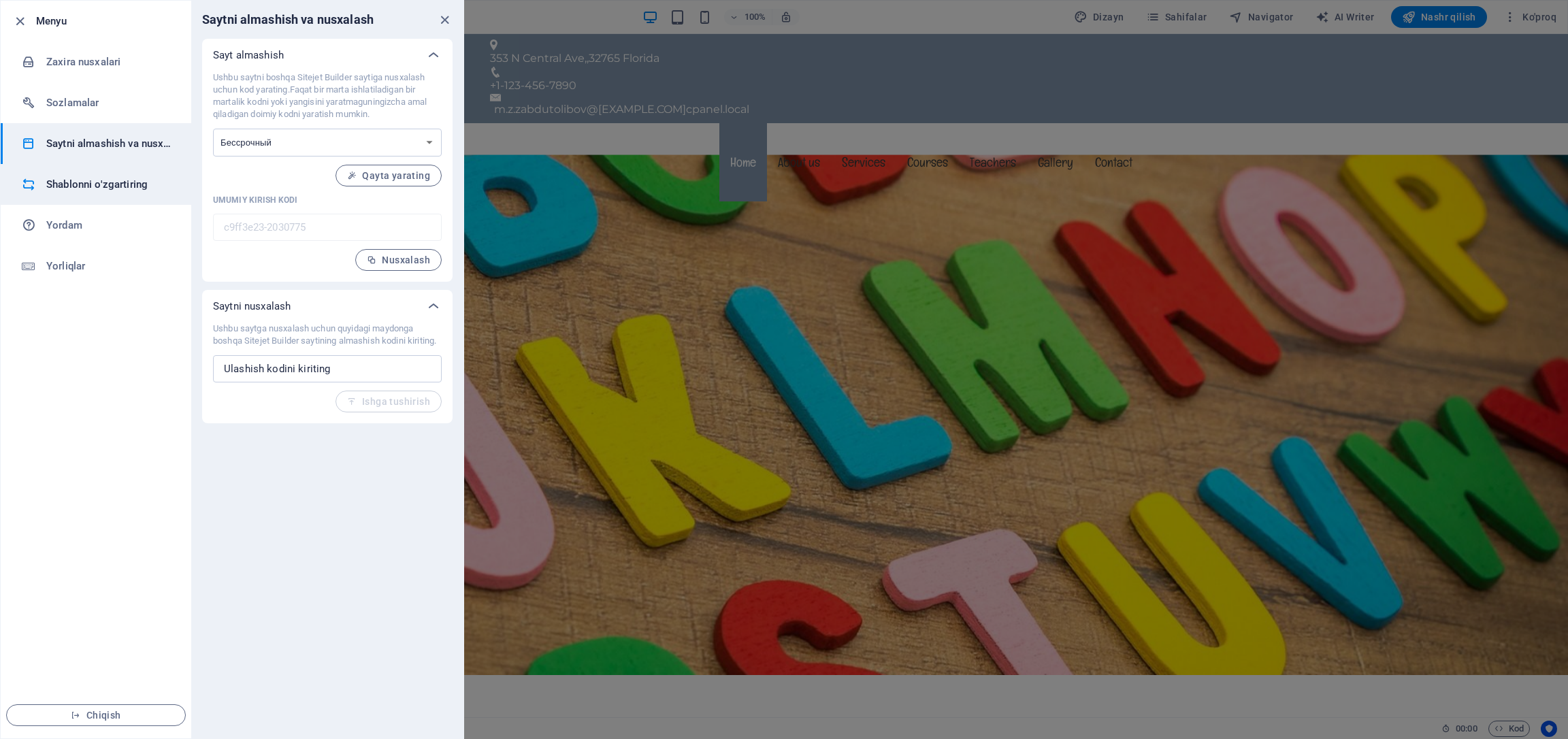 click on "Shablonni o'zgartiring" at bounding box center [97, 184] 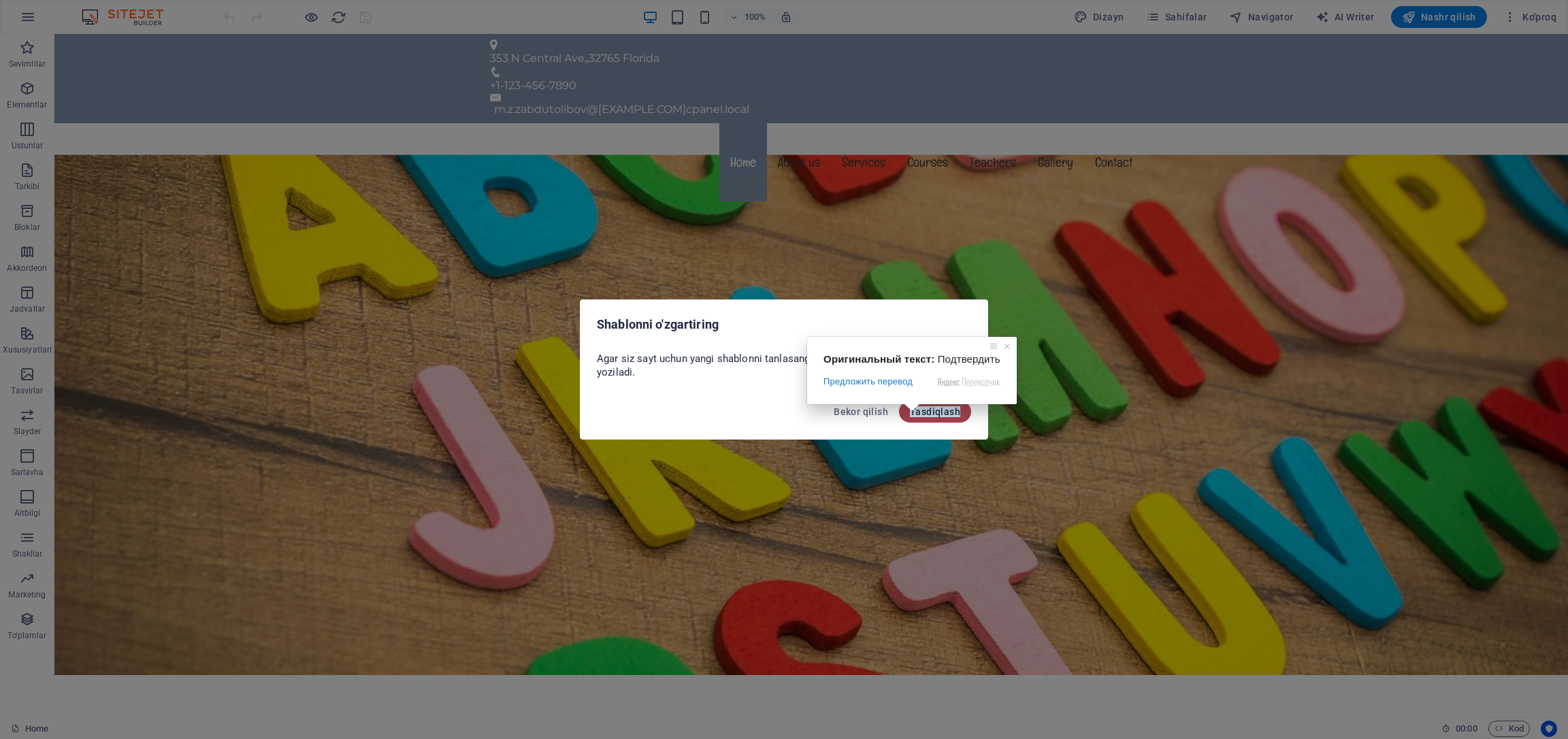 click at bounding box center (912, 408) 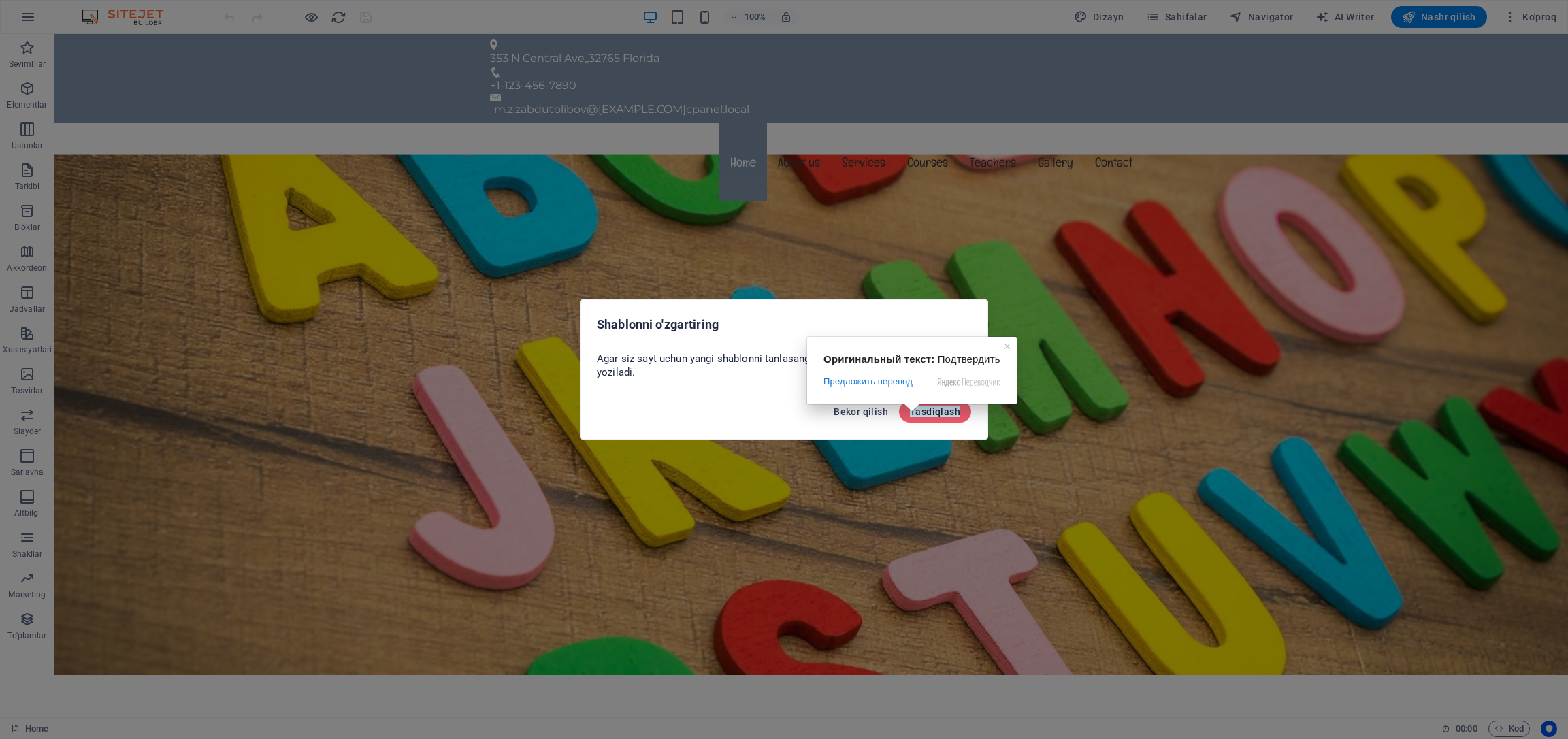 click on "Bekor qilish" at bounding box center [861, 412] 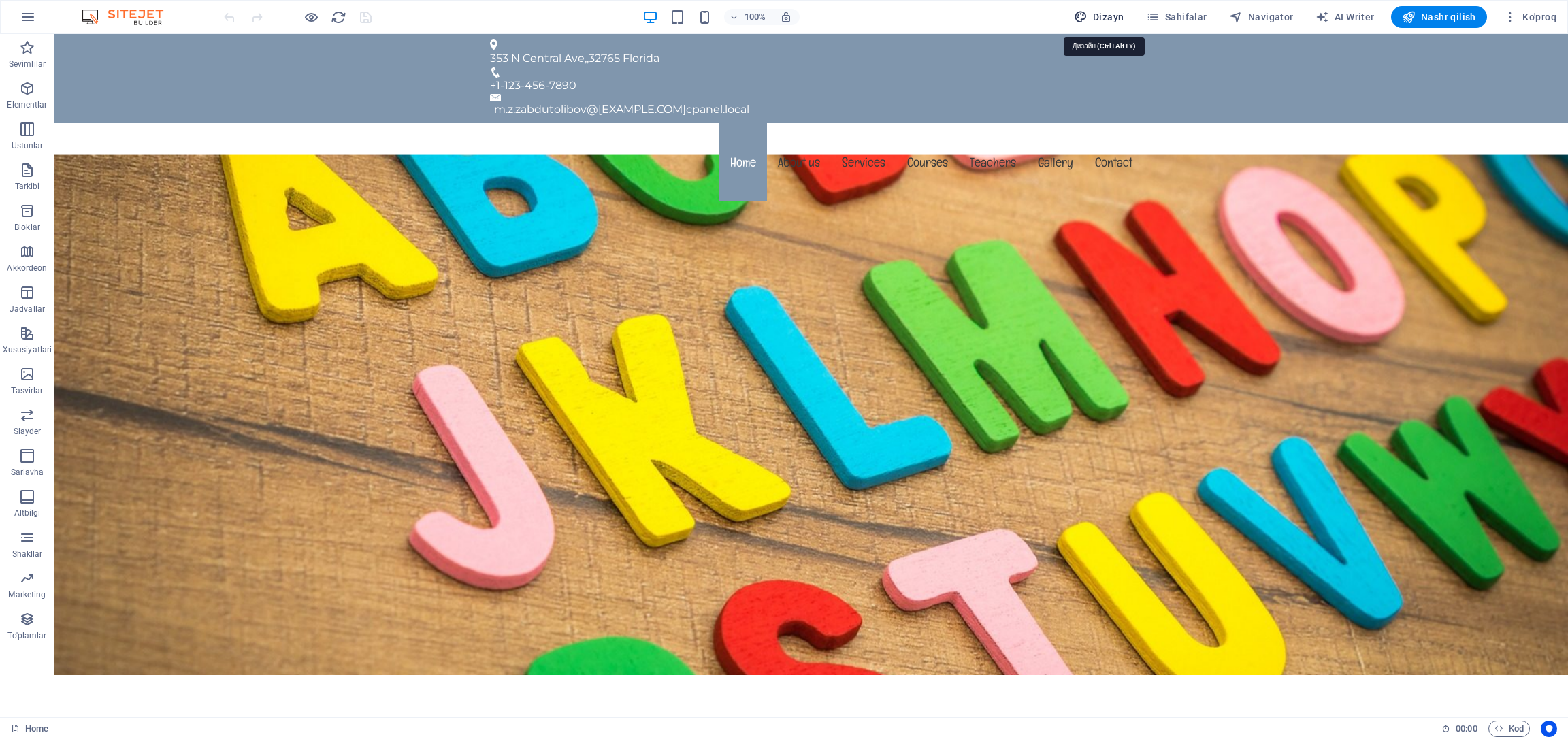 click on "Dizayn" at bounding box center [1108, 17] 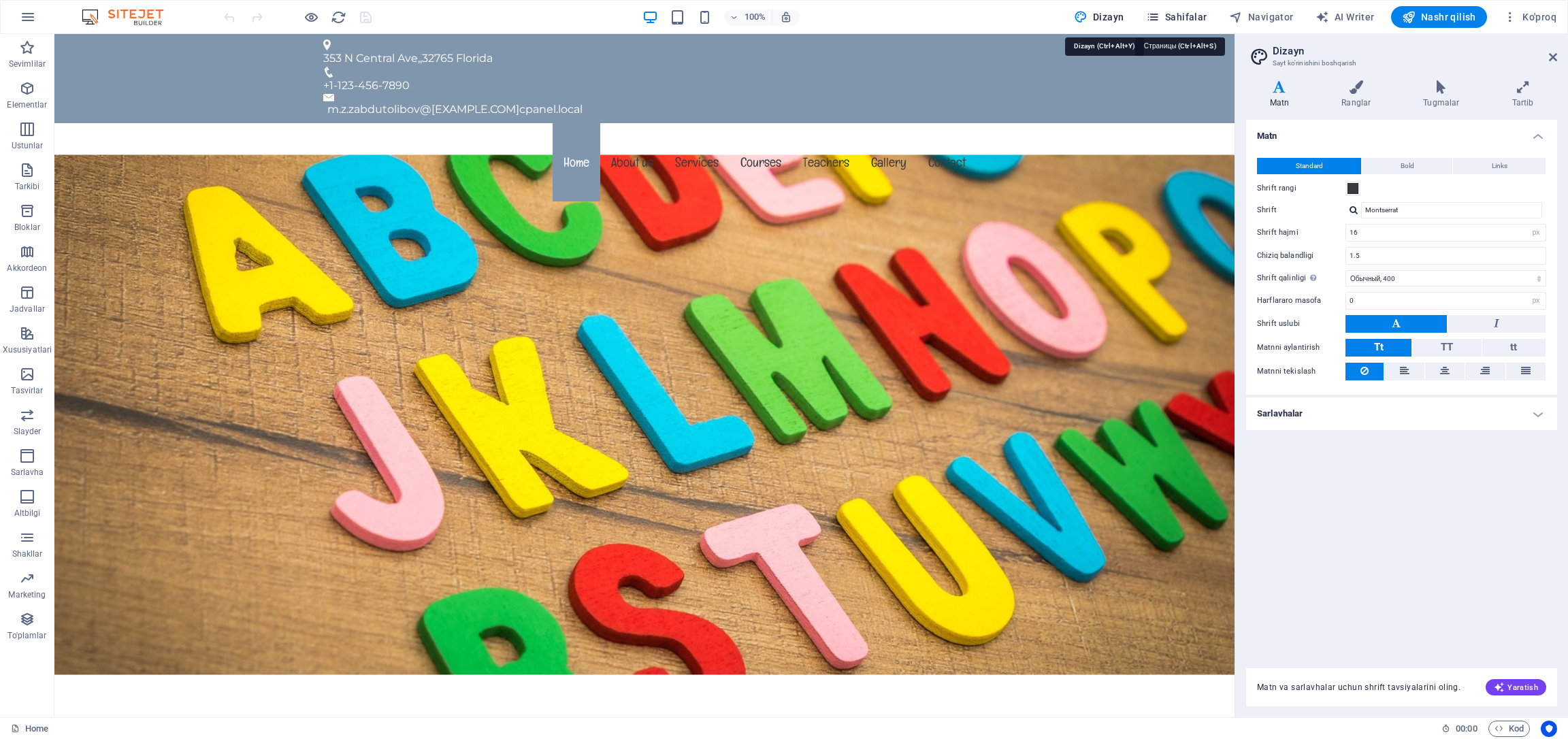 click on "Sahifalar" at bounding box center (1186, 17) 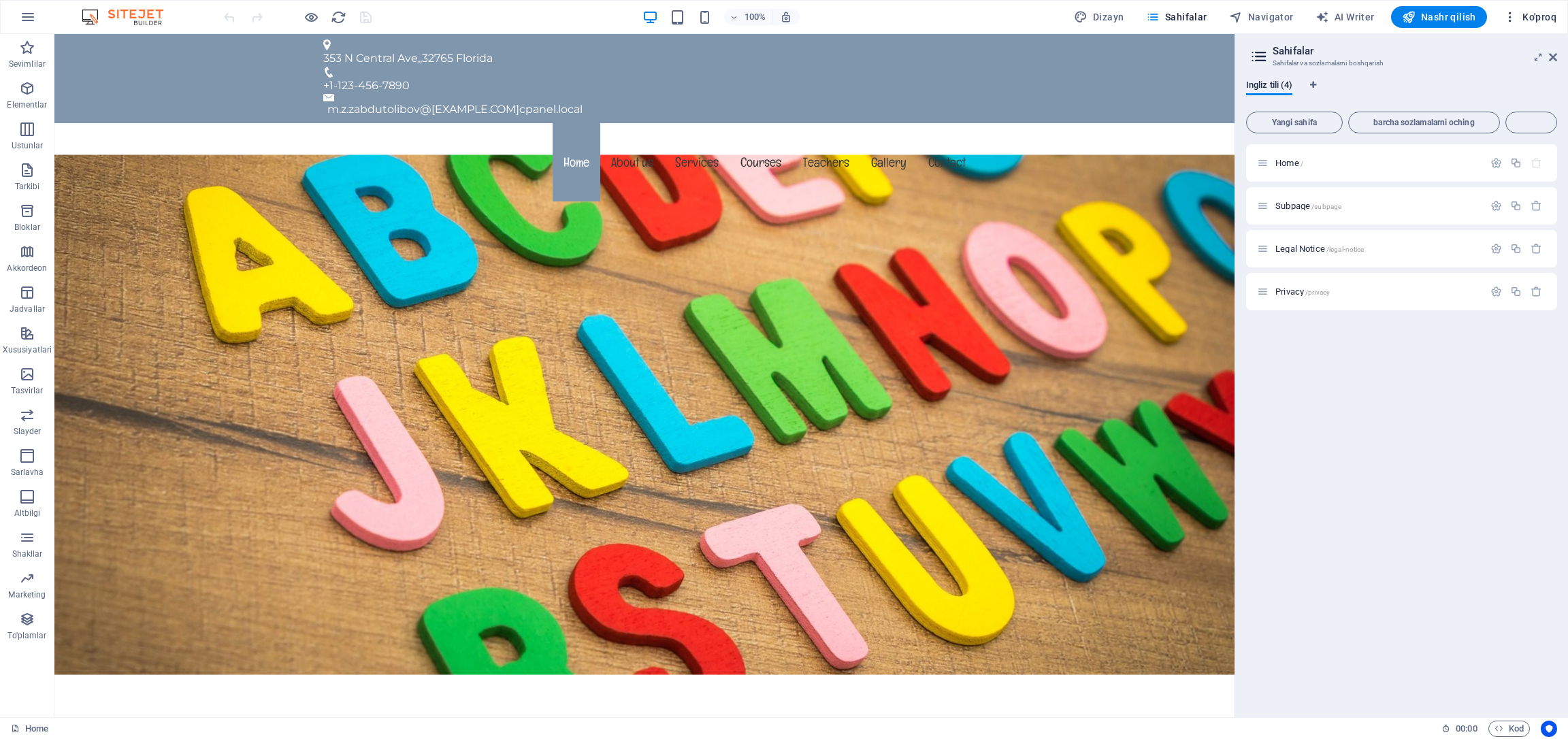 click on "Ko'proq" at bounding box center [1539, 17] 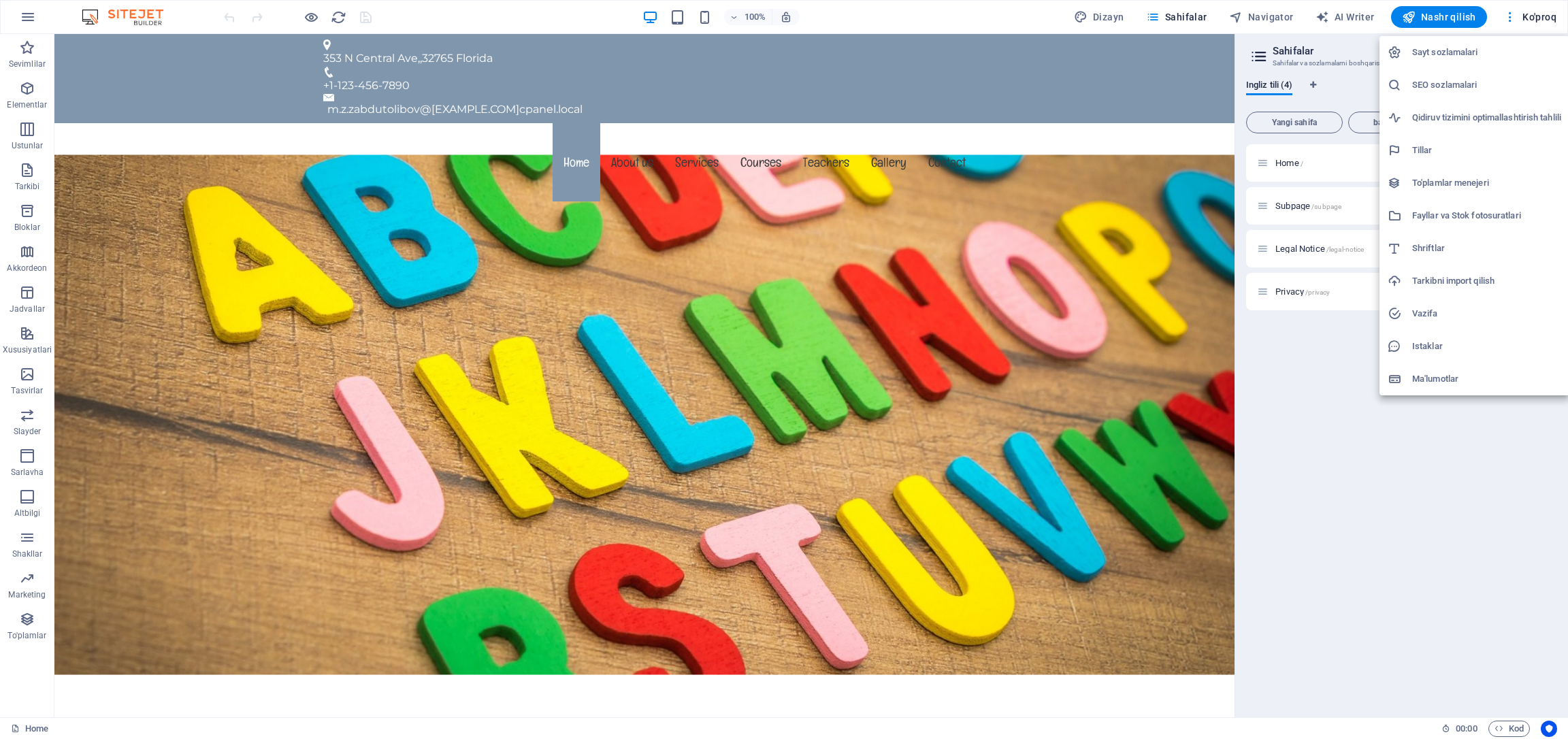 drag, startPoint x: 919, startPoint y: 193, endPoint x: 913, endPoint y: 185, distance: 10 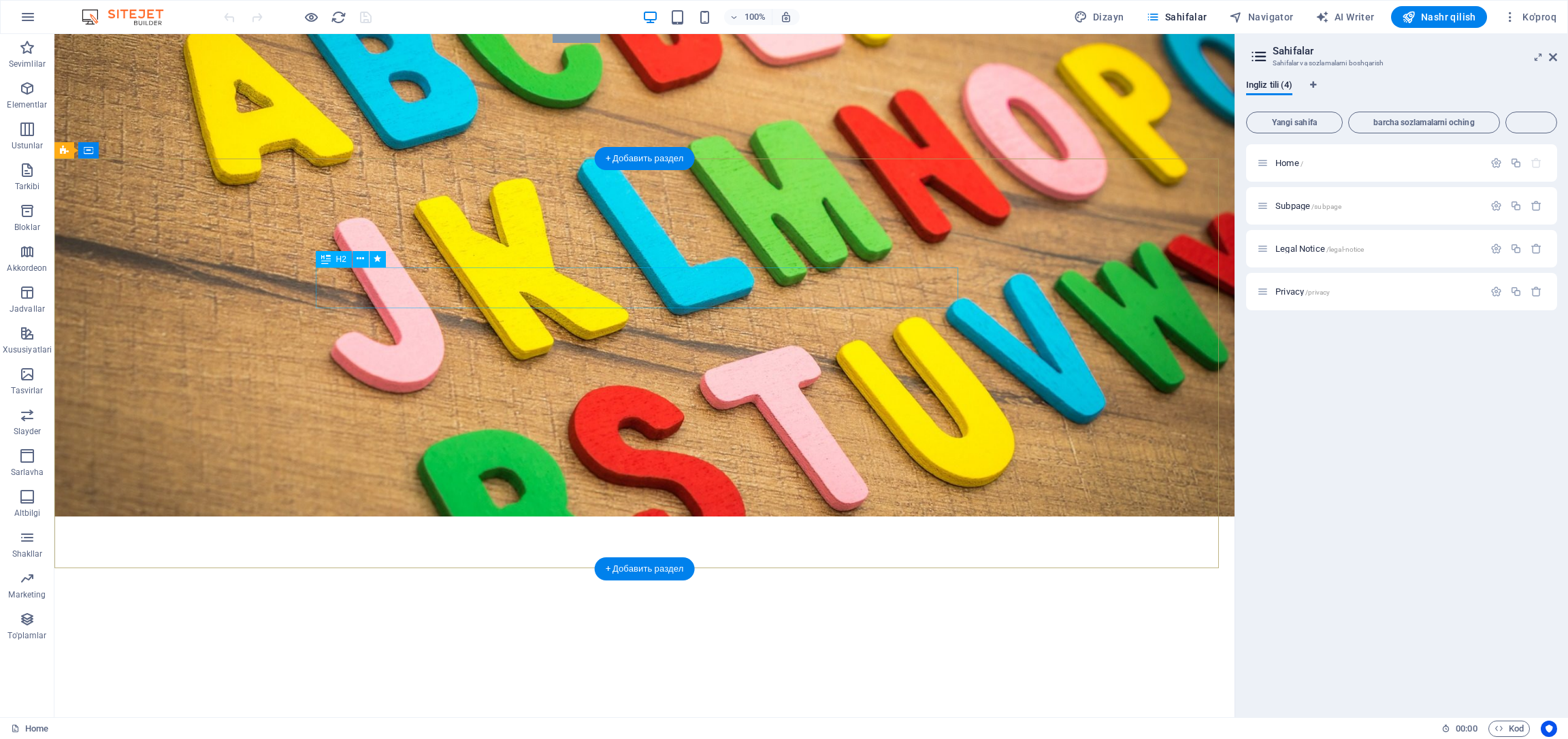 scroll, scrollTop: 0, scrollLeft: 0, axis: both 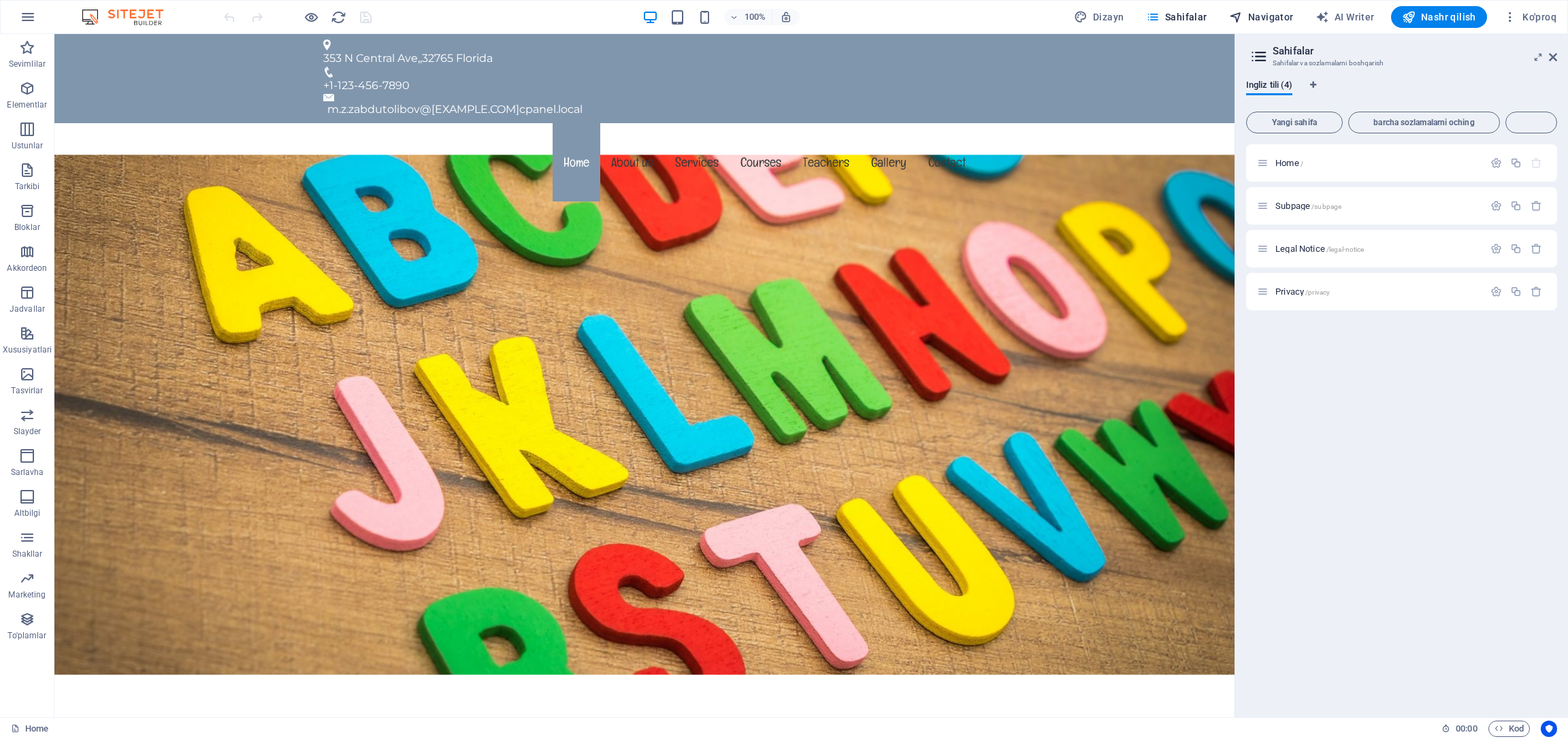 click on "Navigator" at bounding box center [1271, 17] 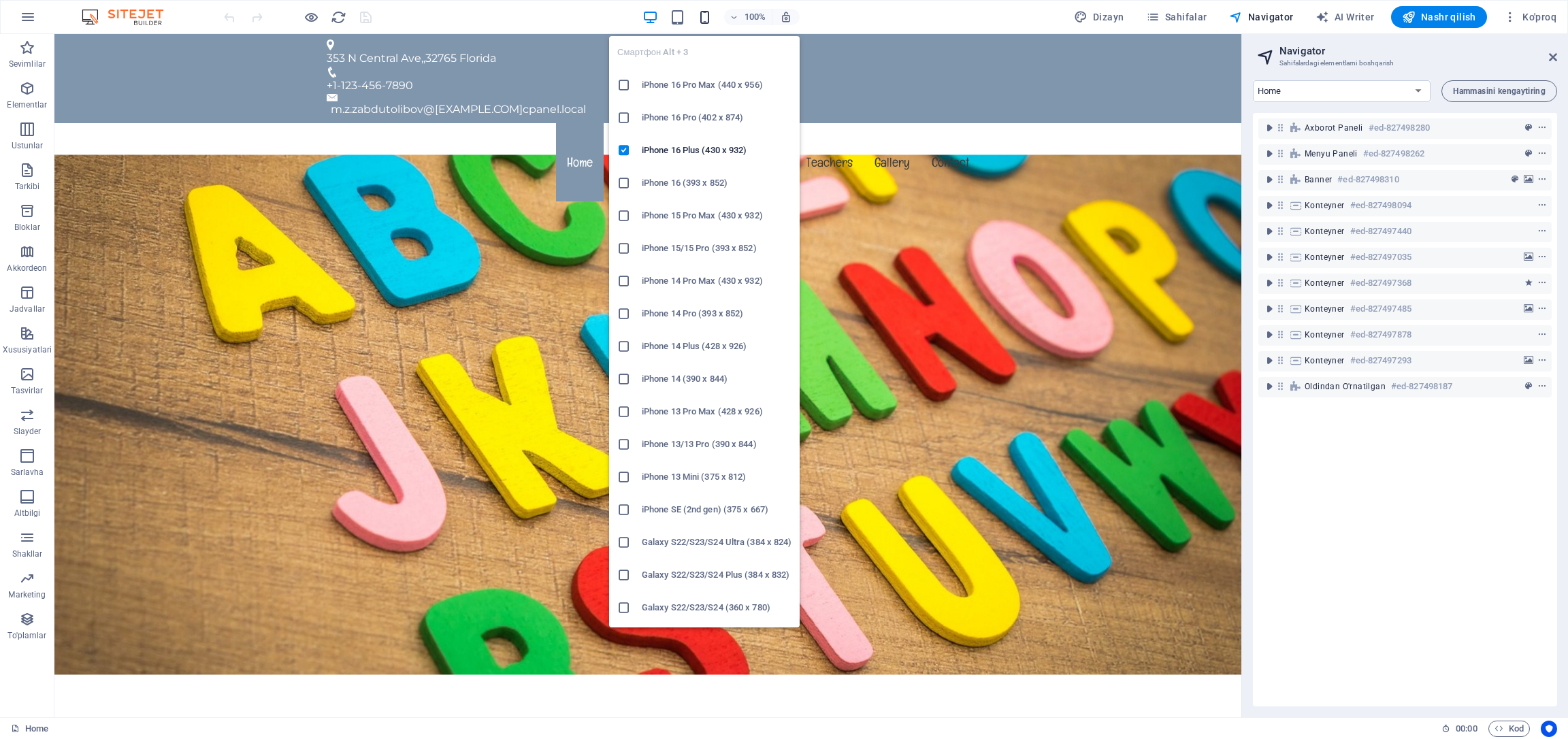 click at bounding box center (704, 17) 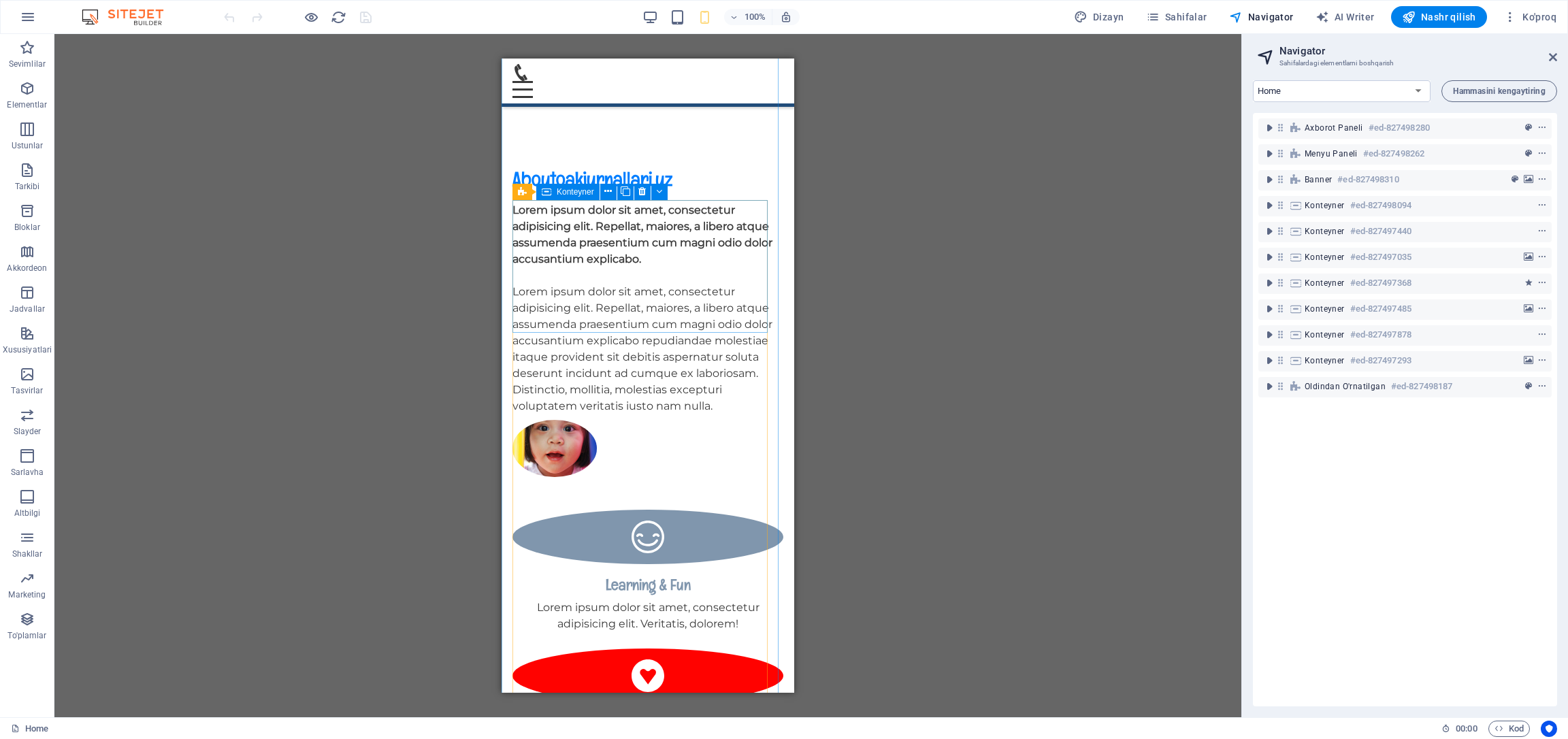 scroll, scrollTop: 918, scrollLeft: 0, axis: vertical 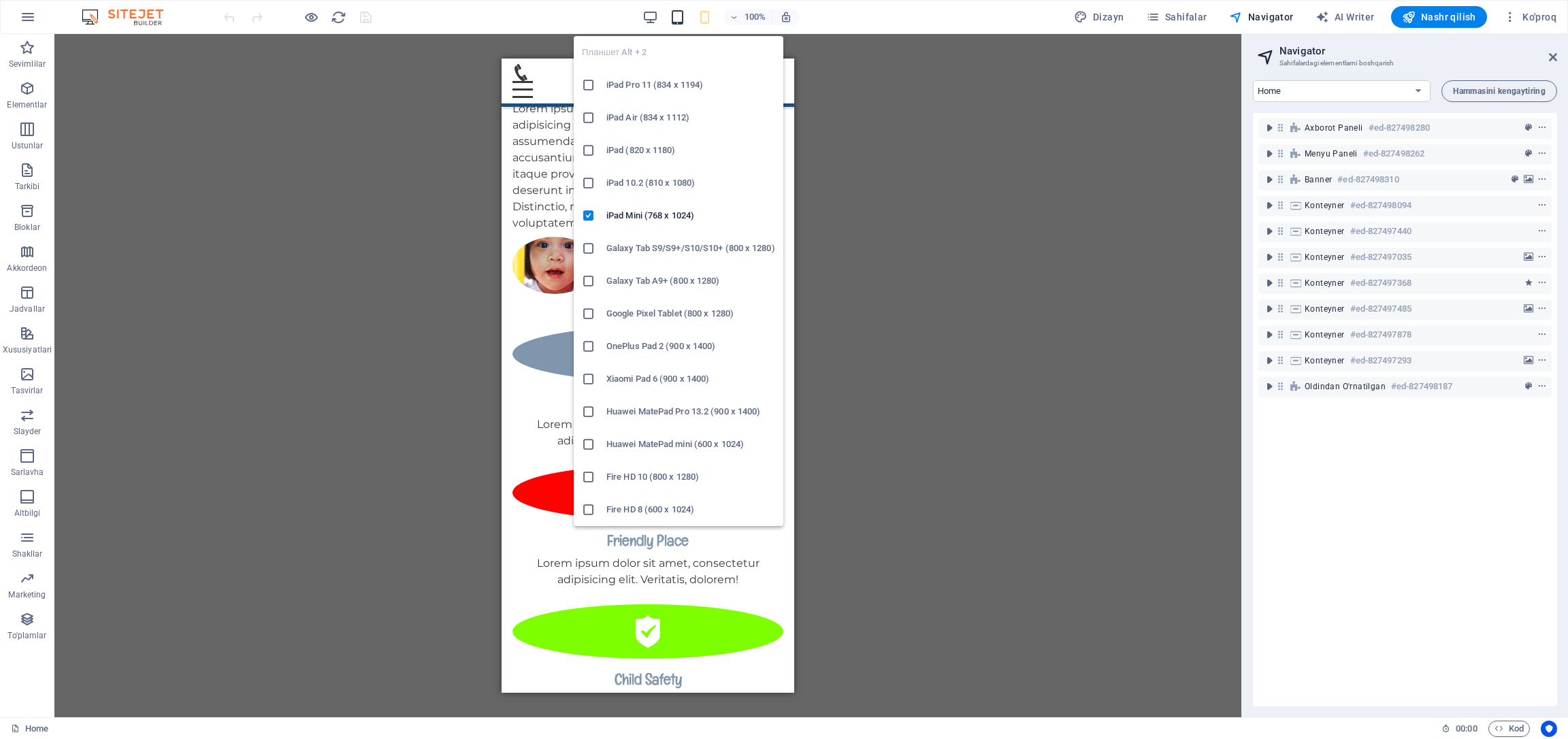 click at bounding box center [677, 17] 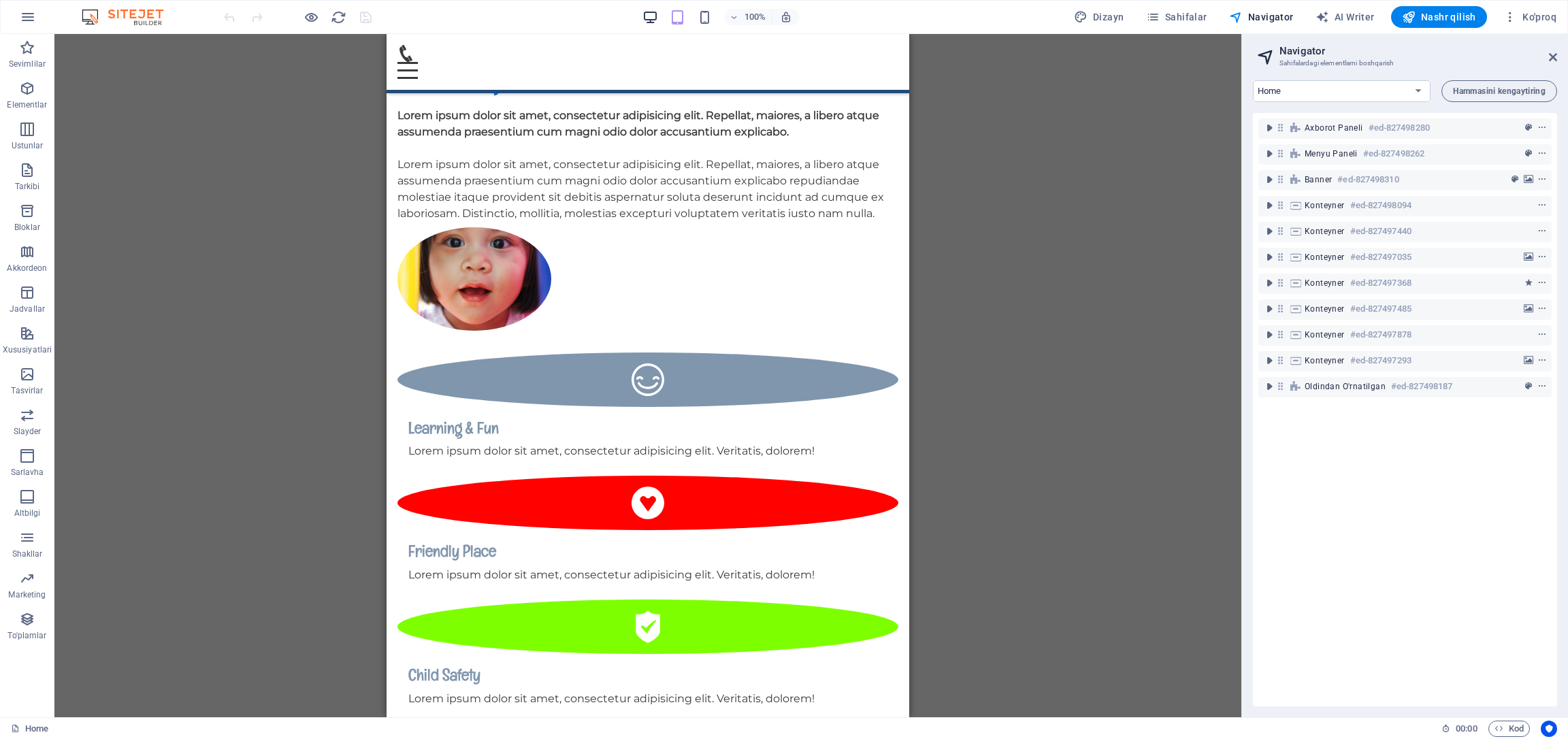 click at bounding box center (650, 17) 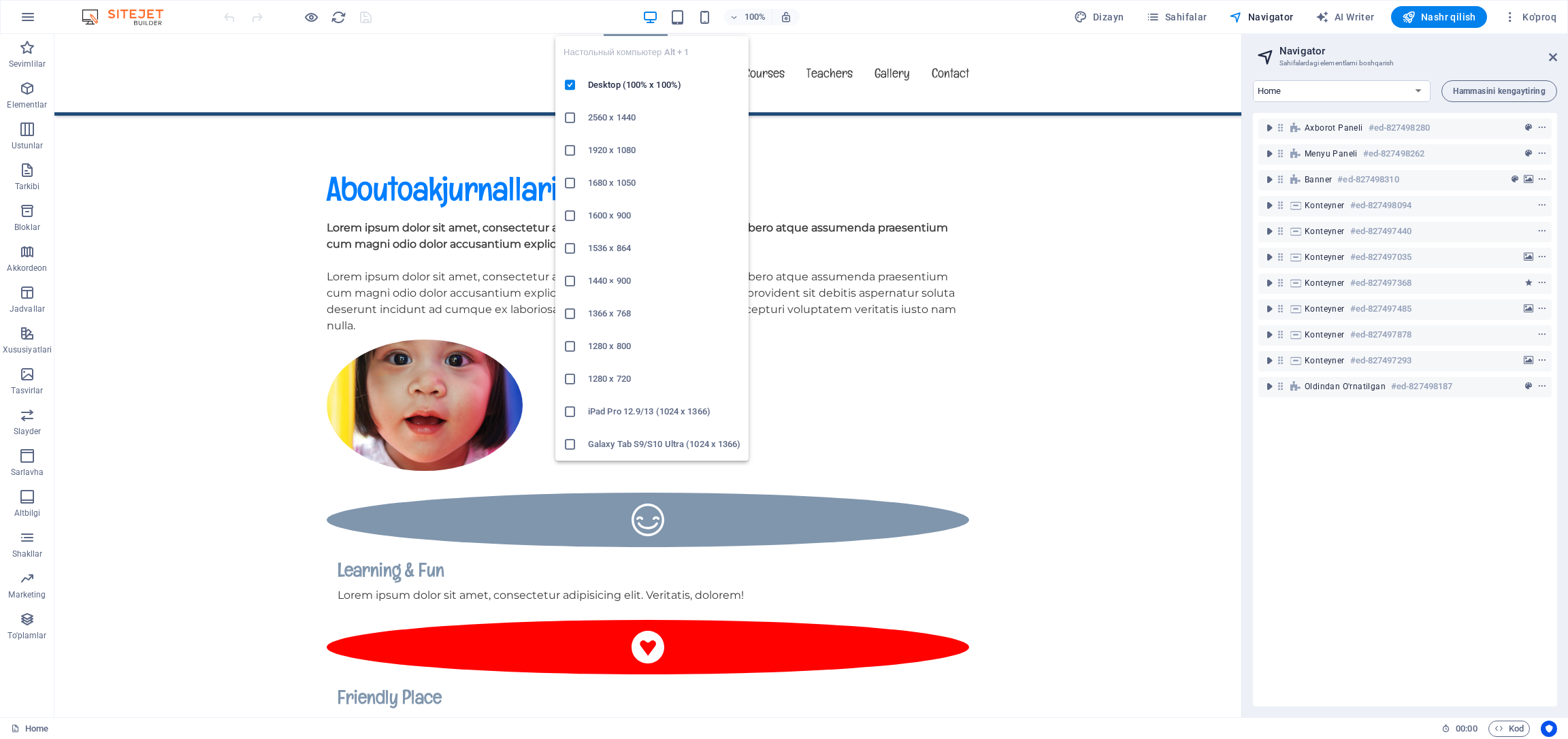 scroll, scrollTop: 857, scrollLeft: 0, axis: vertical 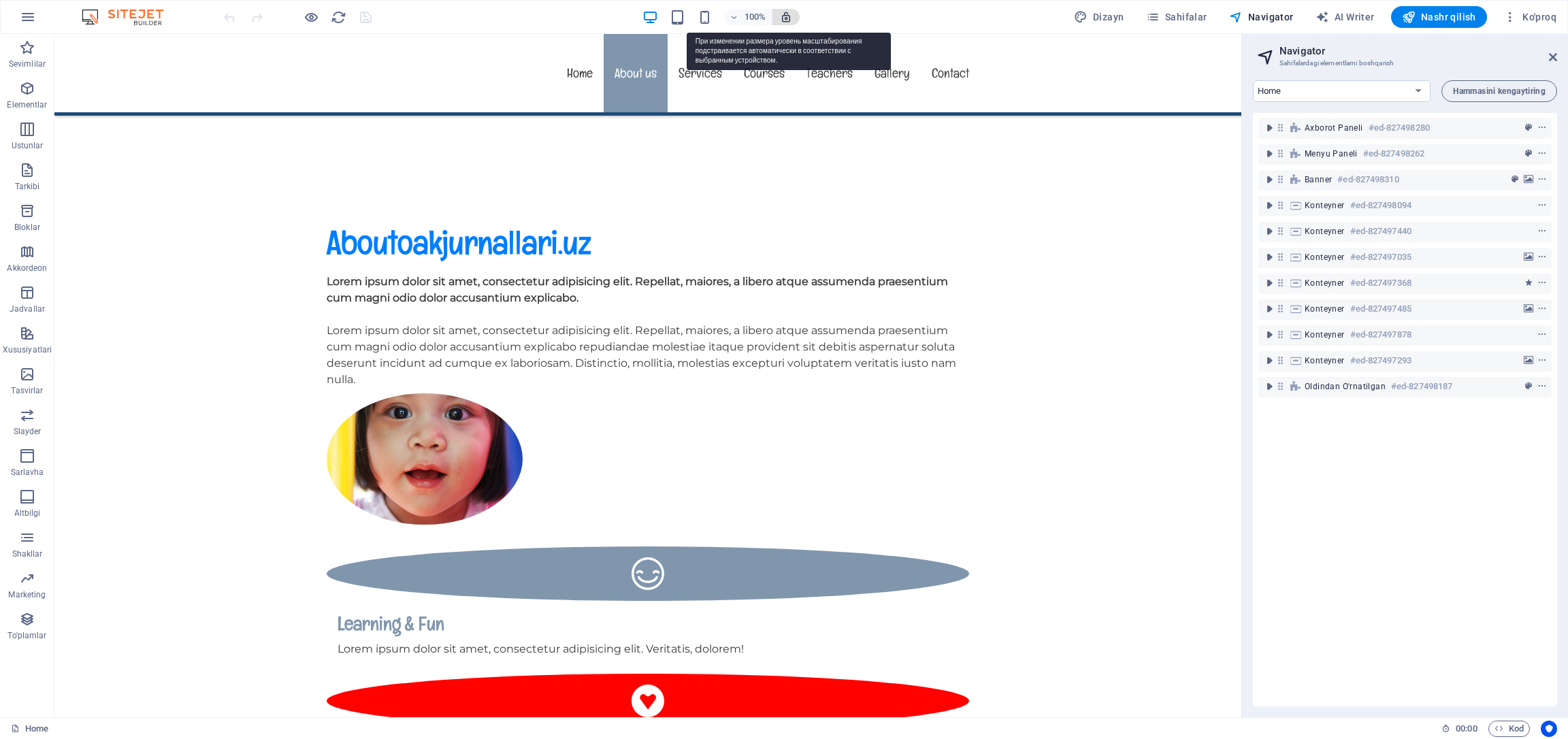 click at bounding box center [786, 17] 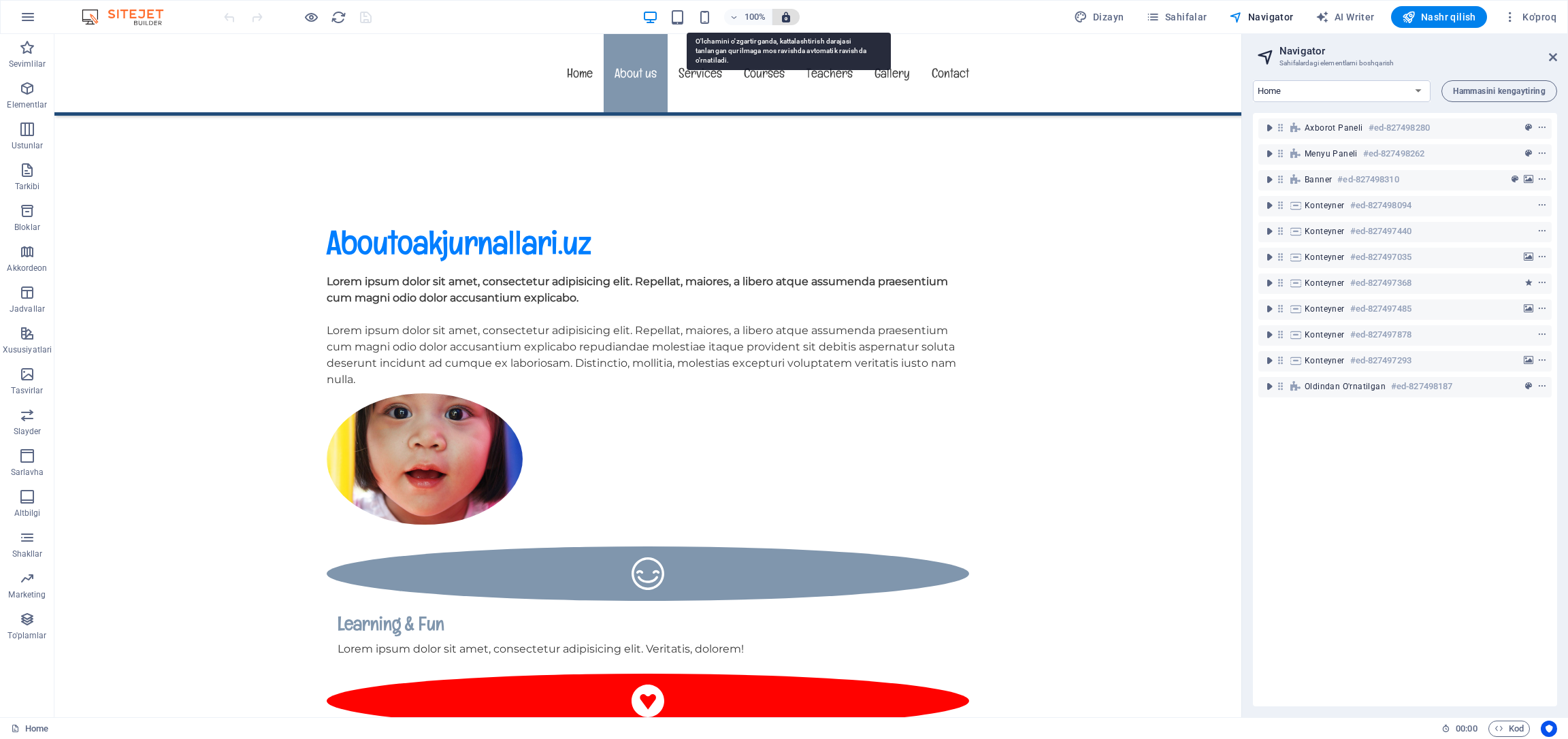 click at bounding box center [786, 17] 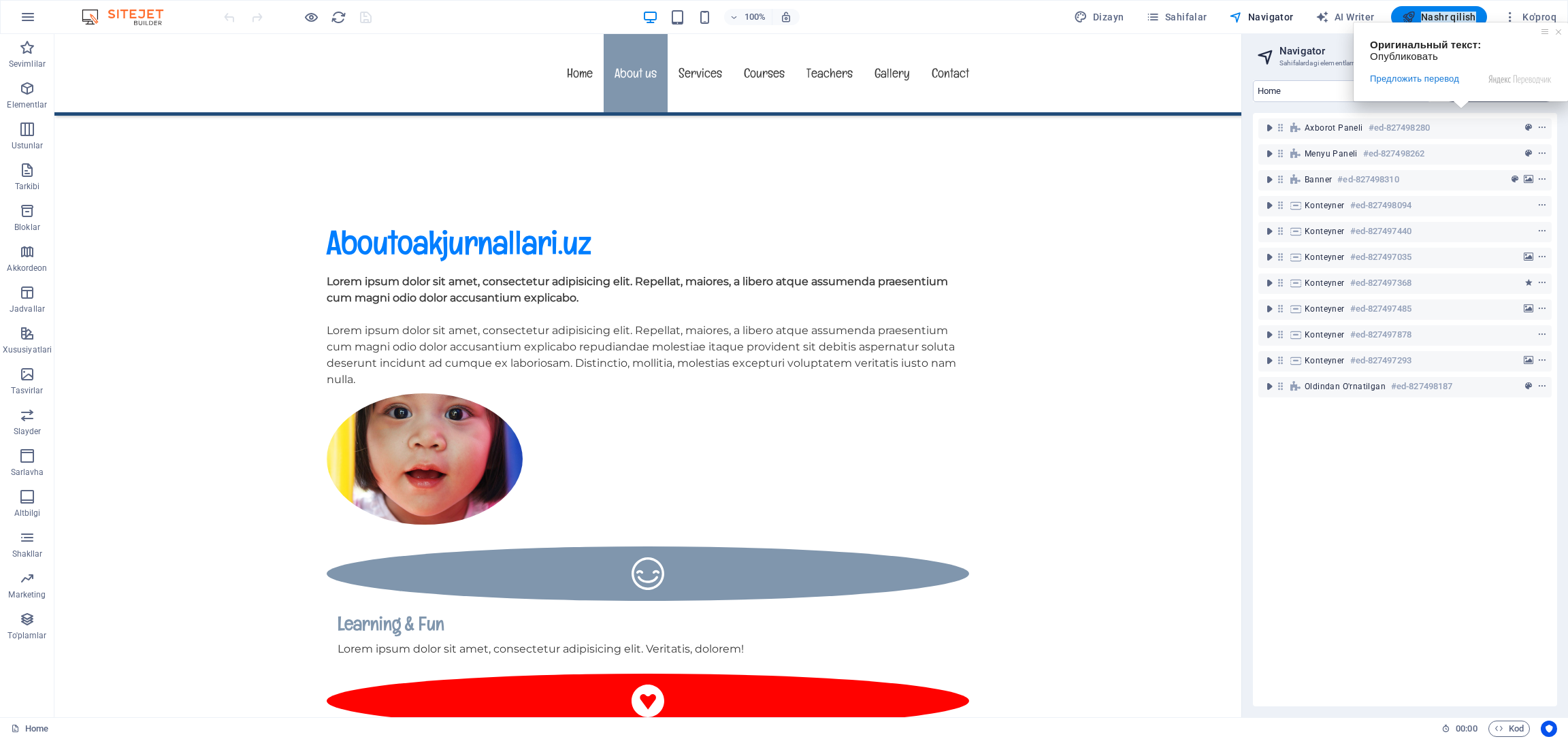 click on "Nashr qilish" at bounding box center [1448, 17] 